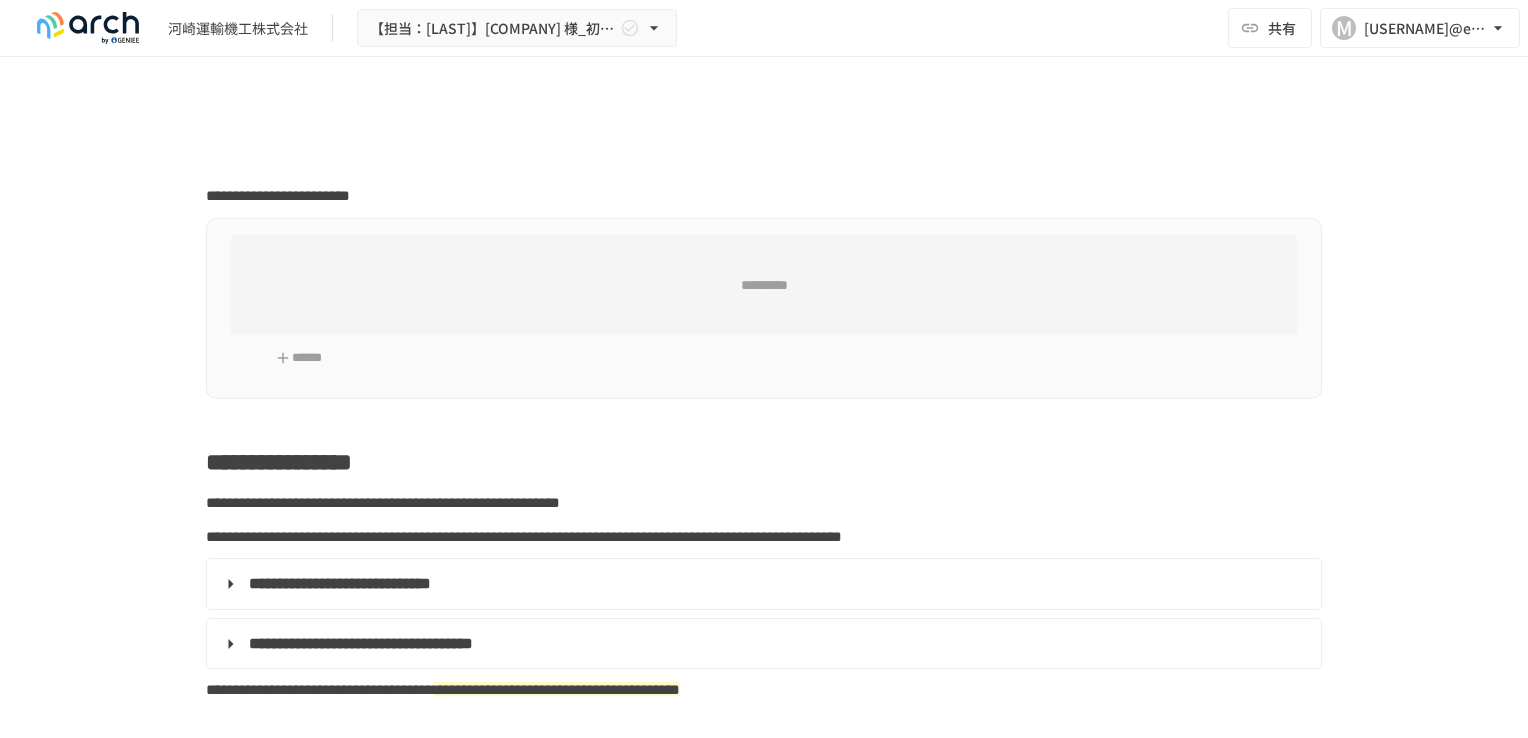 scroll, scrollTop: 0, scrollLeft: 0, axis: both 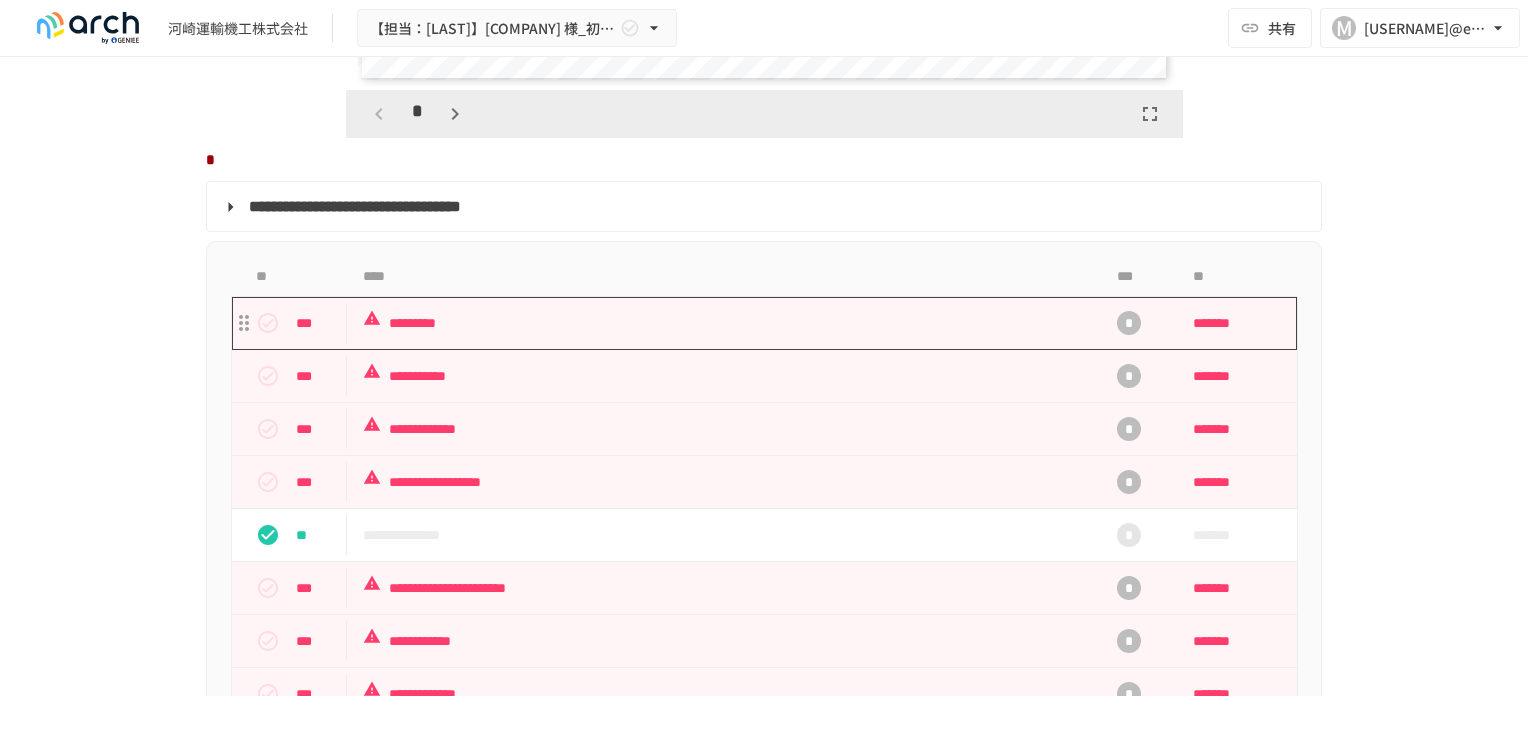 click on "*********" at bounding box center (722, 323) 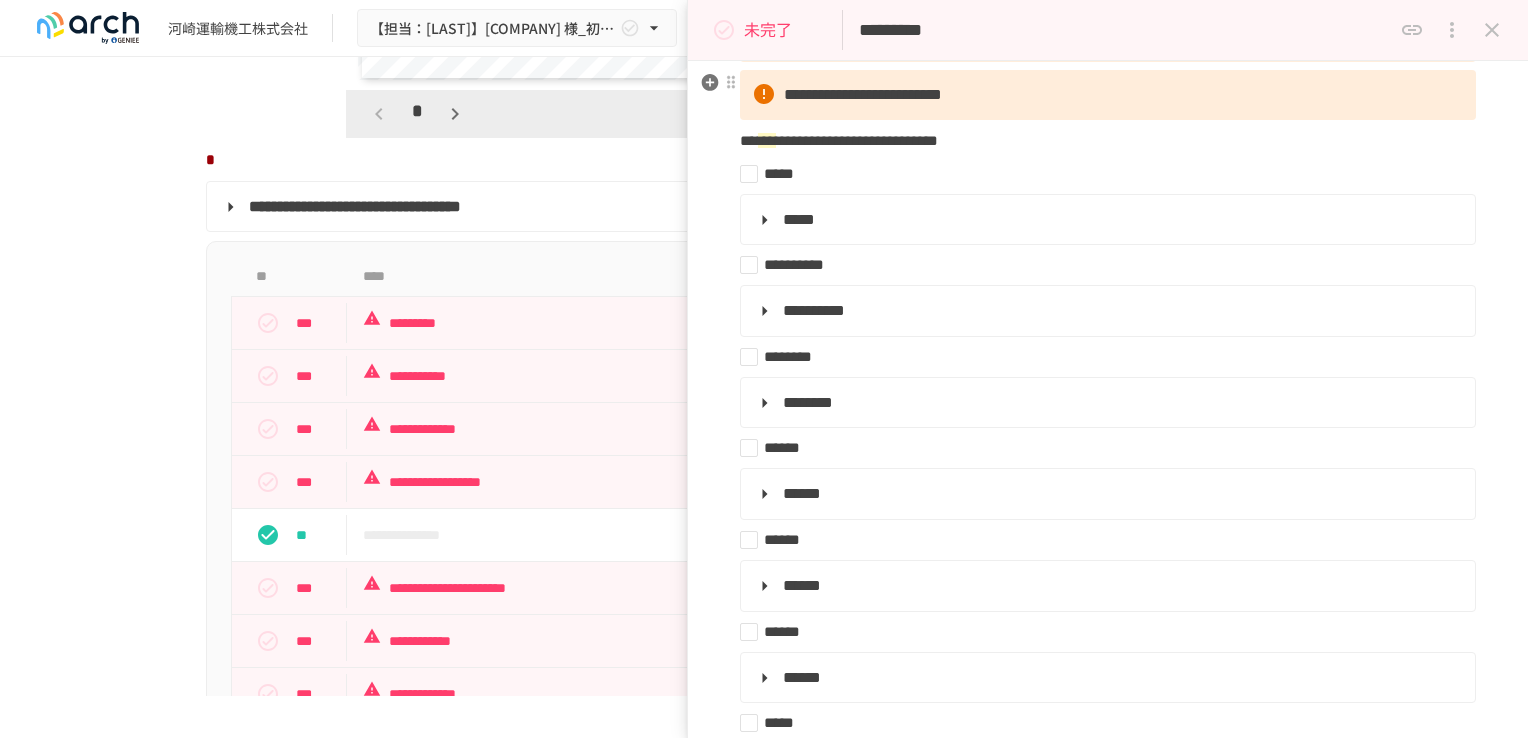 scroll, scrollTop: 300, scrollLeft: 0, axis: vertical 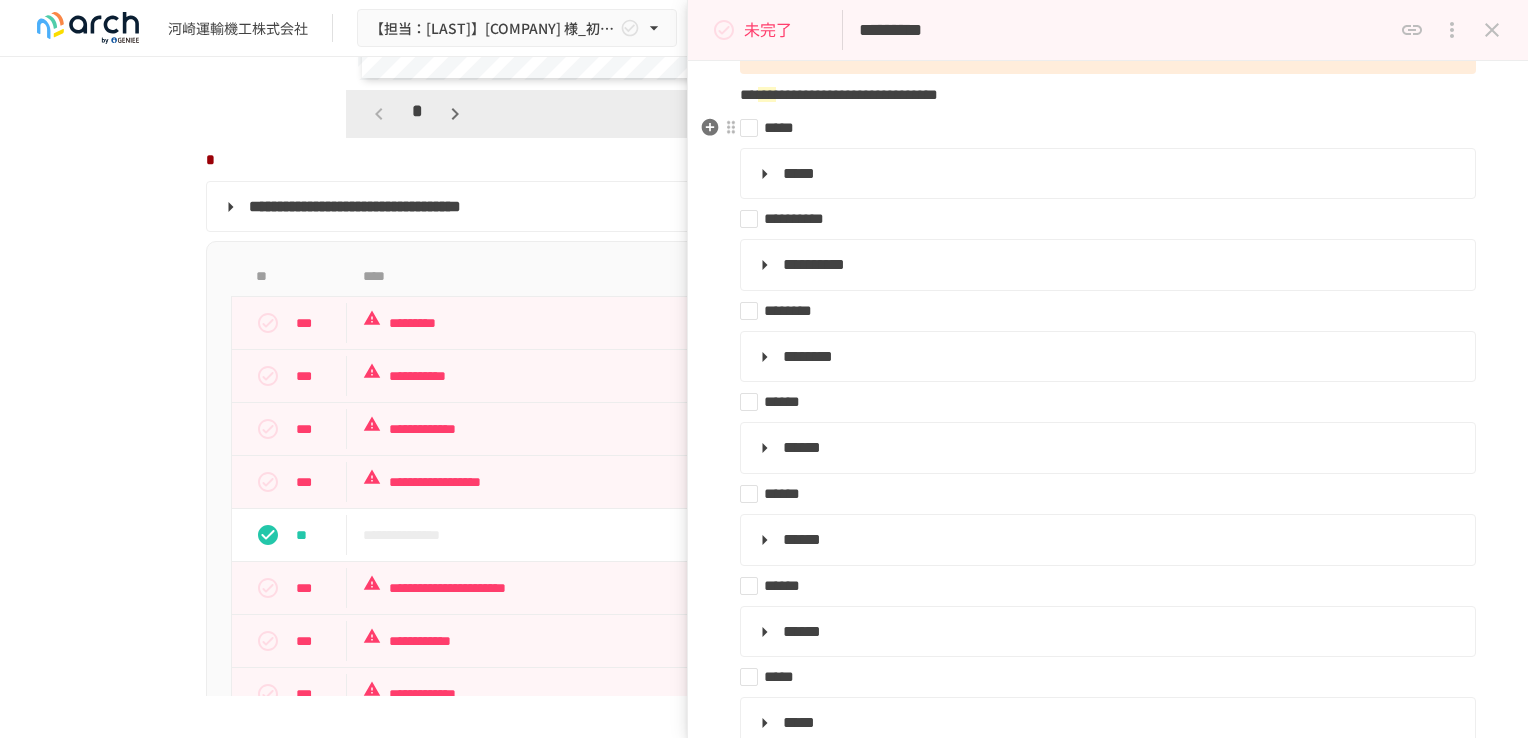 click on "*****" at bounding box center (1100, 128) 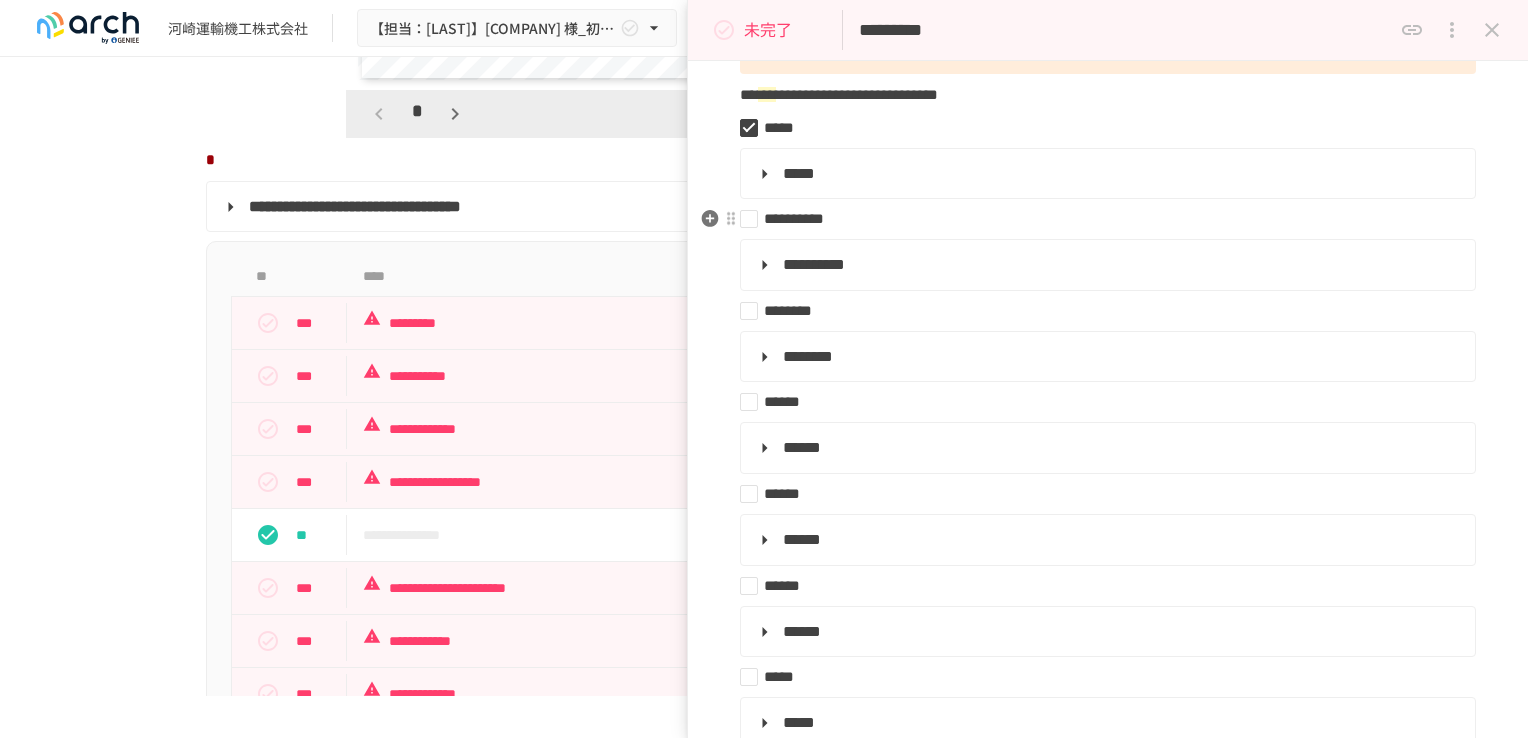 click on "**********" at bounding box center (1100, 219) 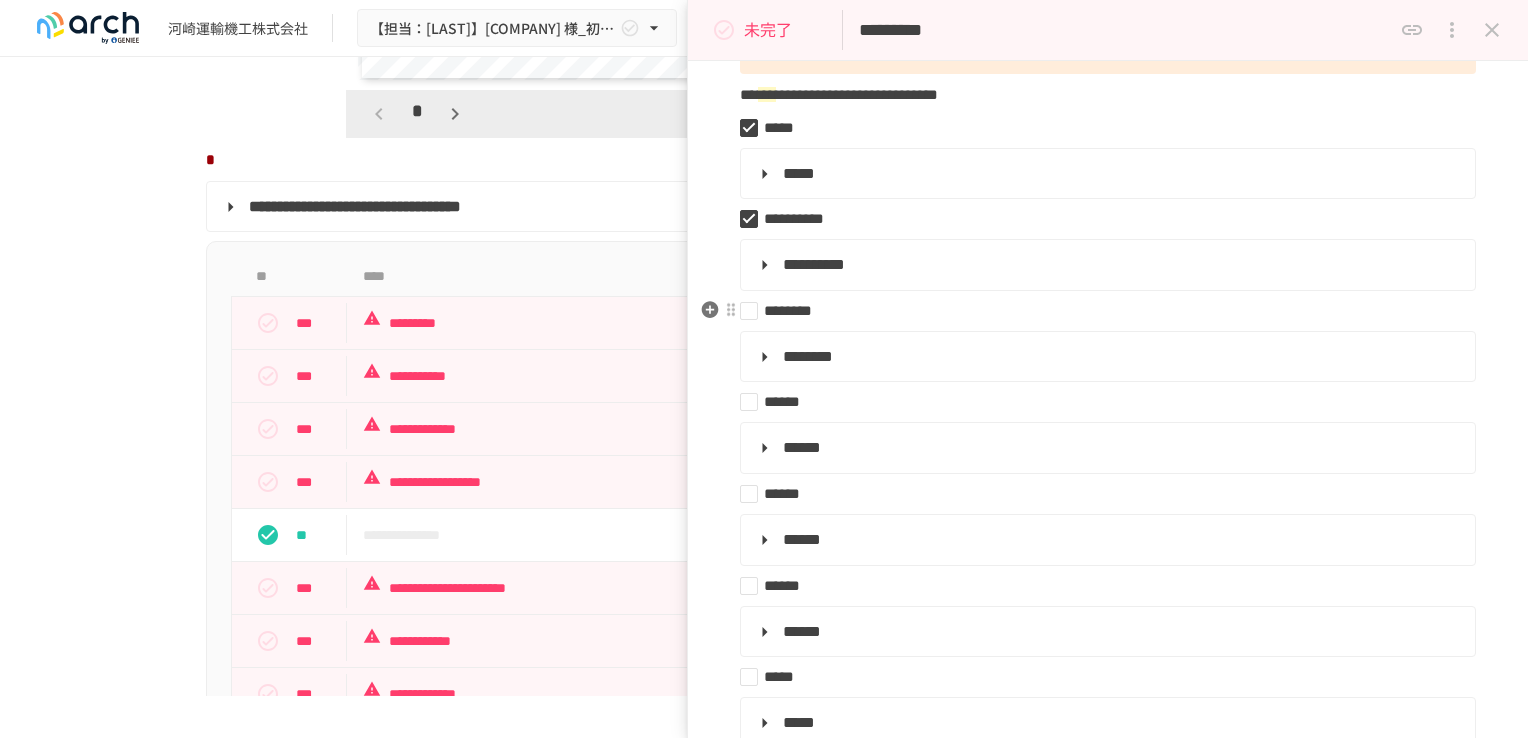 click on "********" at bounding box center (1100, 311) 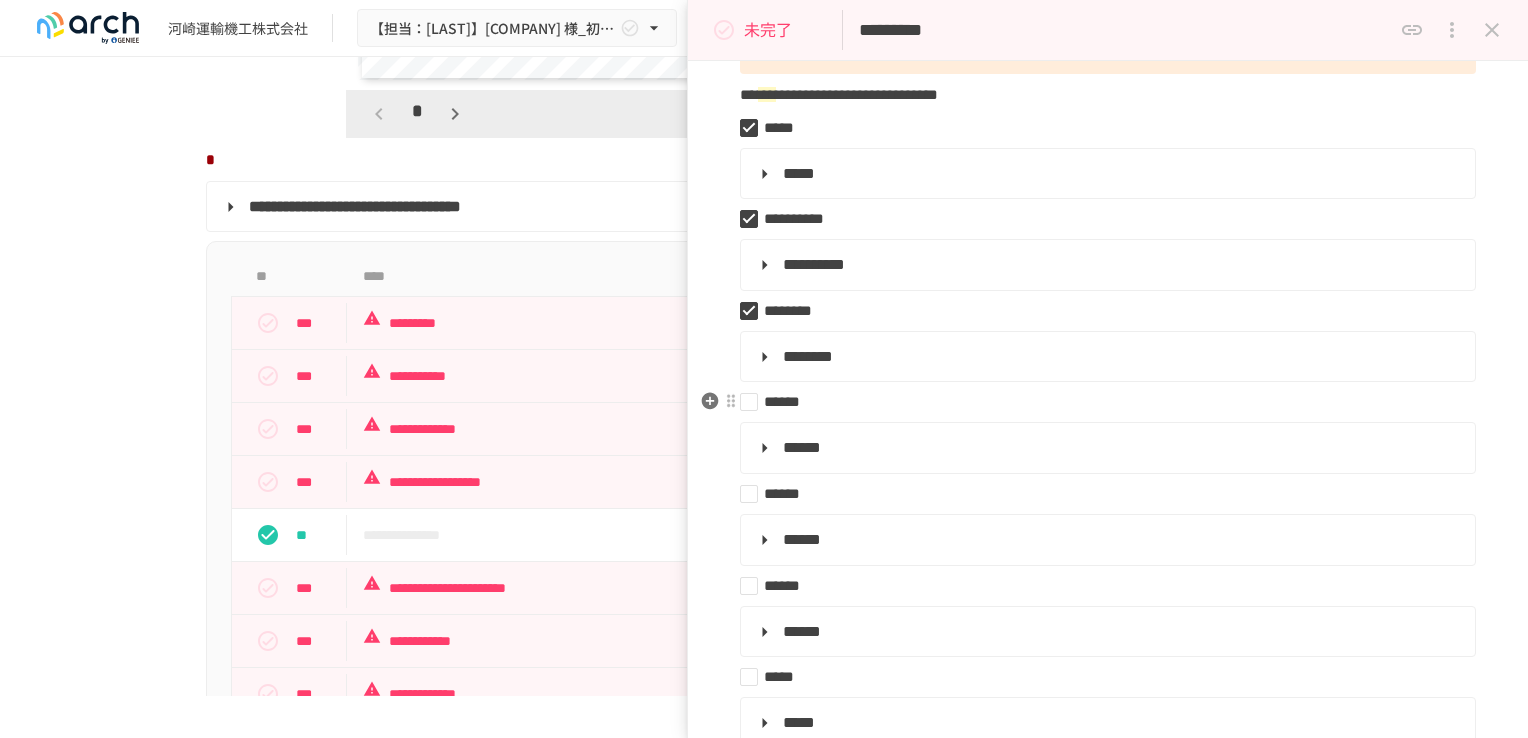 click on "******" at bounding box center (1100, 402) 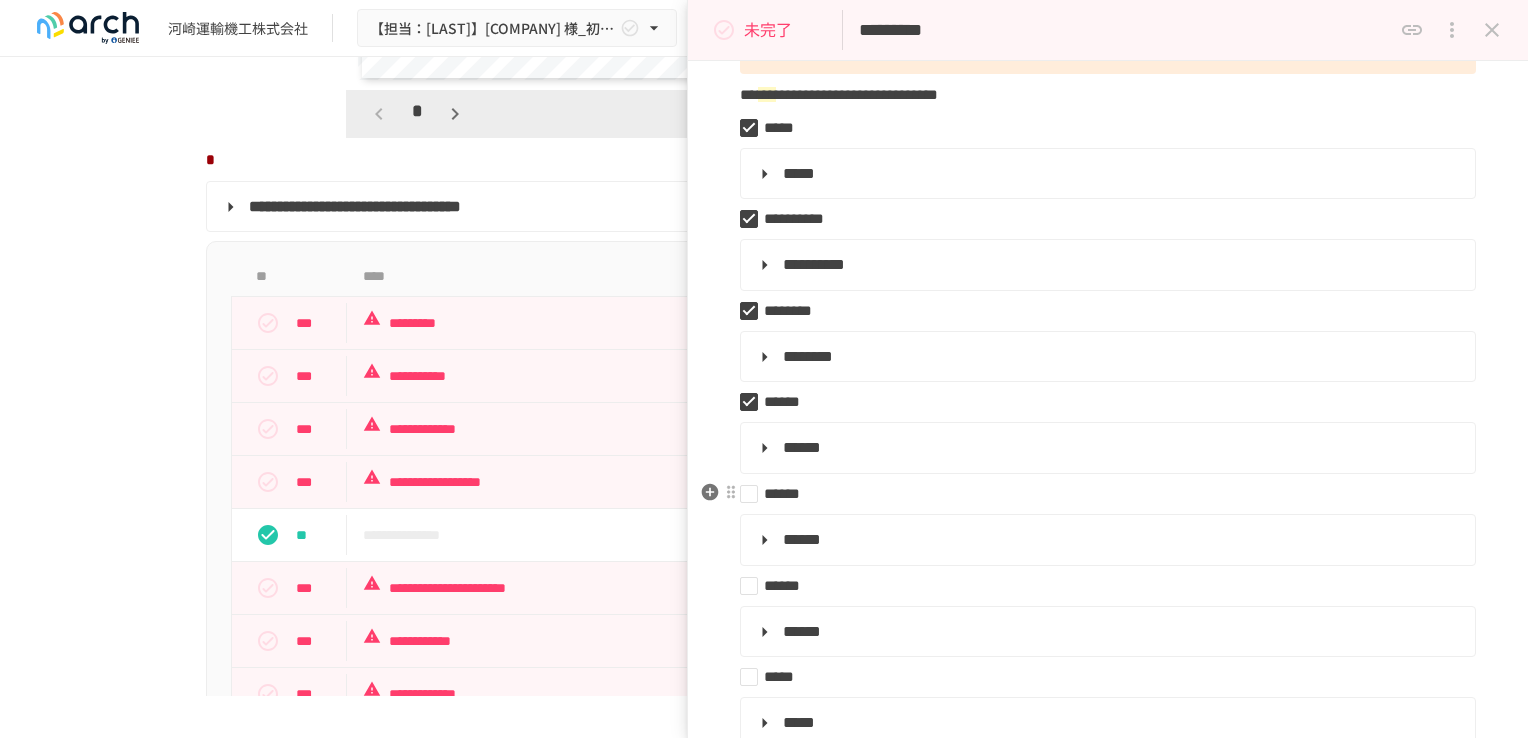 click on "******" at bounding box center (1100, 494) 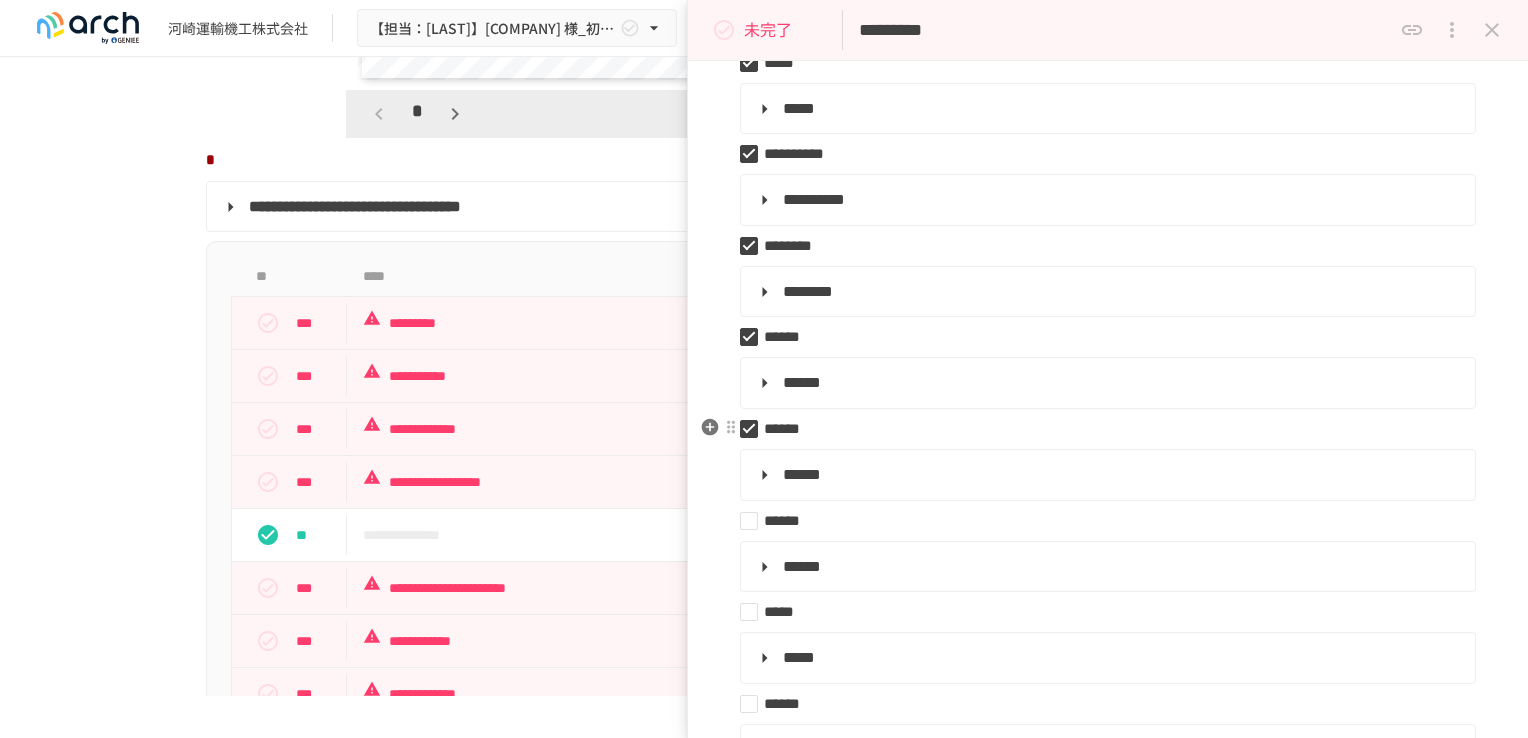 scroll, scrollTop: 400, scrollLeft: 0, axis: vertical 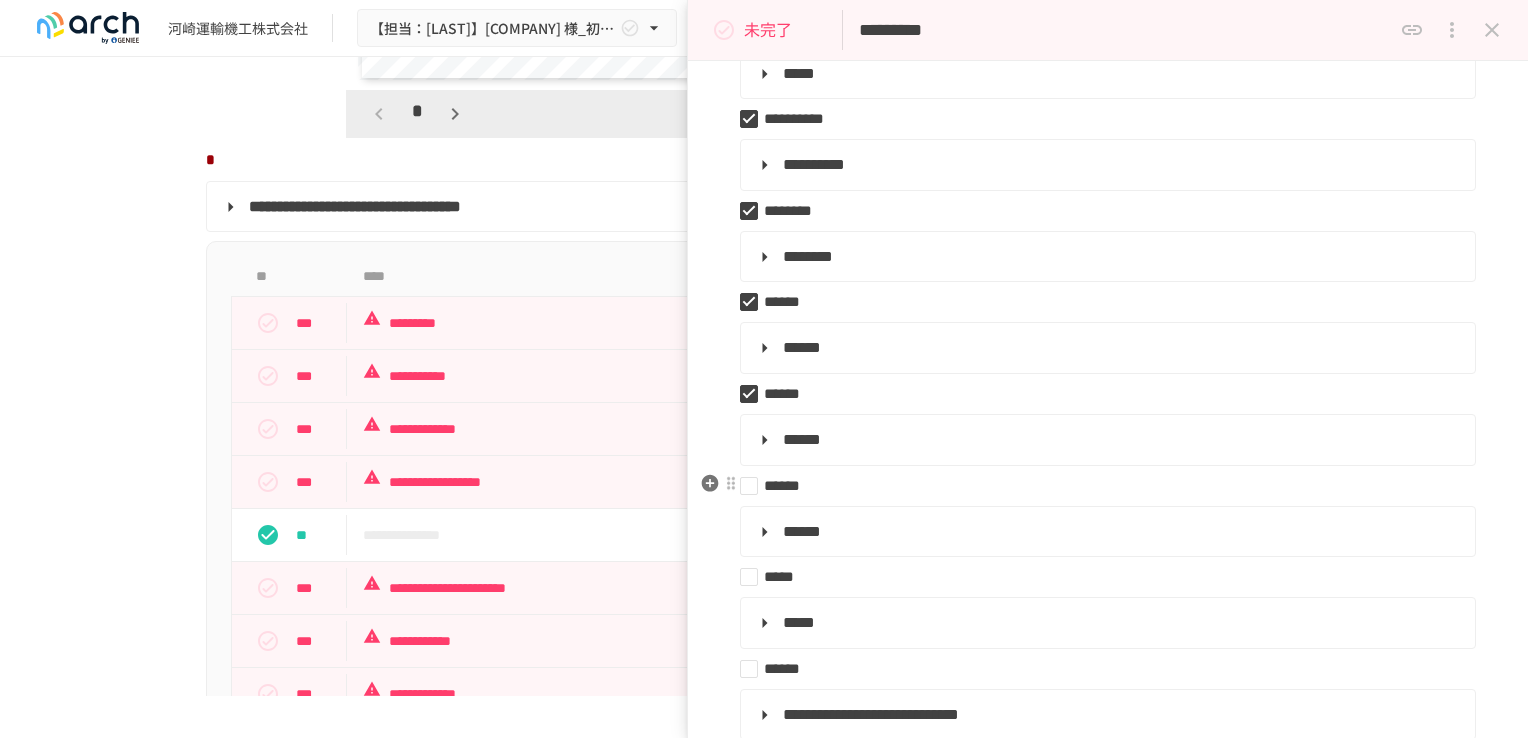 click on "******" at bounding box center (1100, 486) 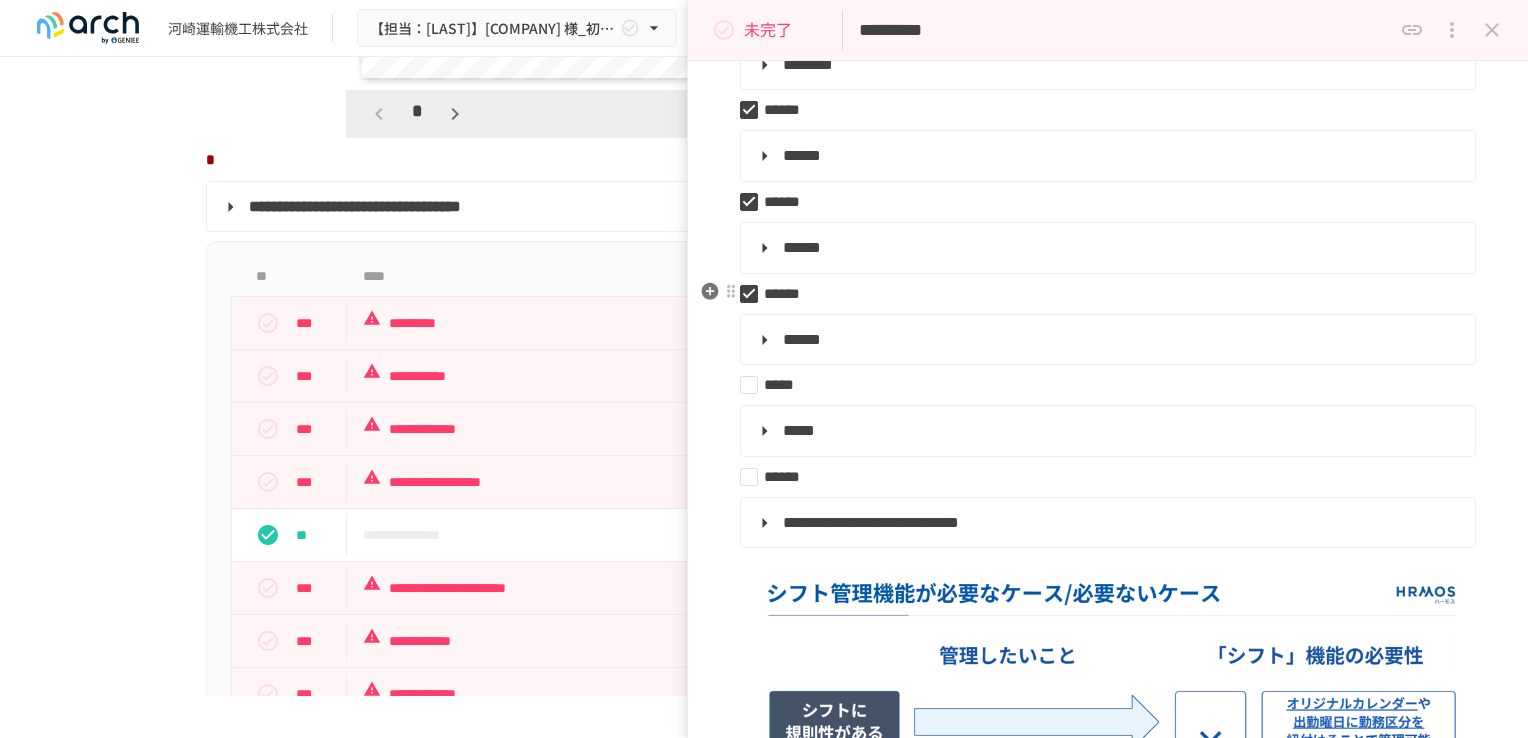 scroll, scrollTop: 600, scrollLeft: 0, axis: vertical 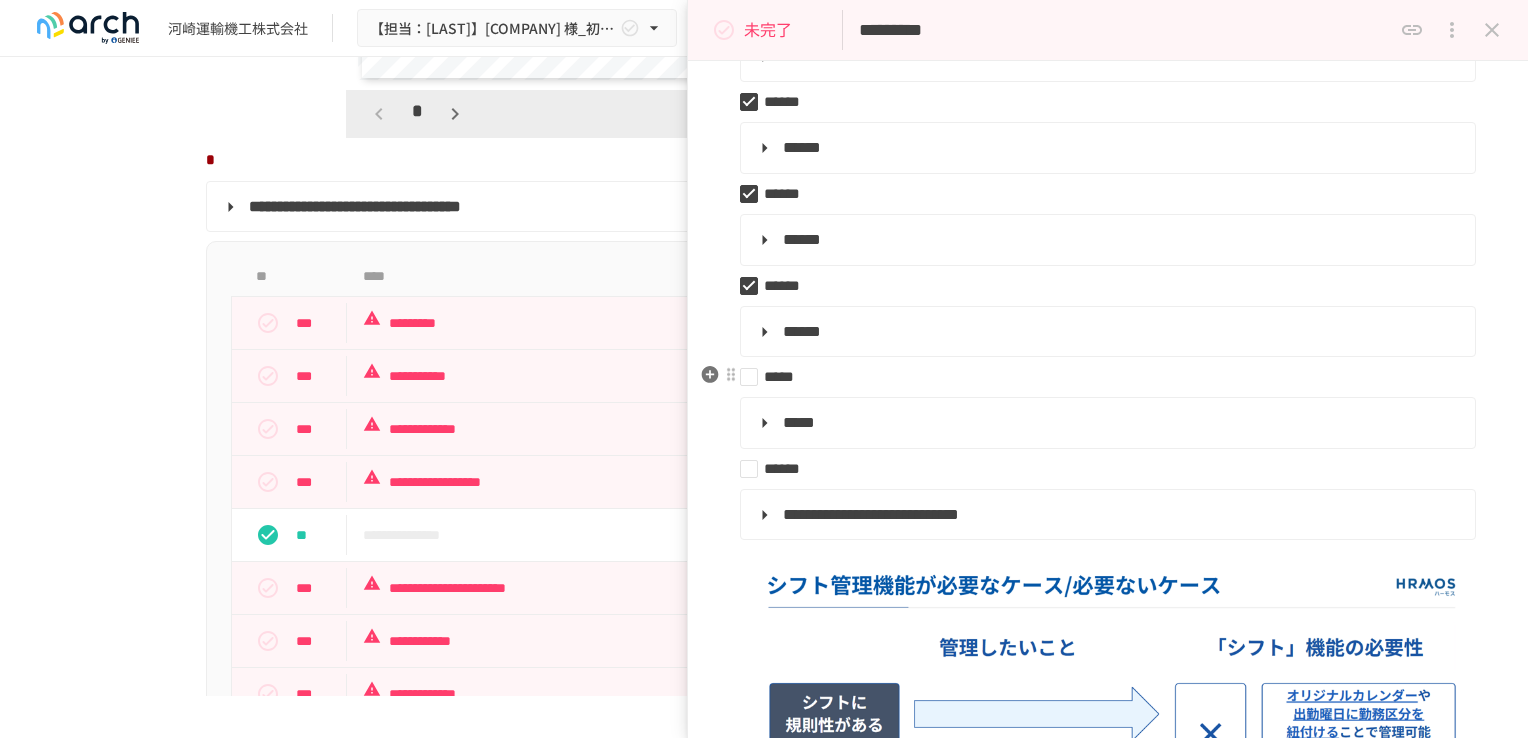 click on "*****" at bounding box center [1100, 377] 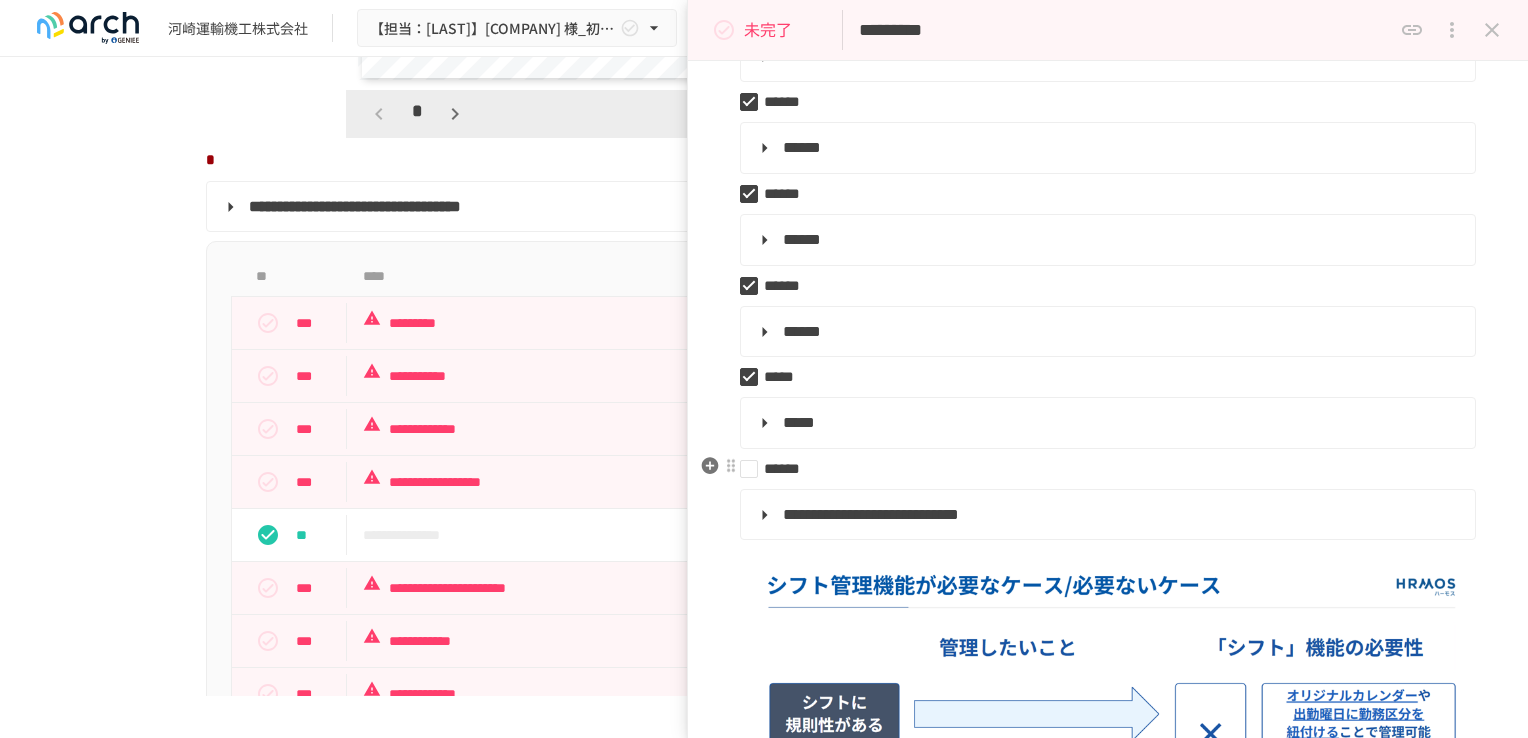click on "******" at bounding box center [1100, 469] 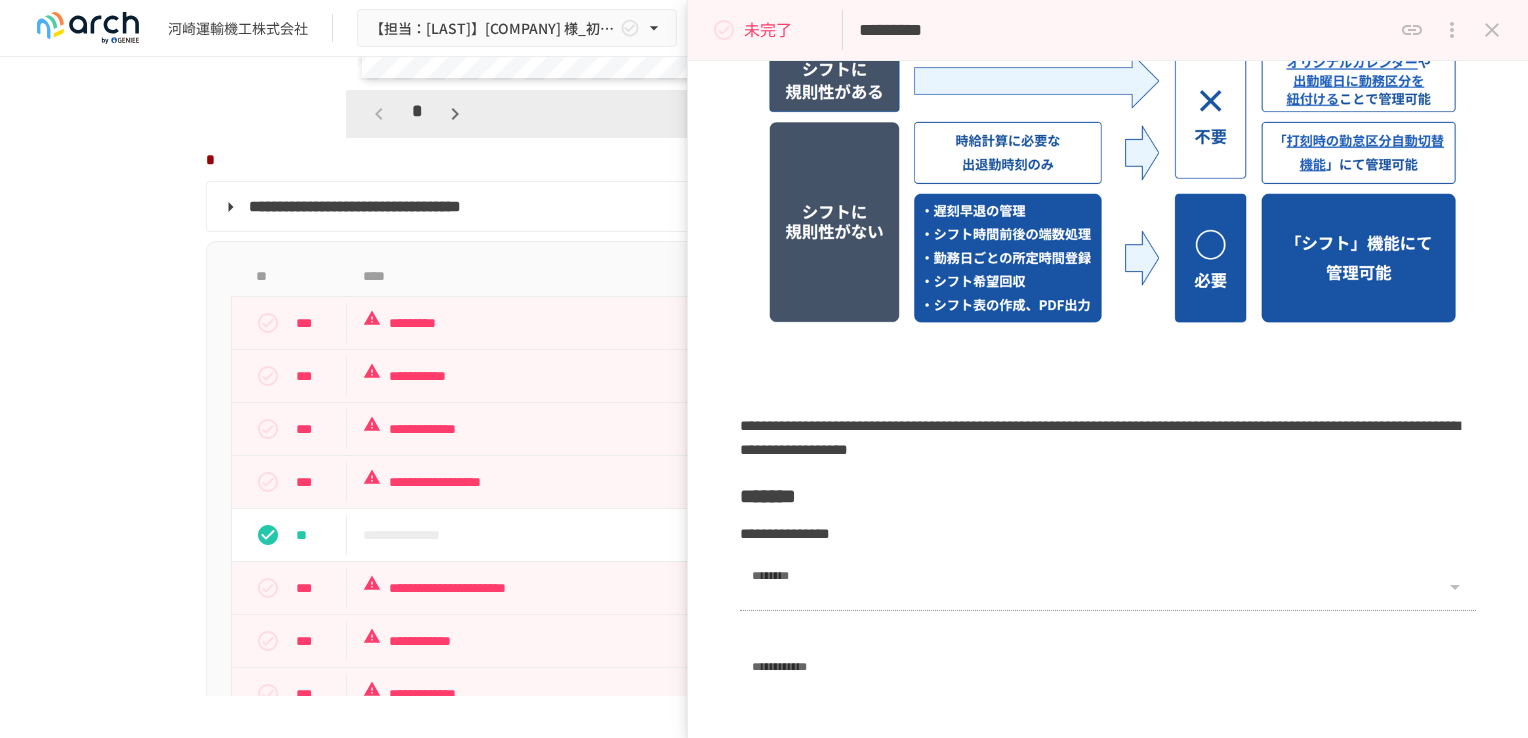 scroll, scrollTop: 1400, scrollLeft: 0, axis: vertical 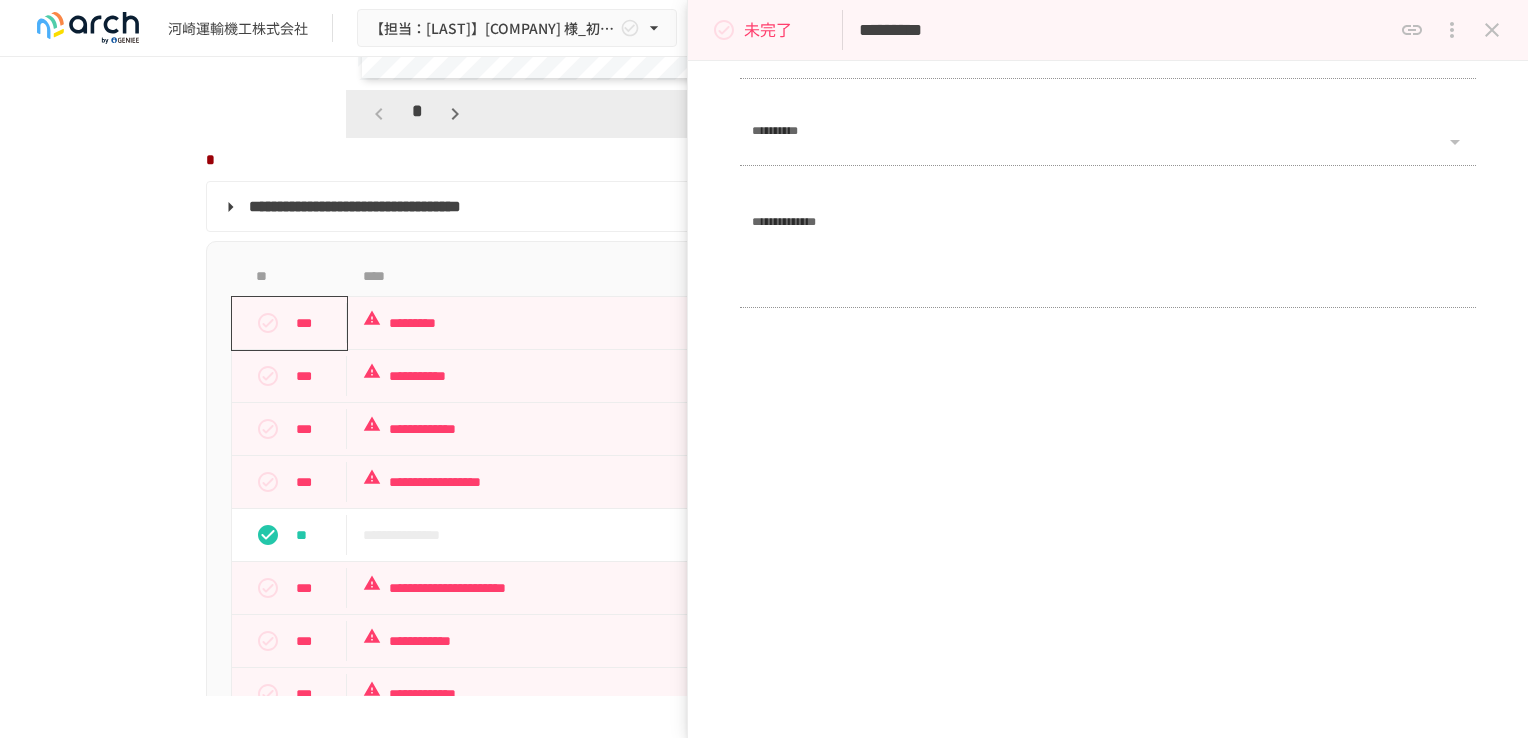 click 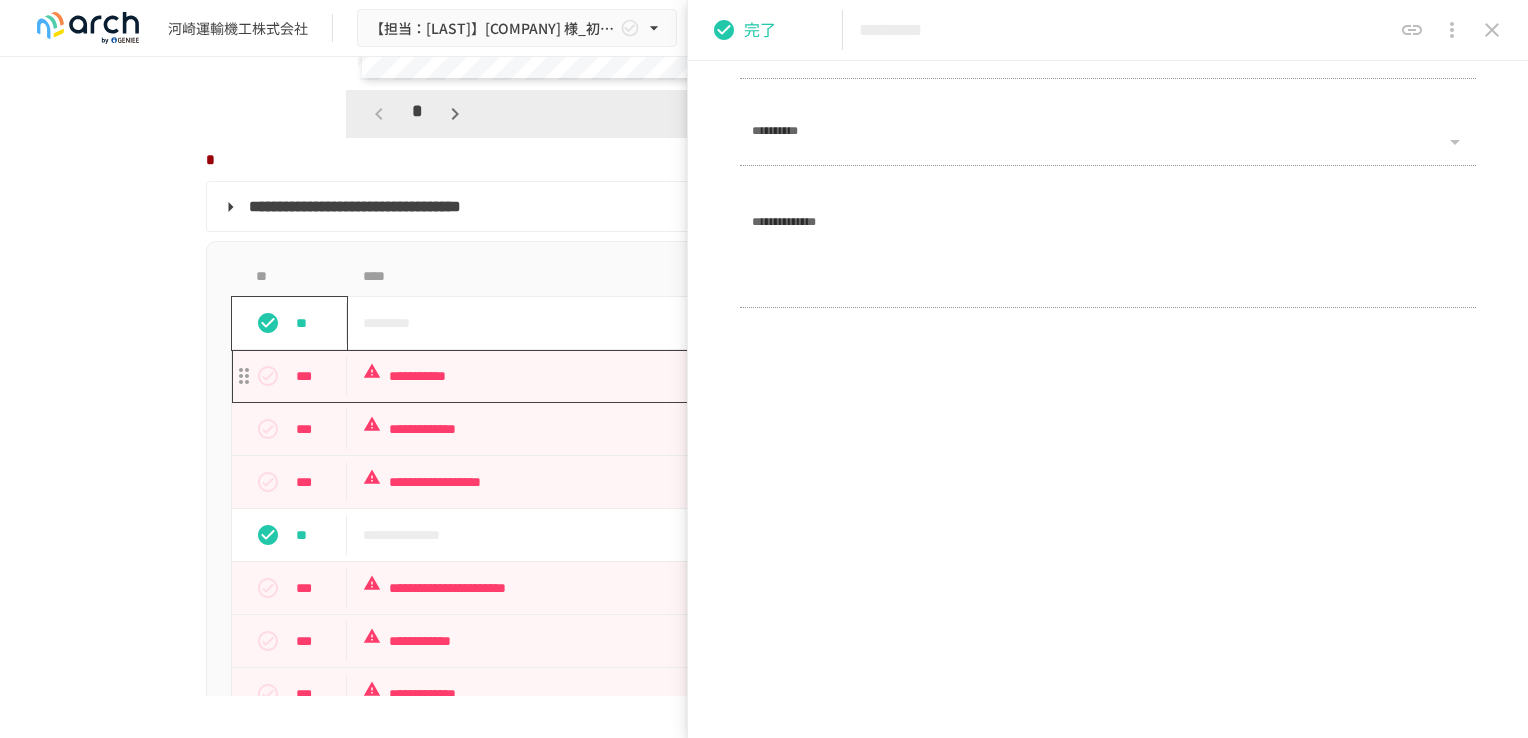 click on "**********" at bounding box center (722, 376) 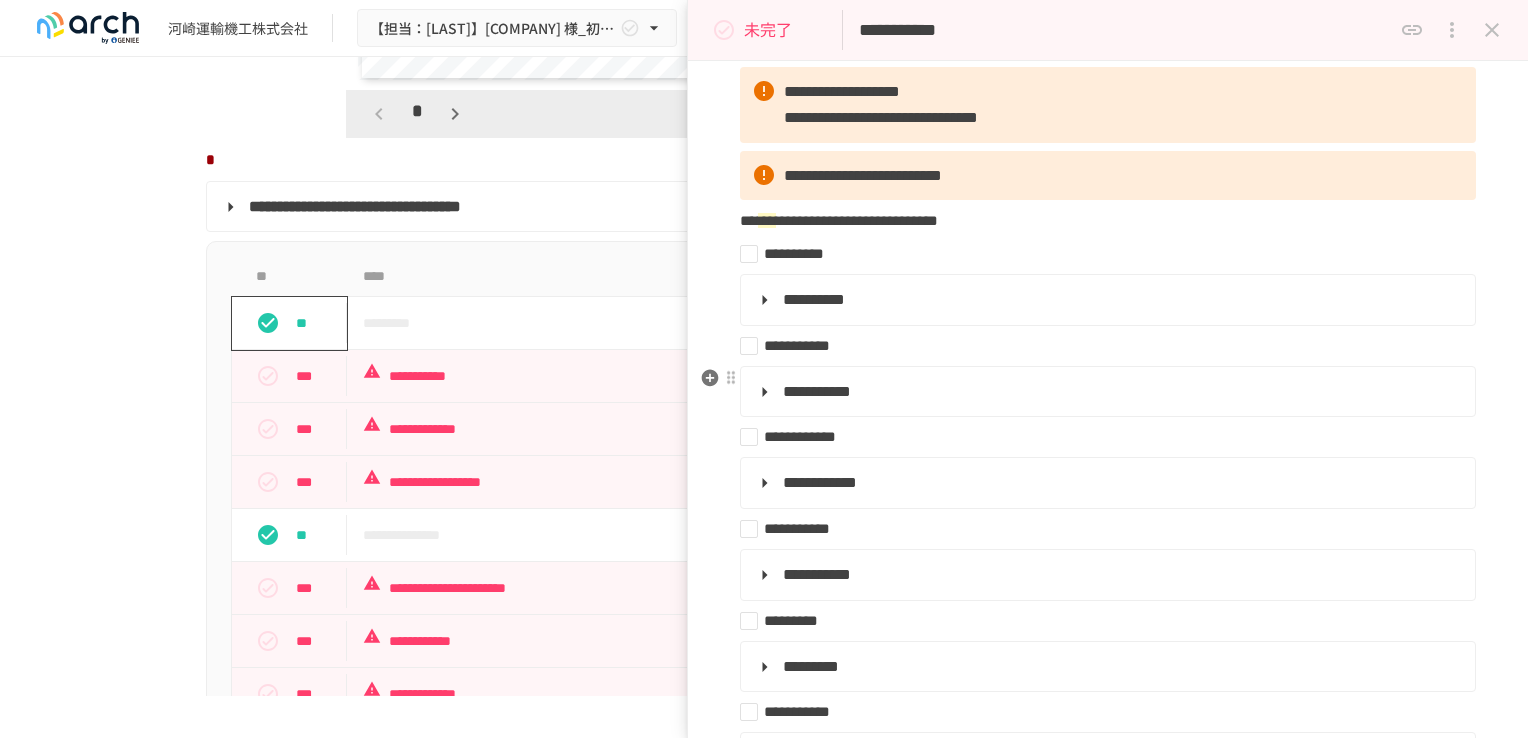 scroll, scrollTop: 200, scrollLeft: 0, axis: vertical 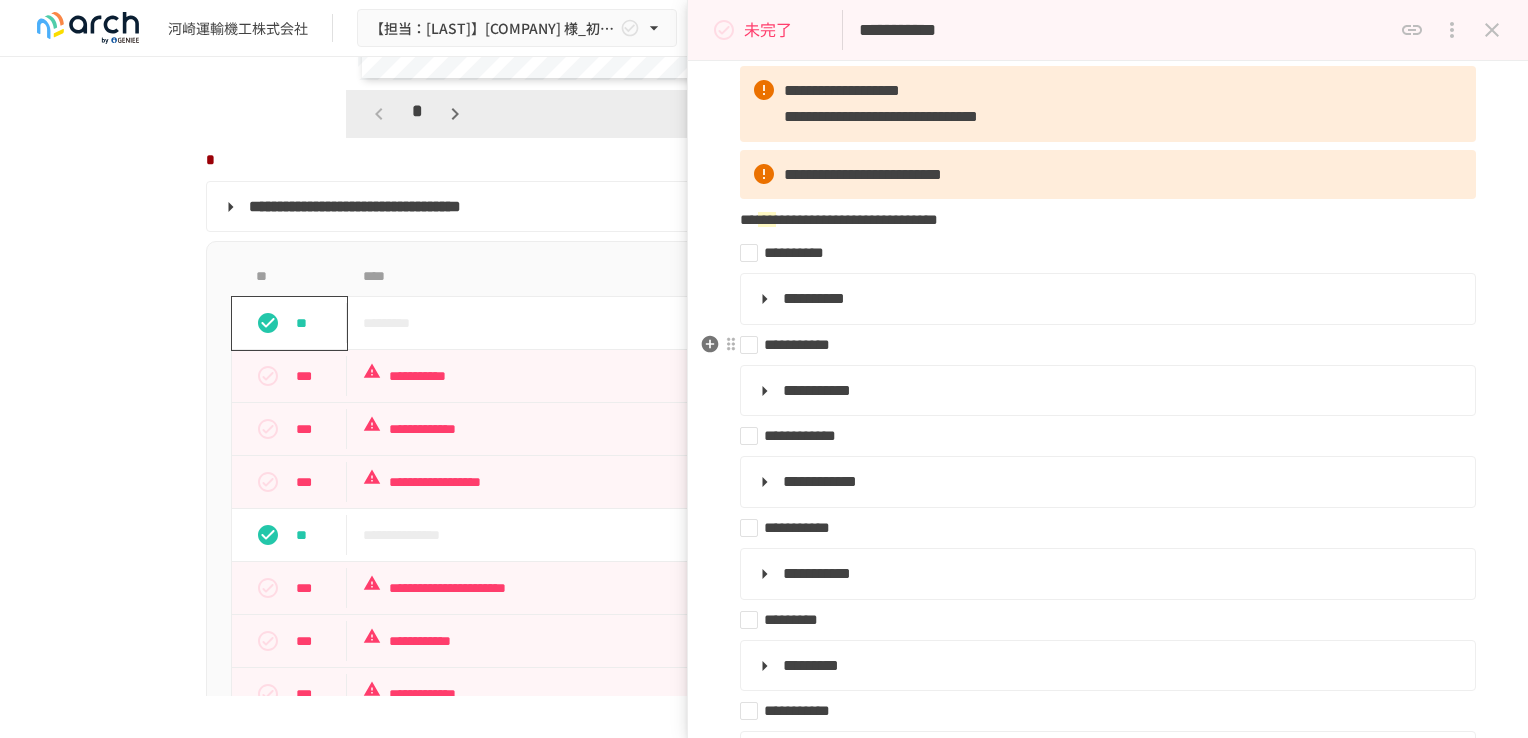 click on "**********" at bounding box center (1100, 345) 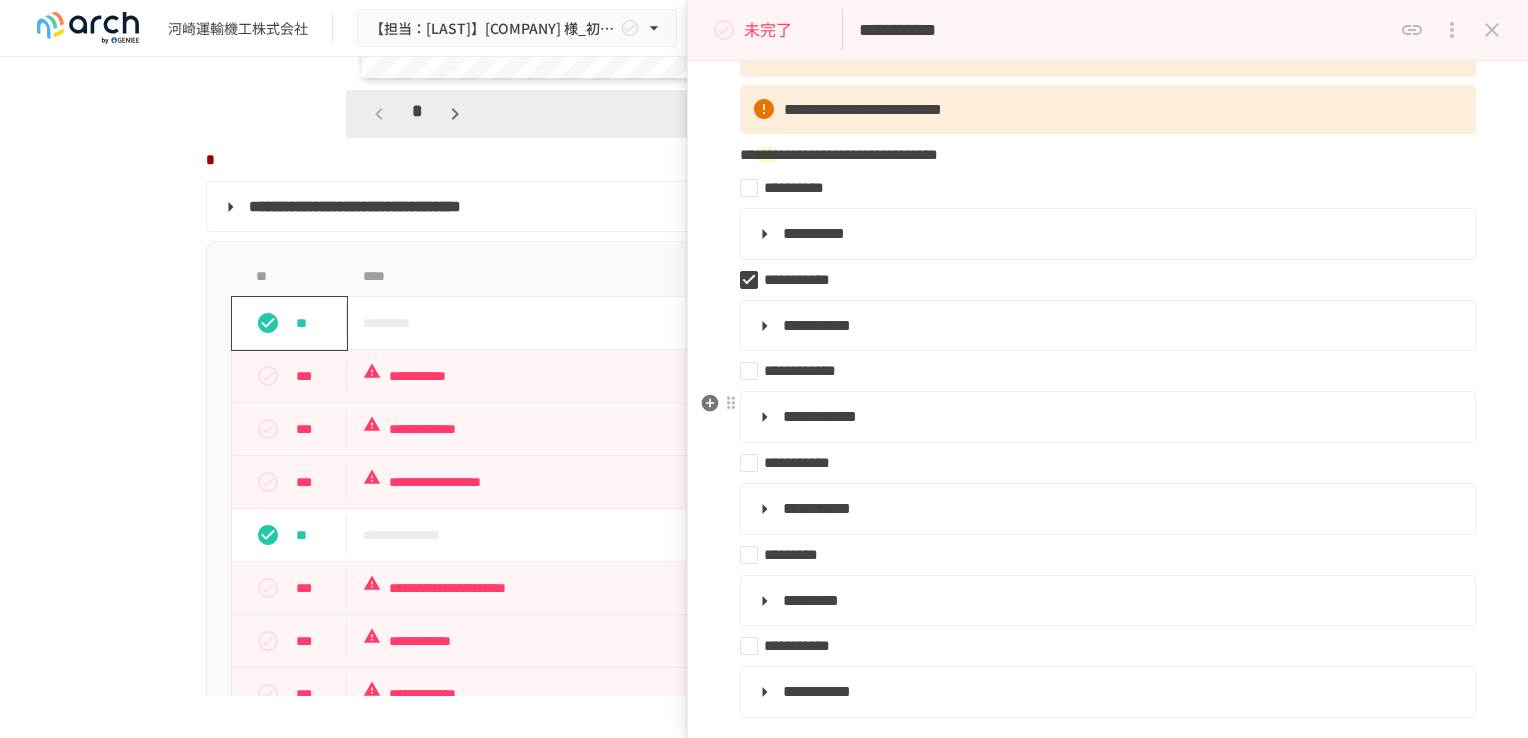 scroll, scrollTop: 300, scrollLeft: 0, axis: vertical 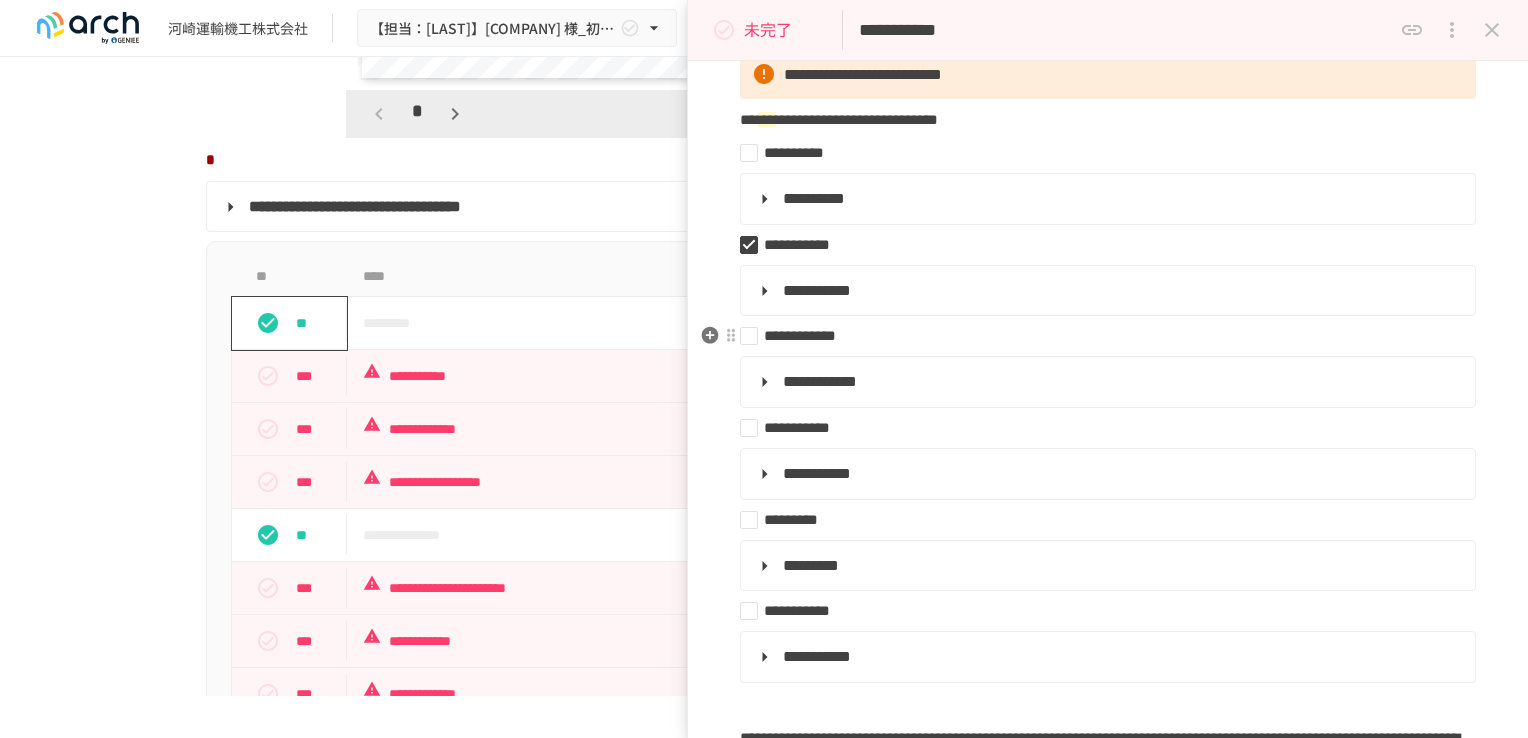 click on "**********" at bounding box center (1100, 336) 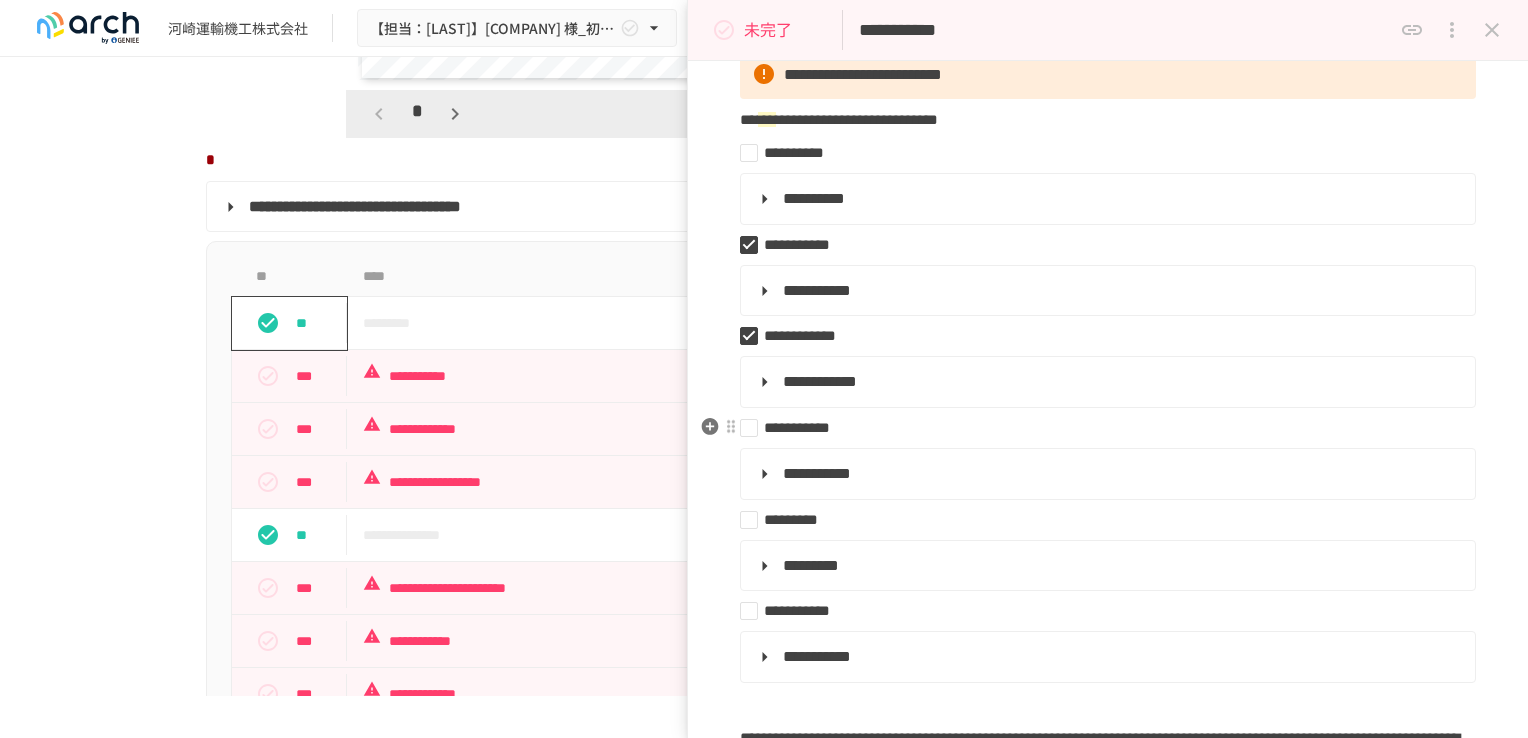 click on "**********" at bounding box center [1100, 428] 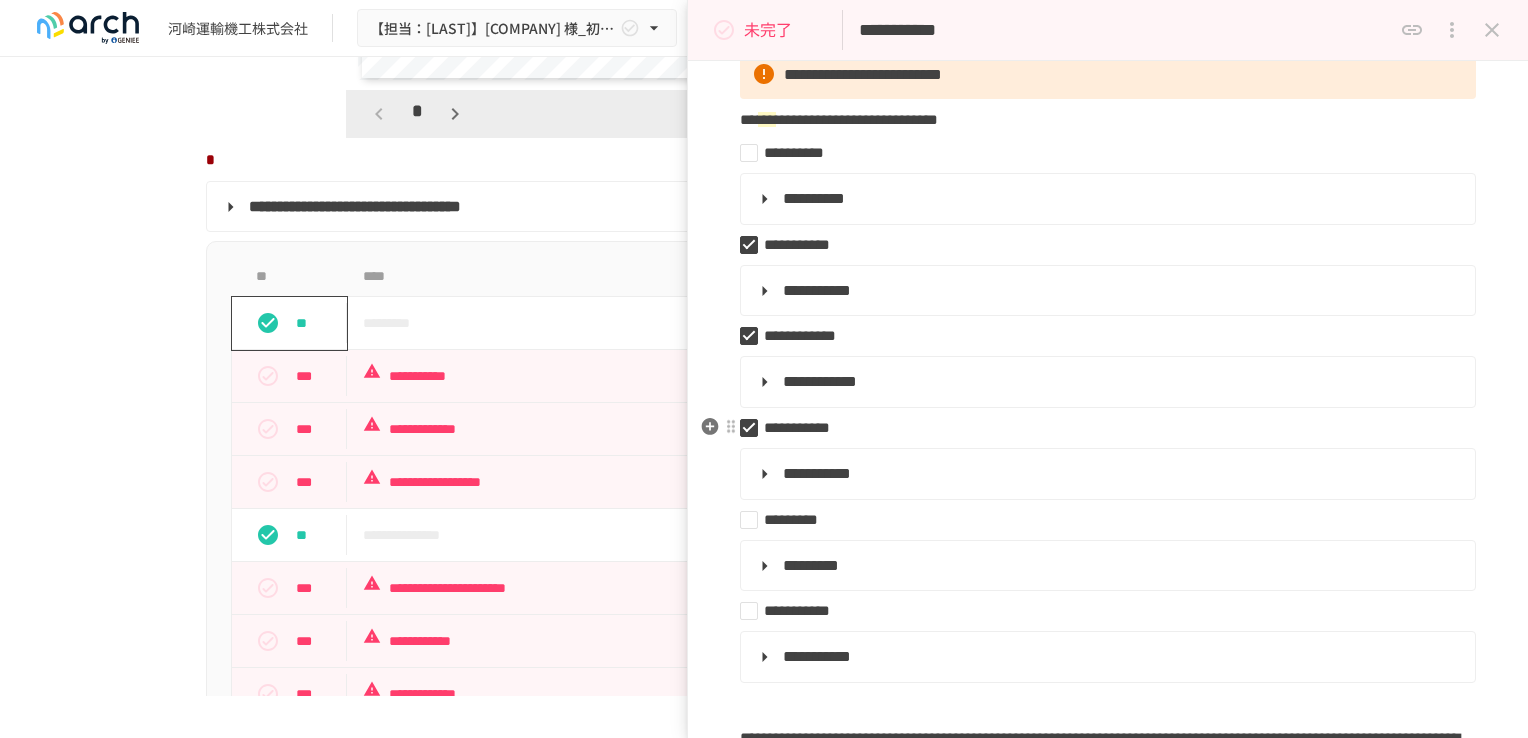 scroll, scrollTop: 400, scrollLeft: 0, axis: vertical 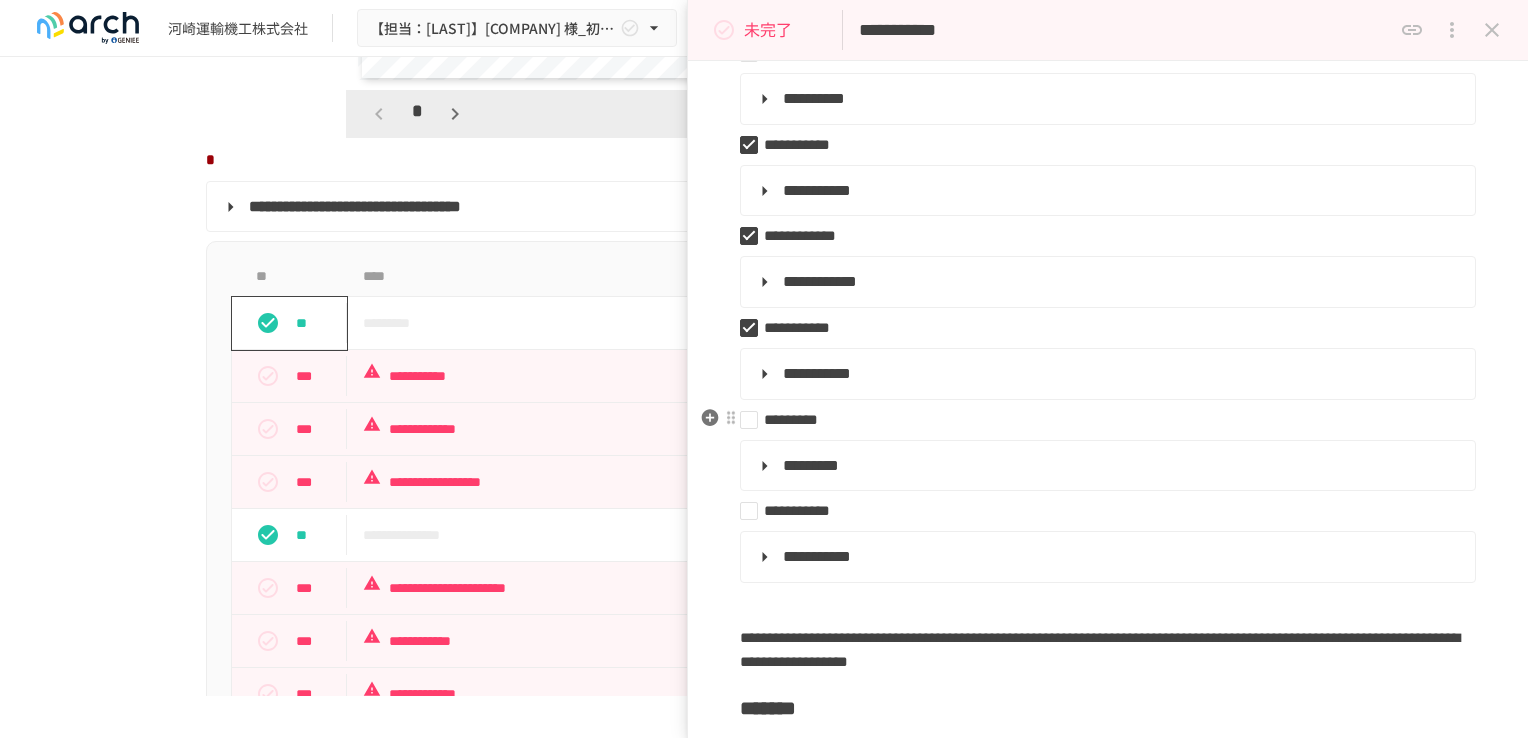 click on "*********" at bounding box center [1100, 420] 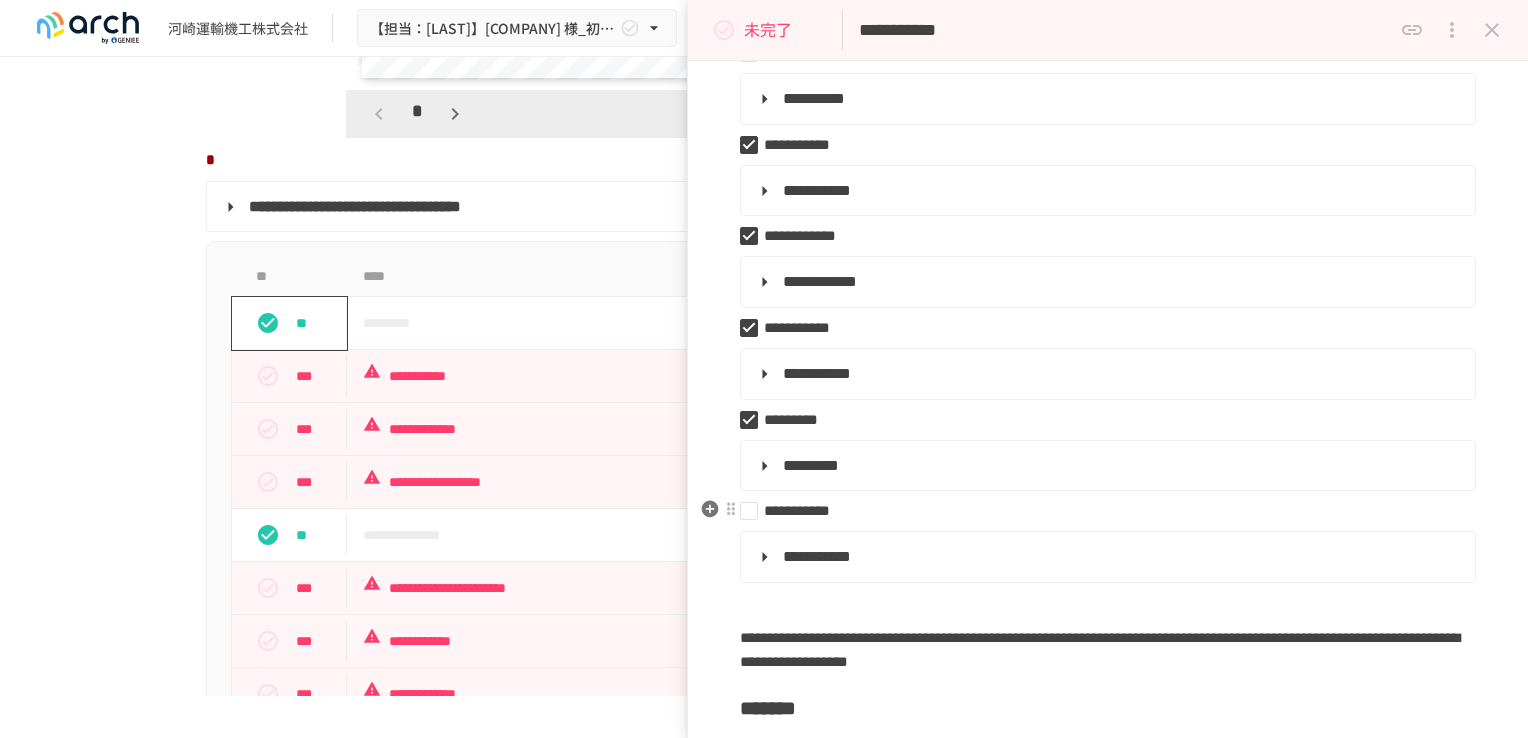 click on "**********" at bounding box center [1100, 511] 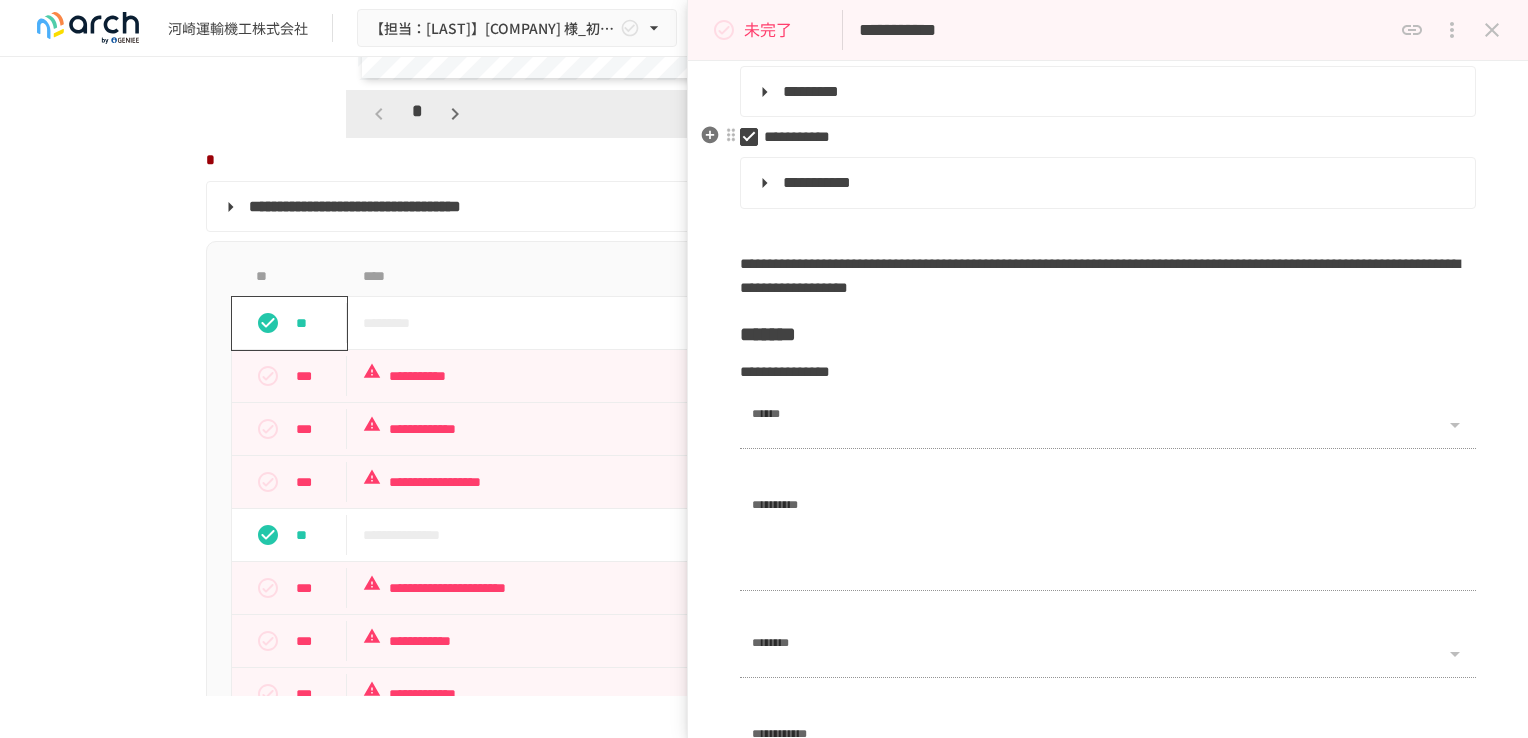 scroll, scrollTop: 800, scrollLeft: 0, axis: vertical 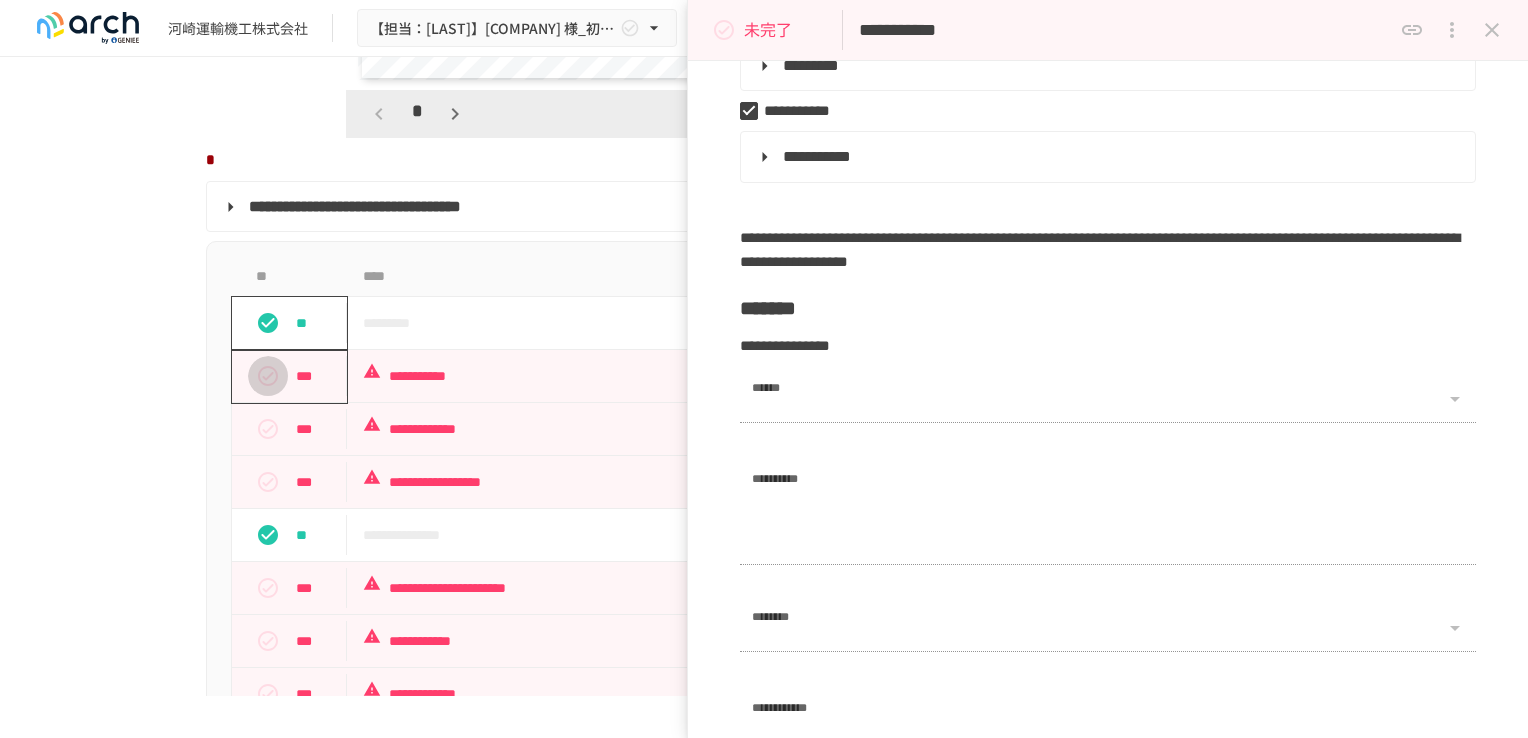 click 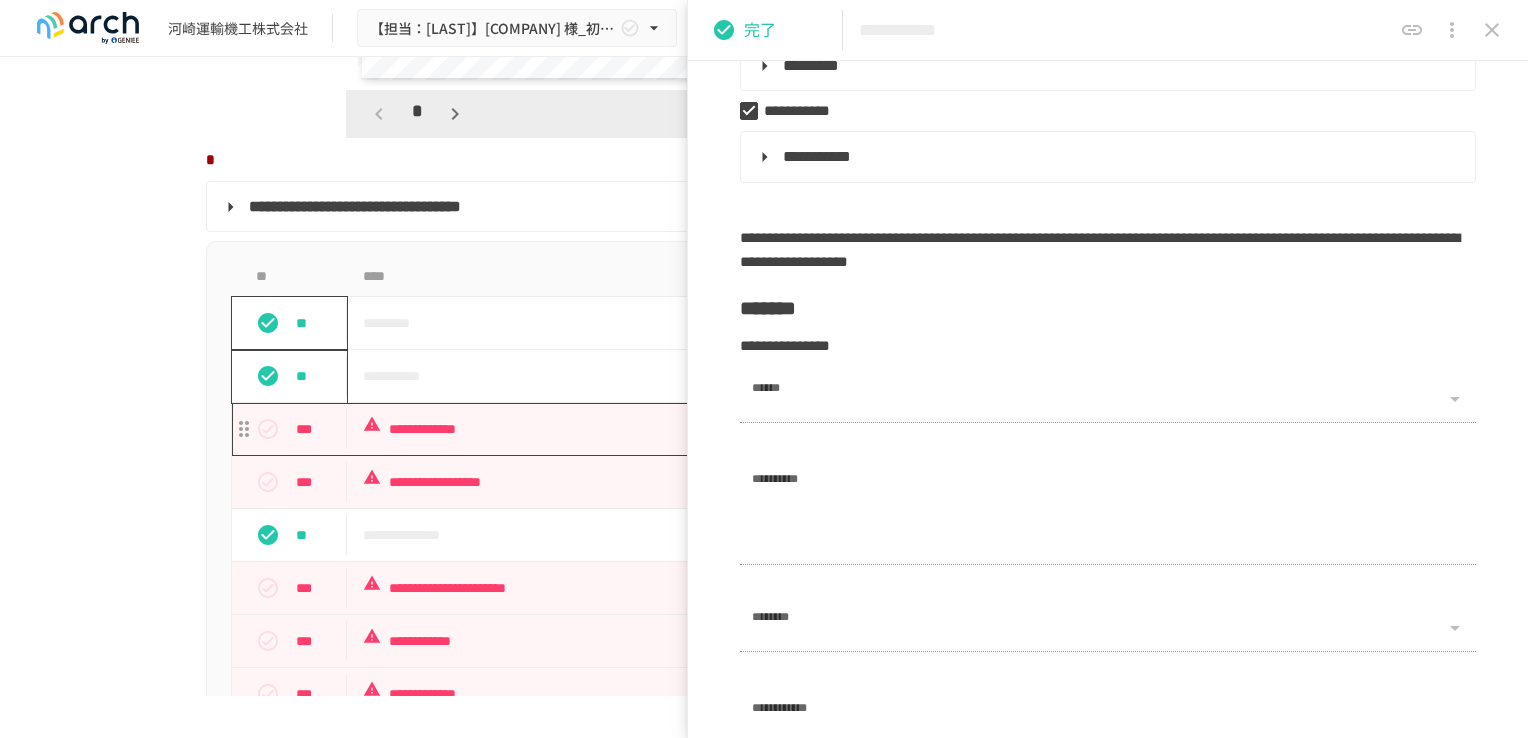 click on "**********" at bounding box center (722, 429) 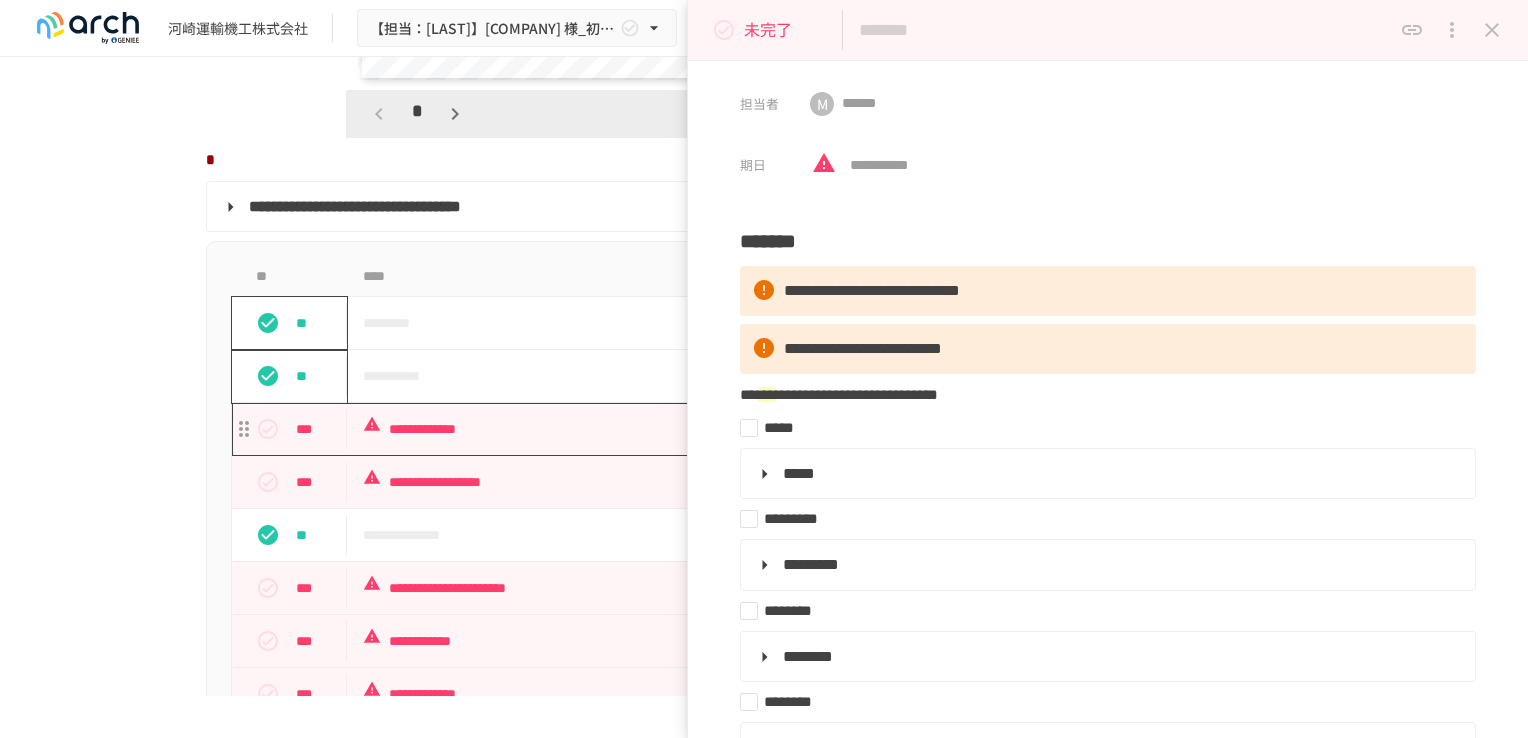 type on "**********" 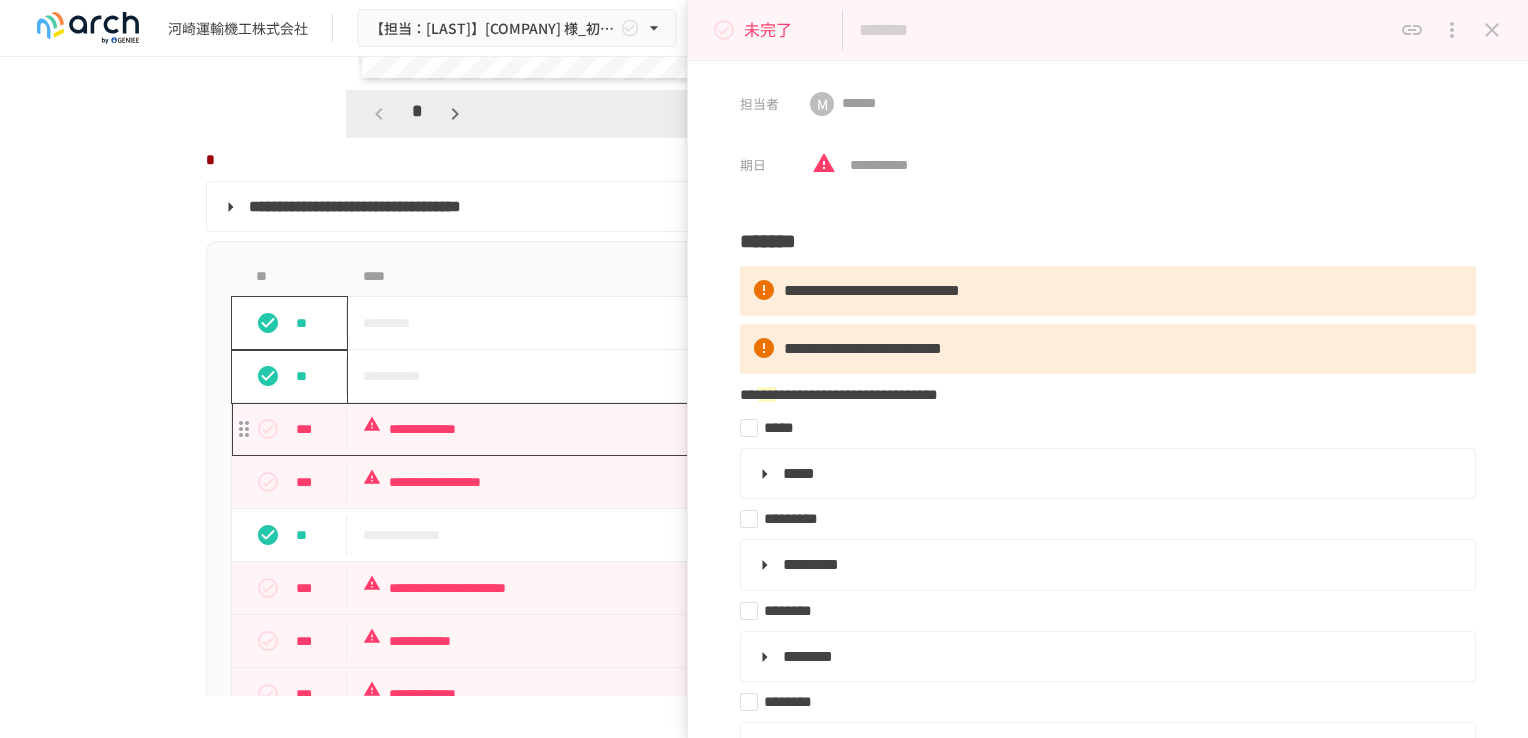 type on "**********" 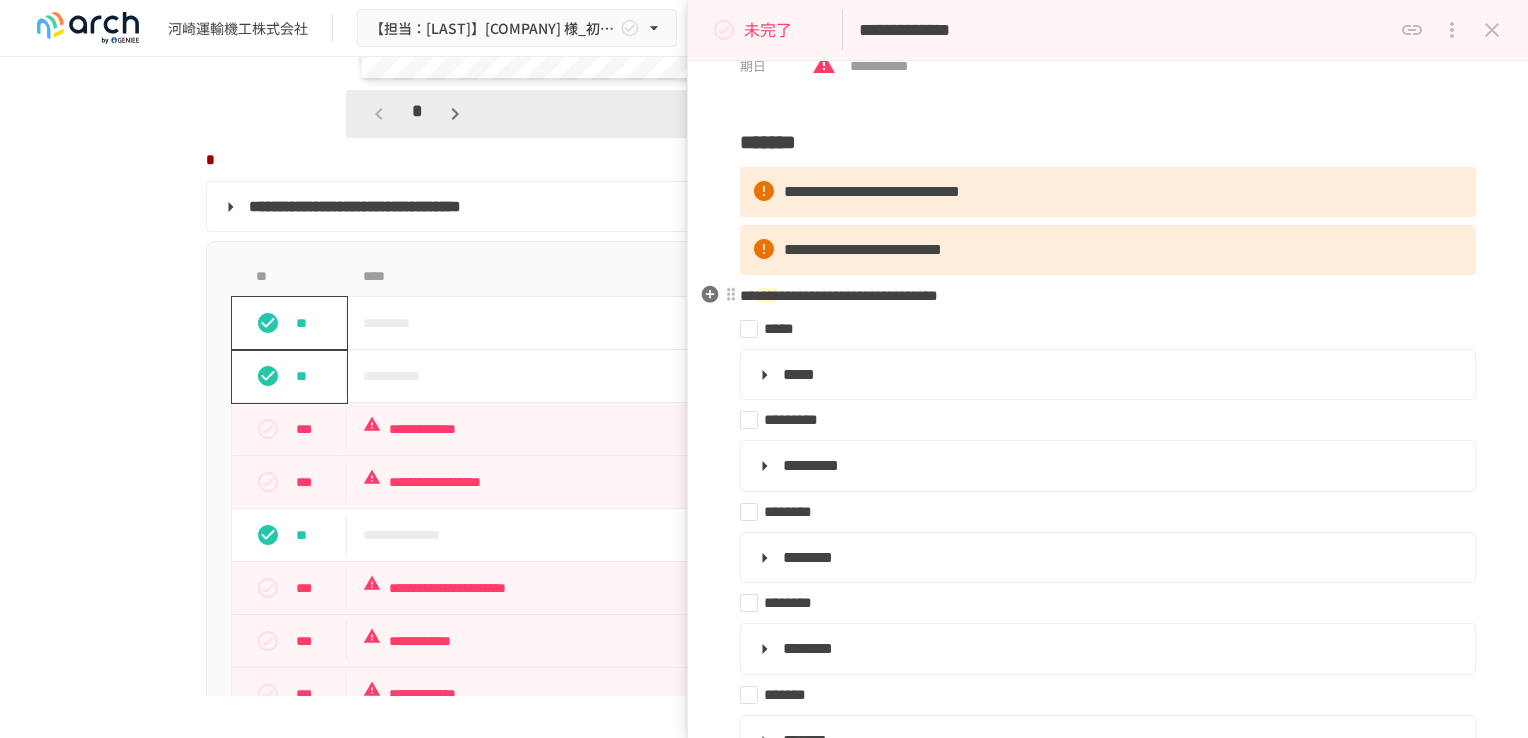 scroll, scrollTop: 100, scrollLeft: 0, axis: vertical 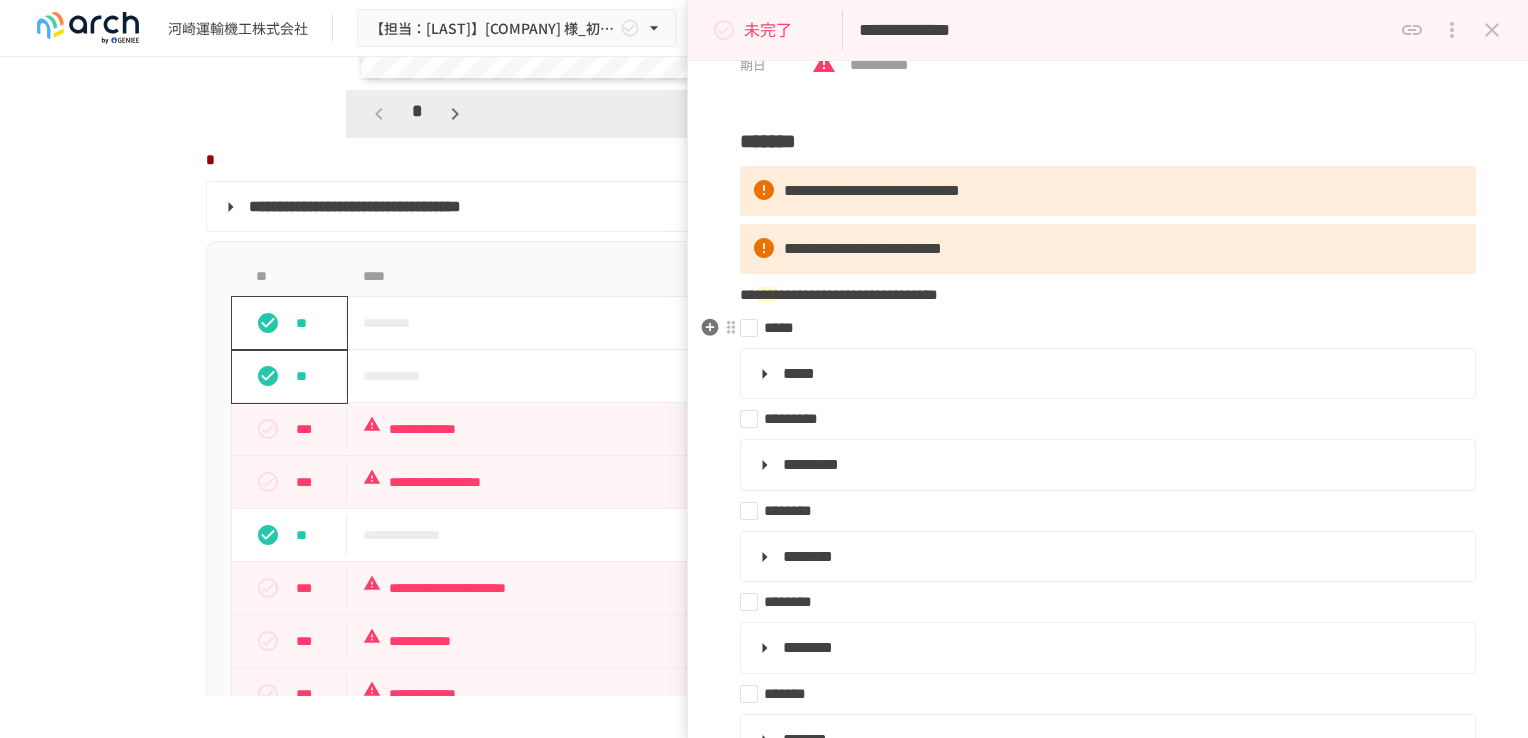 click on "*****" at bounding box center [1100, 328] 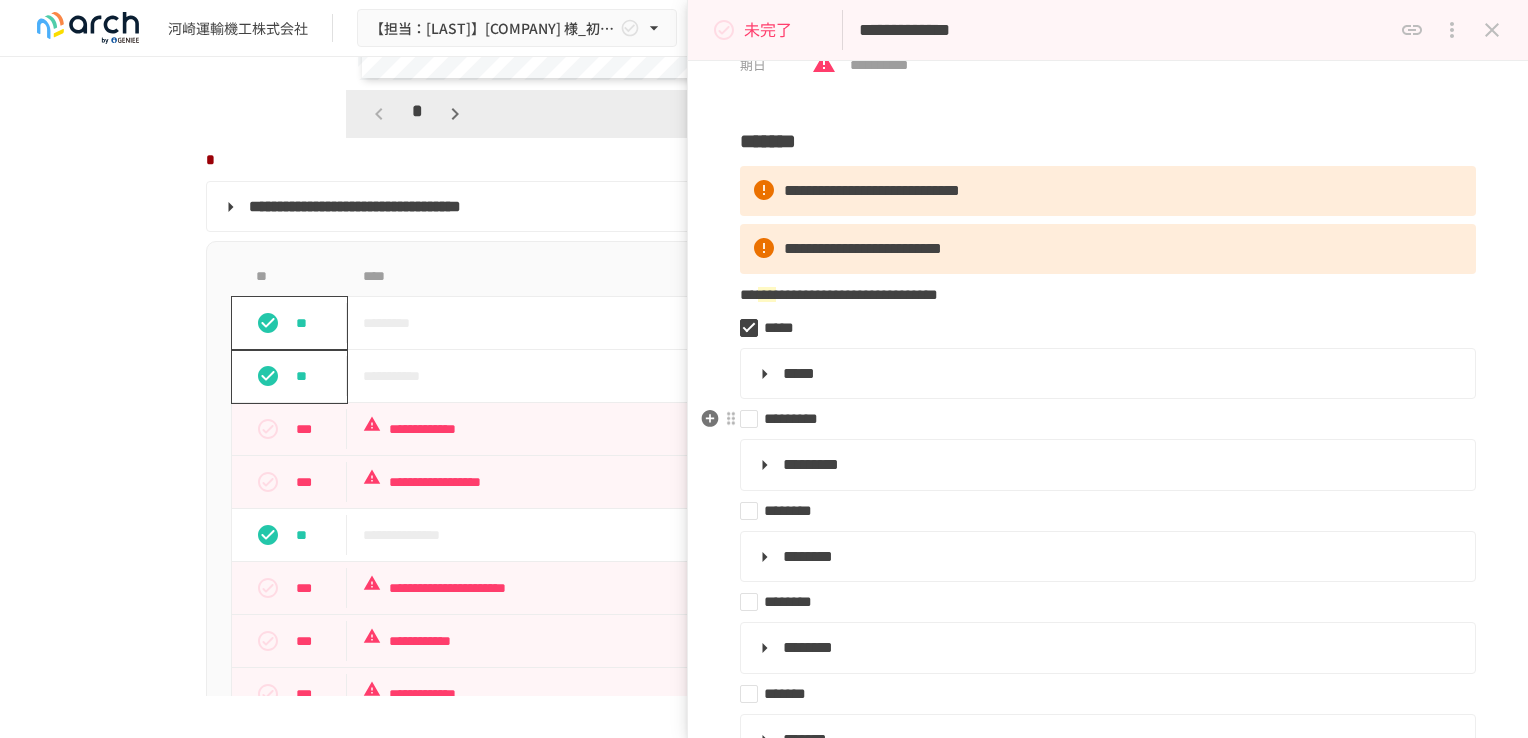 click on "*********" at bounding box center (1100, 419) 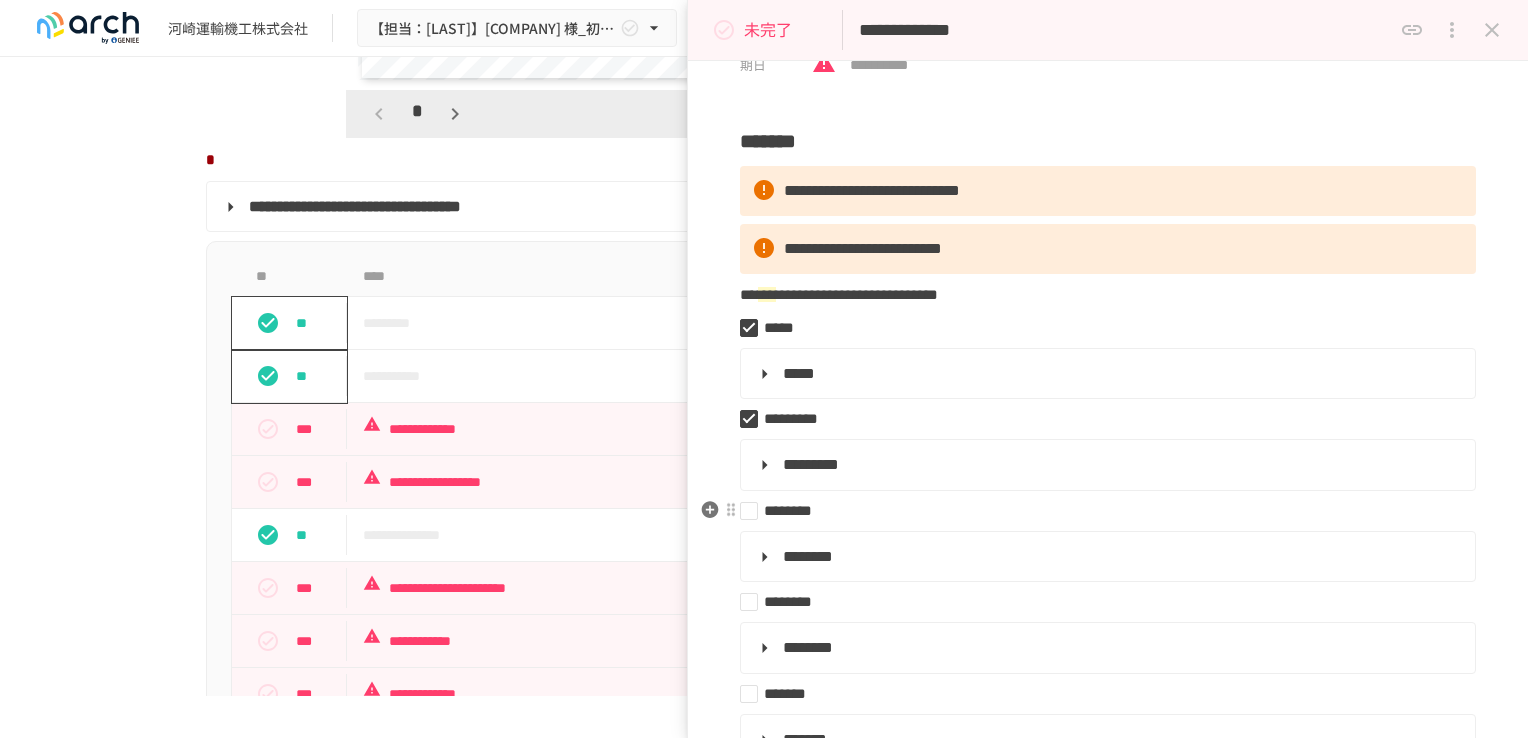 click on "********" at bounding box center (1100, 511) 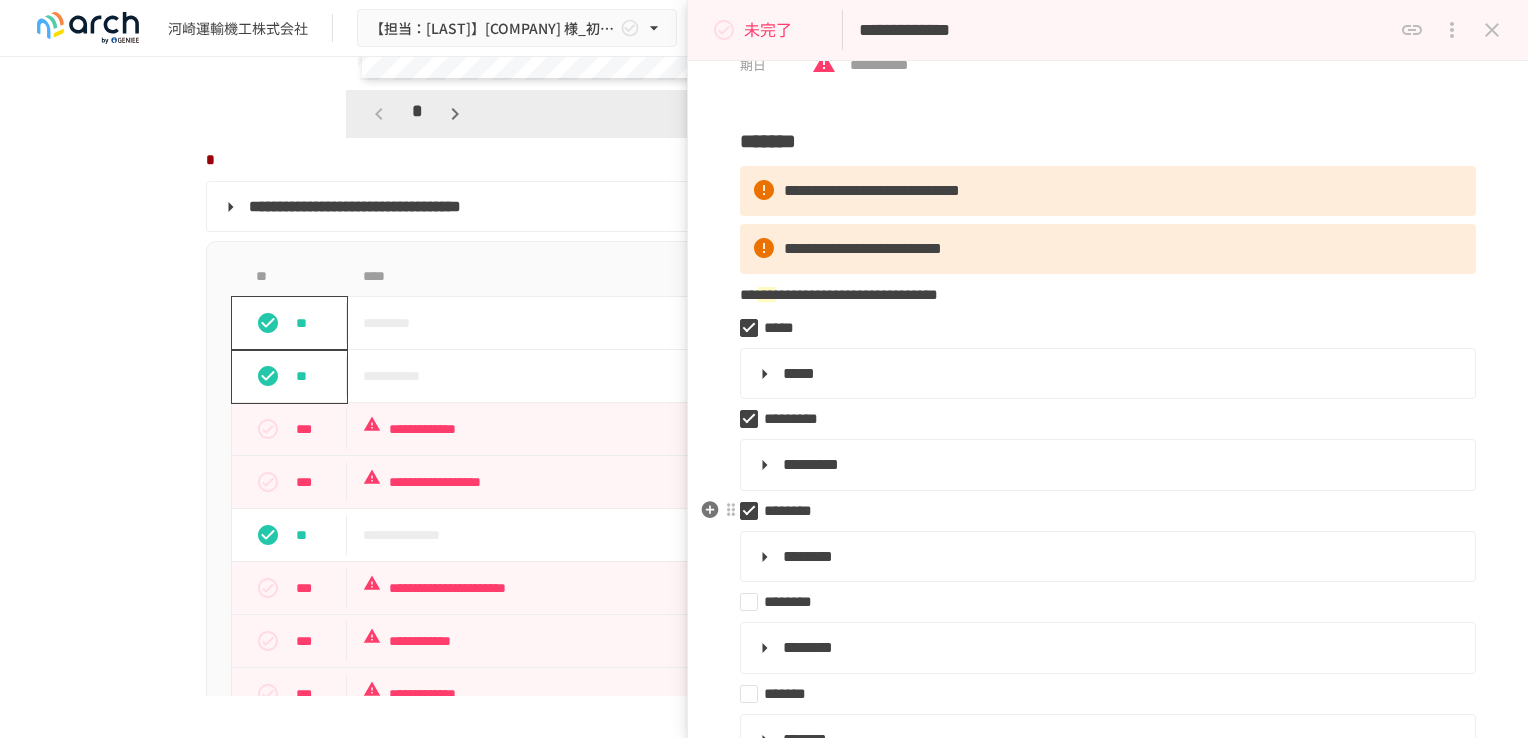 scroll, scrollTop: 200, scrollLeft: 0, axis: vertical 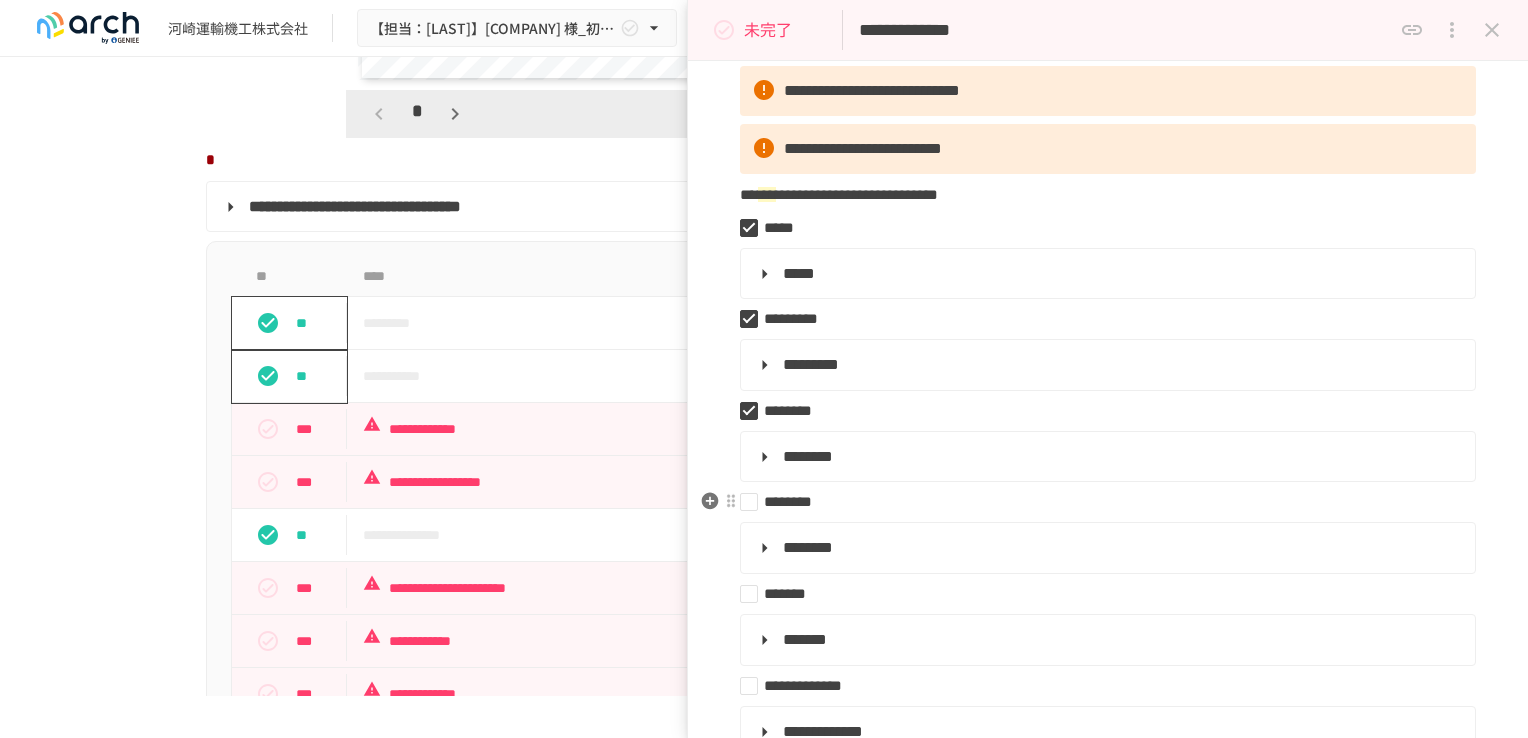 click on "********" at bounding box center [1100, 502] 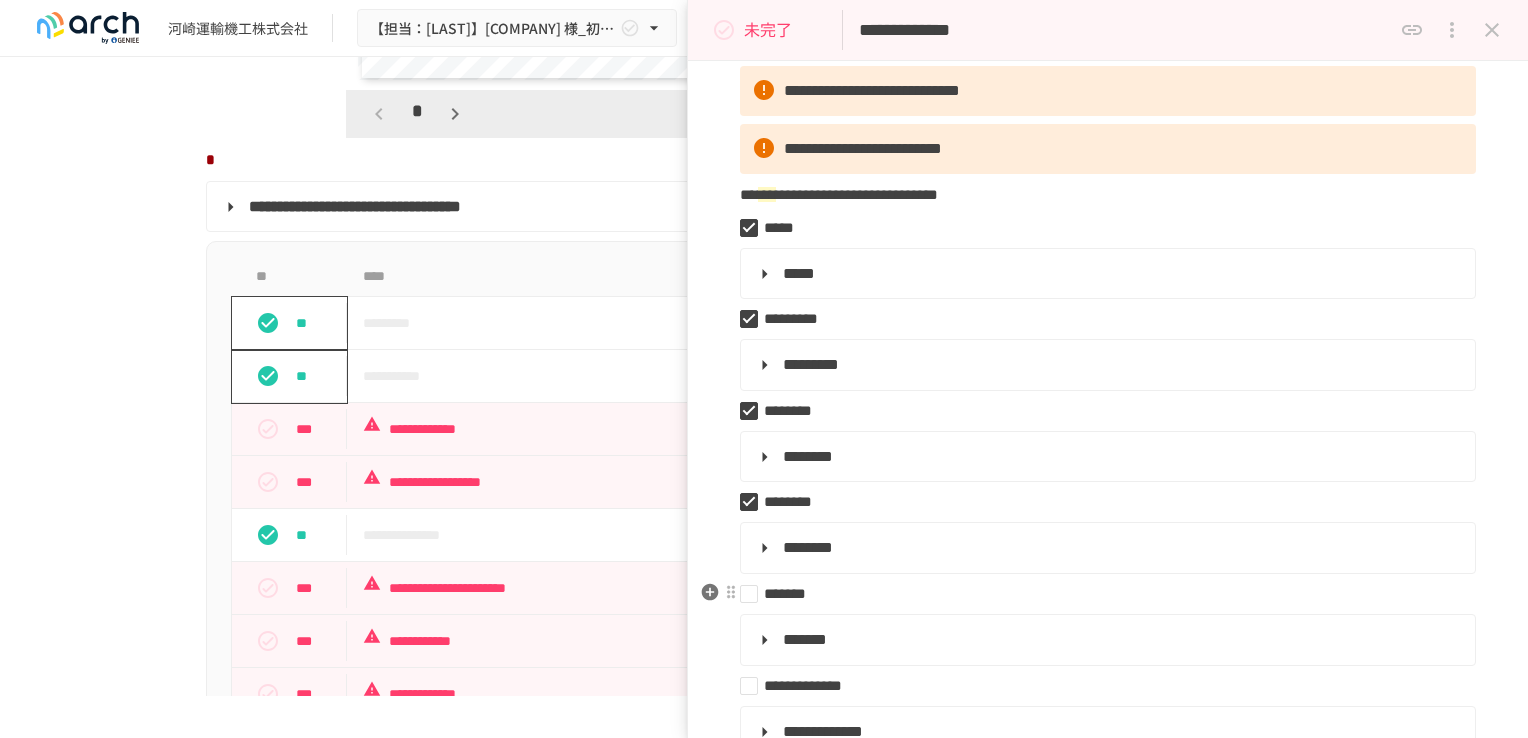 click on "*******" at bounding box center [1100, 594] 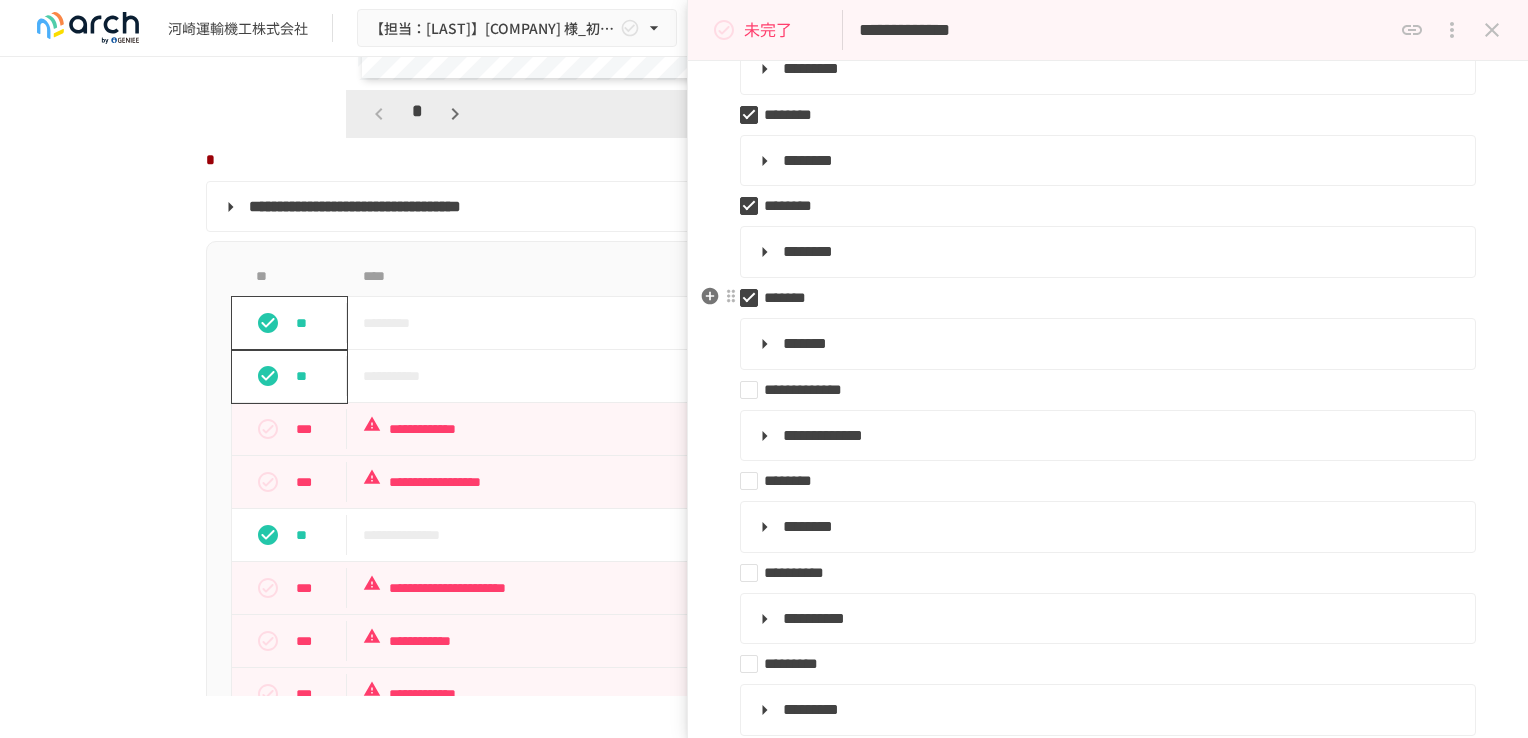 scroll, scrollTop: 500, scrollLeft: 0, axis: vertical 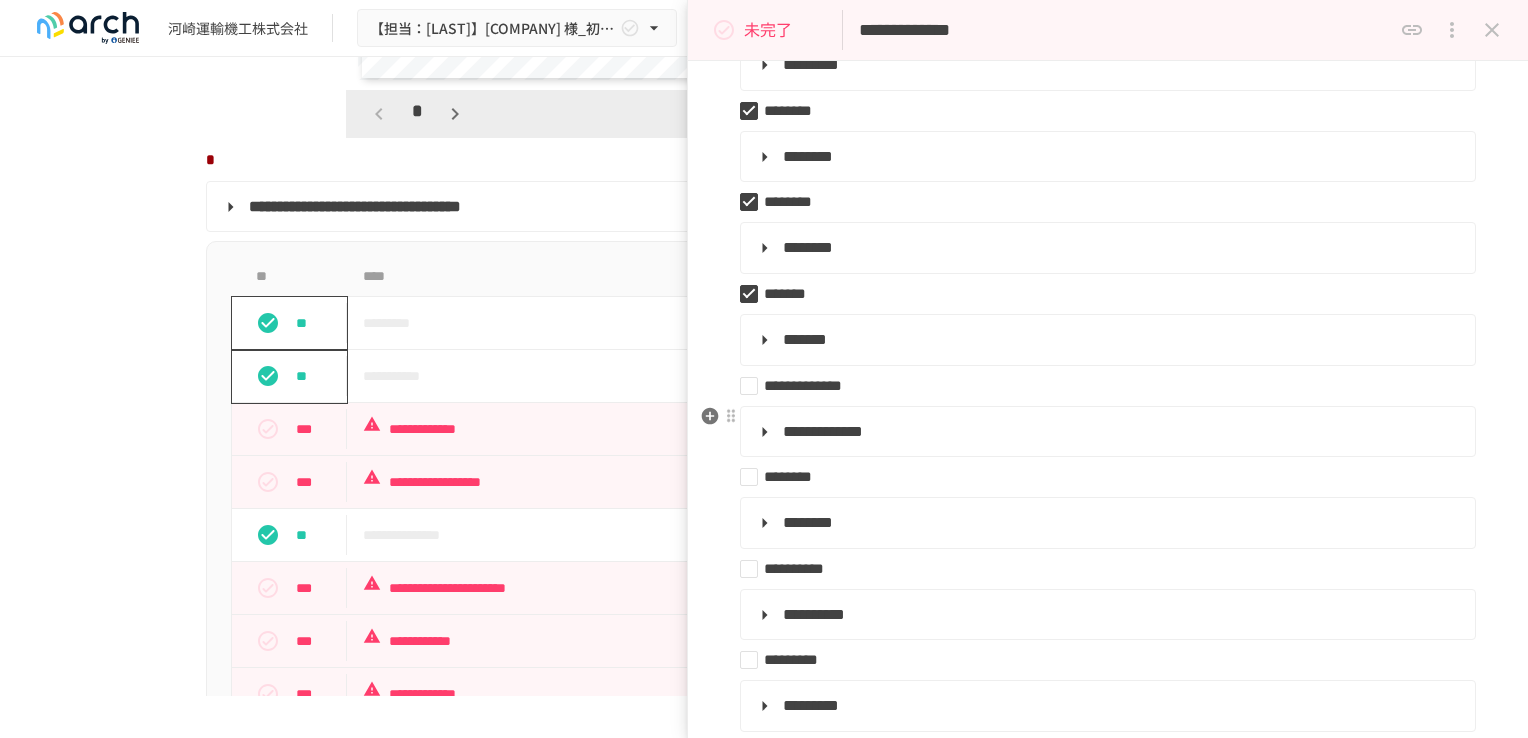 click on "**********" at bounding box center (1108, 556) 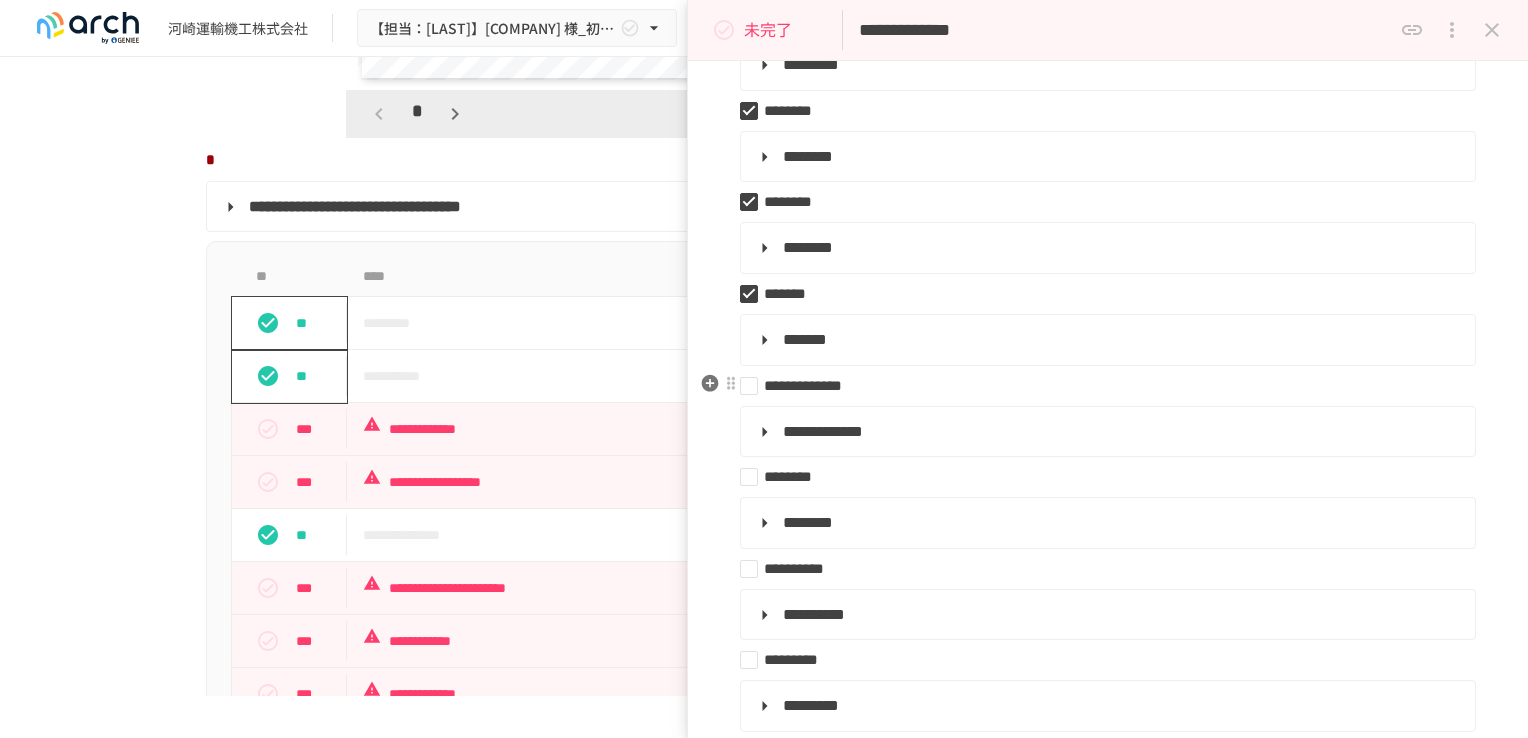 click on "**********" at bounding box center (1100, 386) 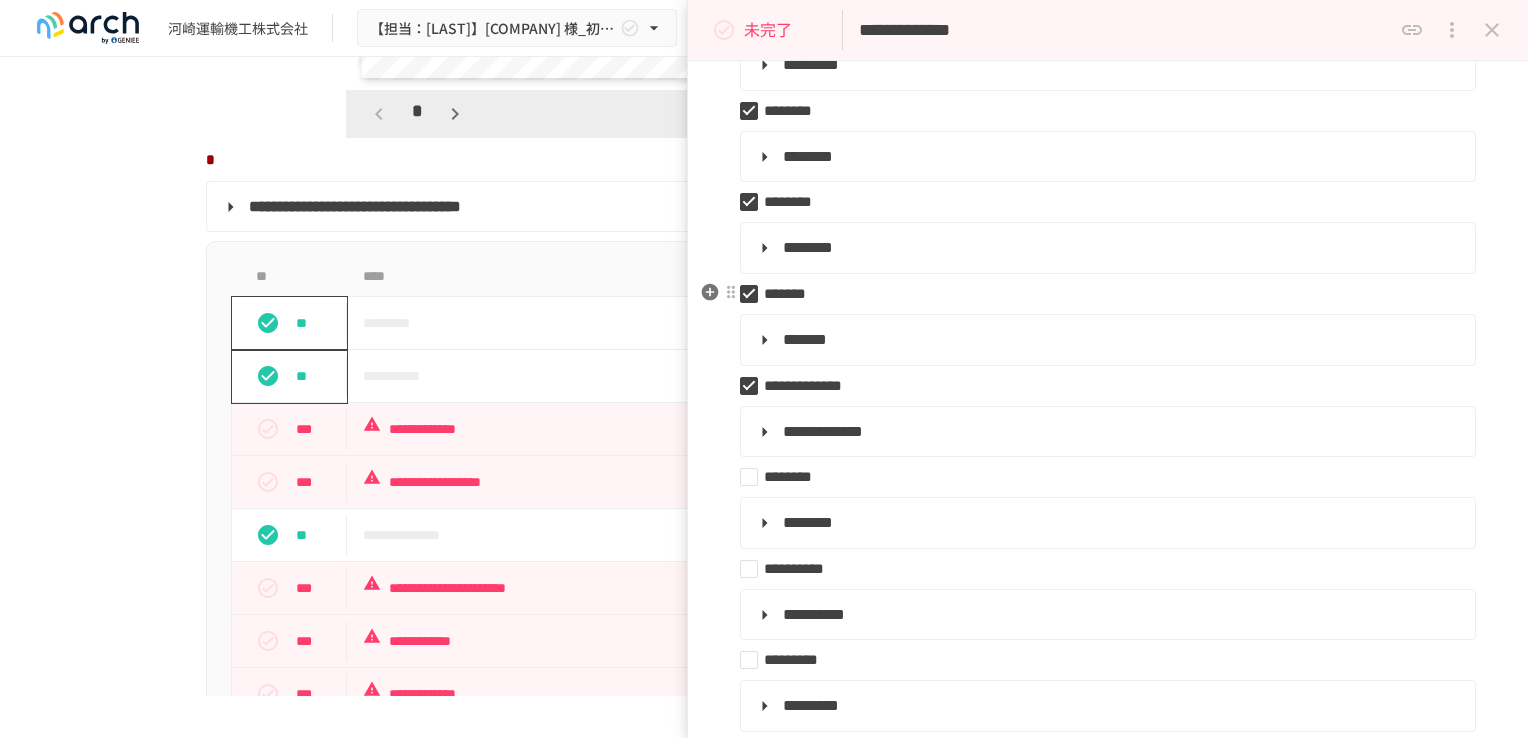 click on "*******" at bounding box center [1100, 294] 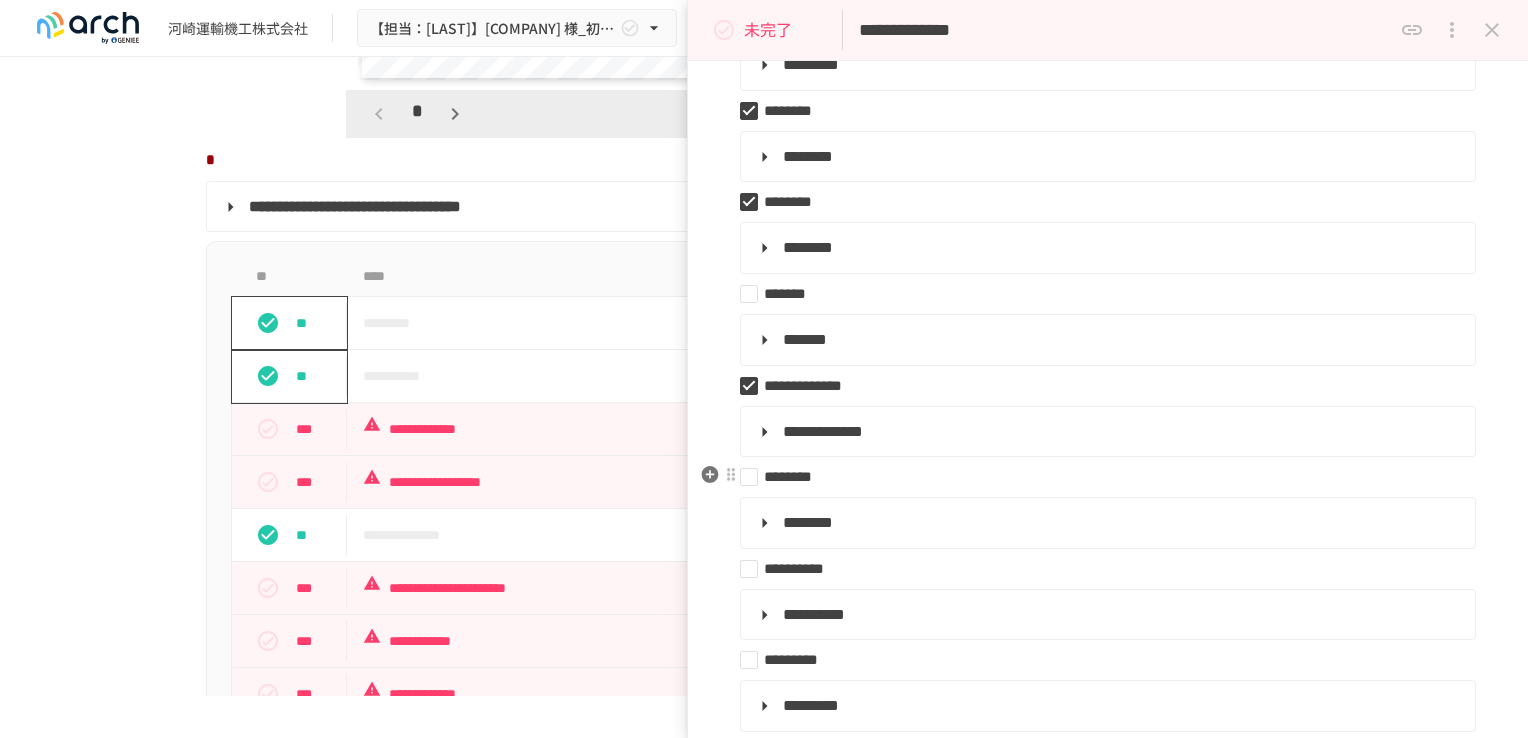 click on "********" at bounding box center (1100, 477) 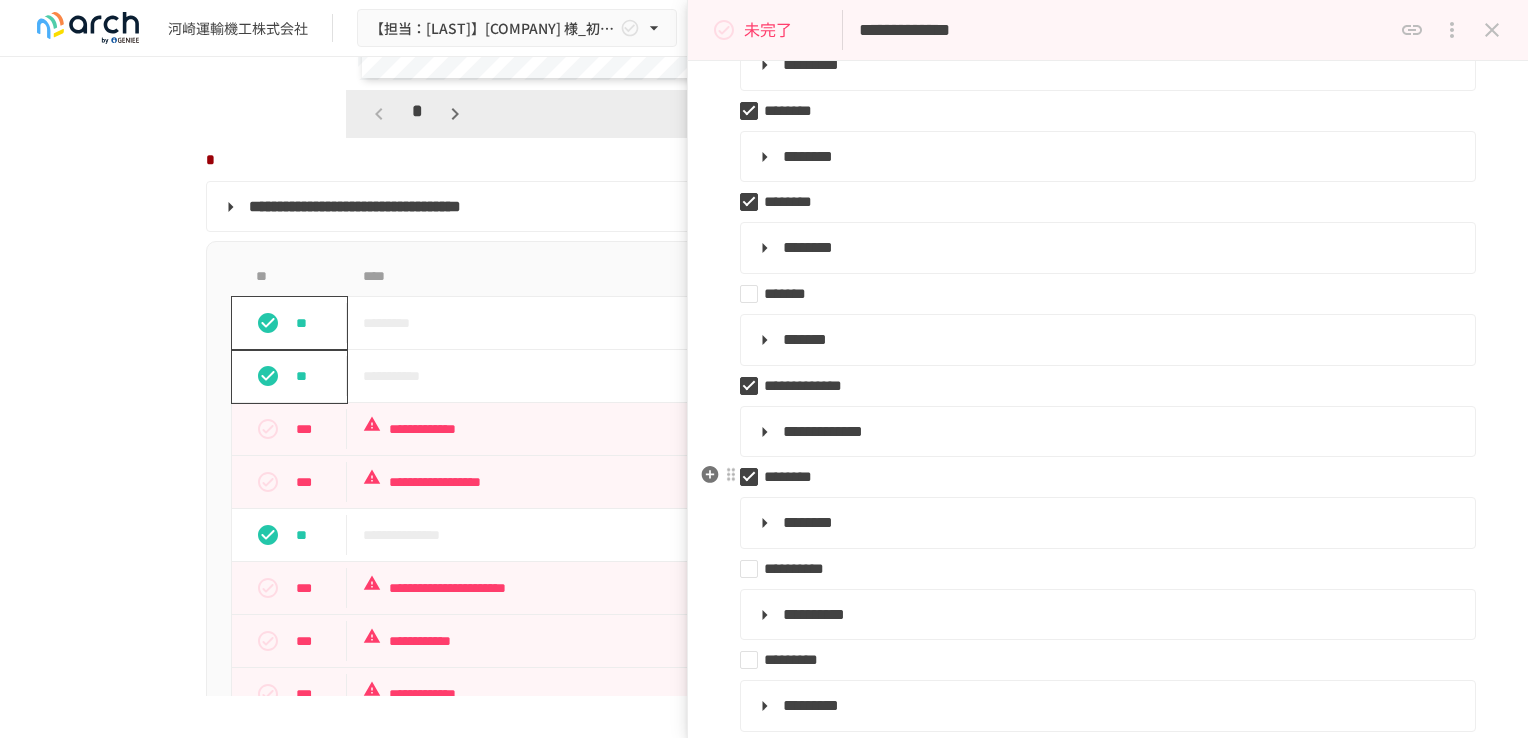 scroll, scrollTop: 700, scrollLeft: 0, axis: vertical 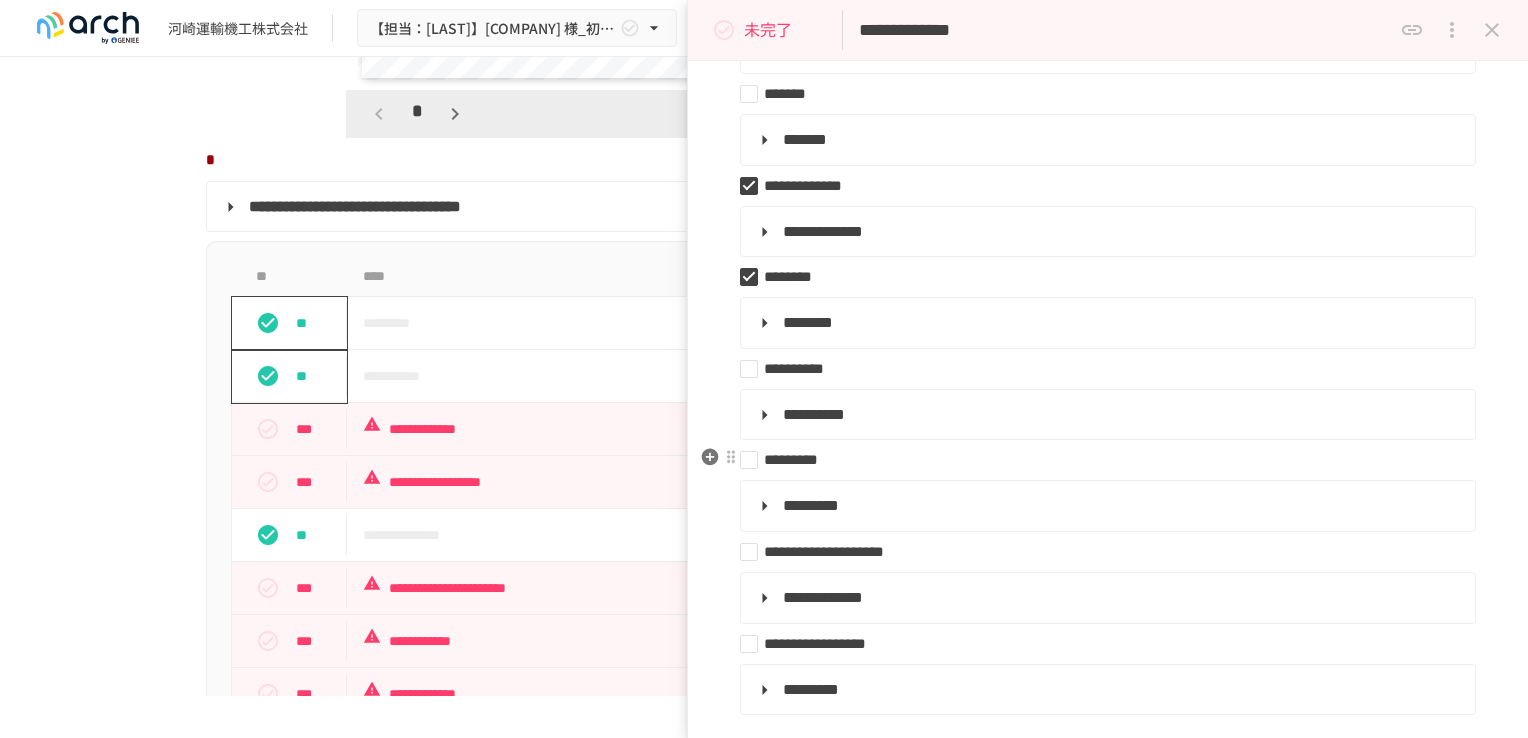 click on "*********" at bounding box center [1100, 460] 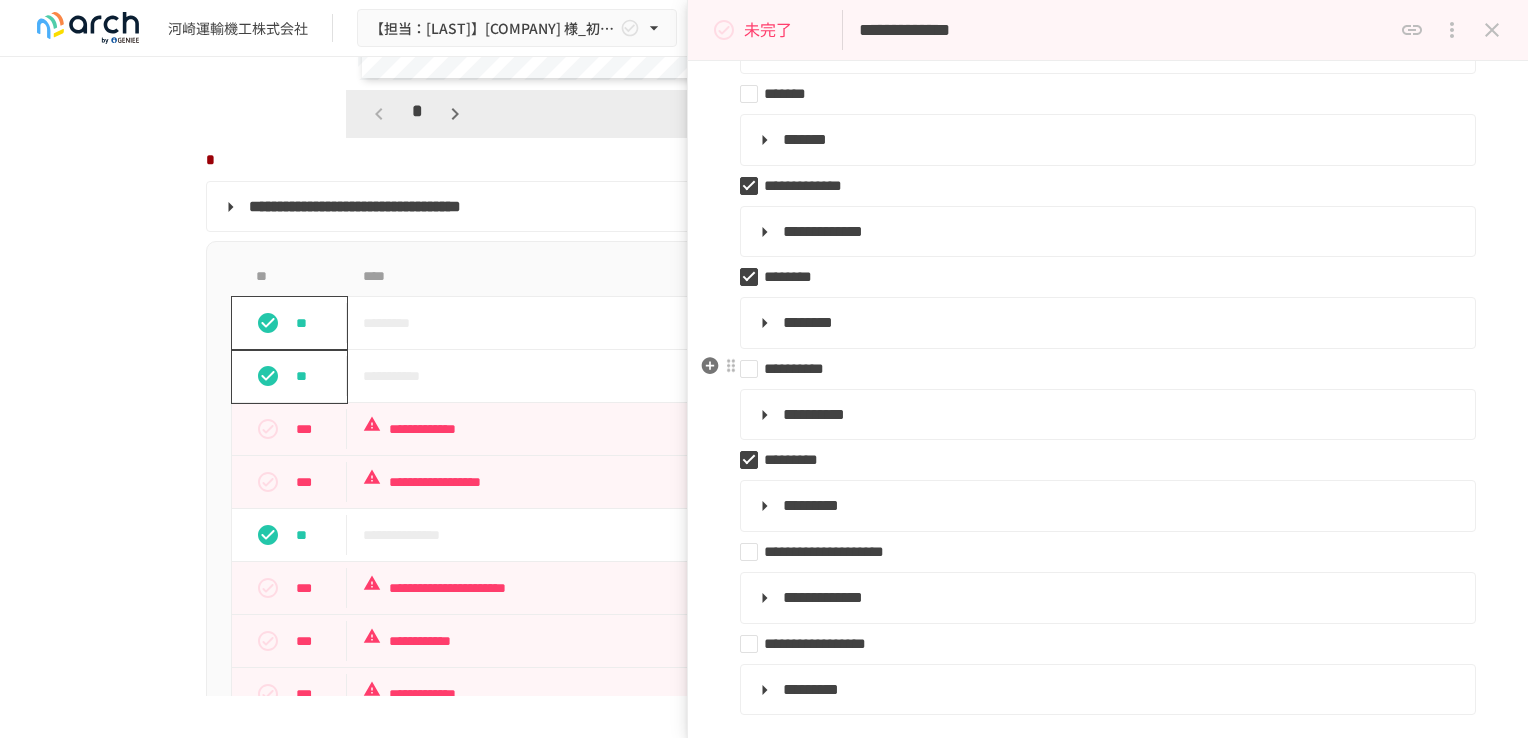 click on "**********" at bounding box center (1100, 369) 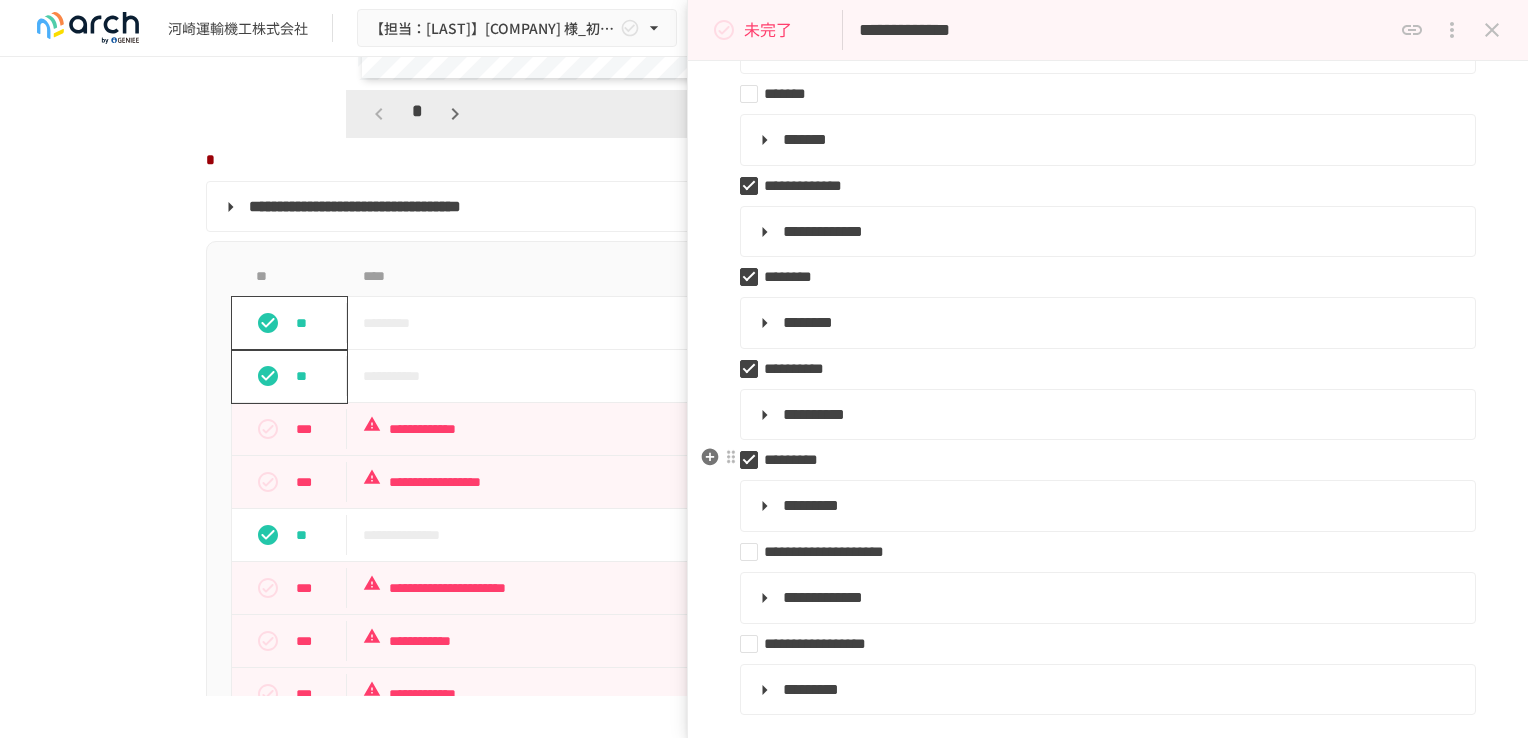 click on "*********" at bounding box center (1100, 460) 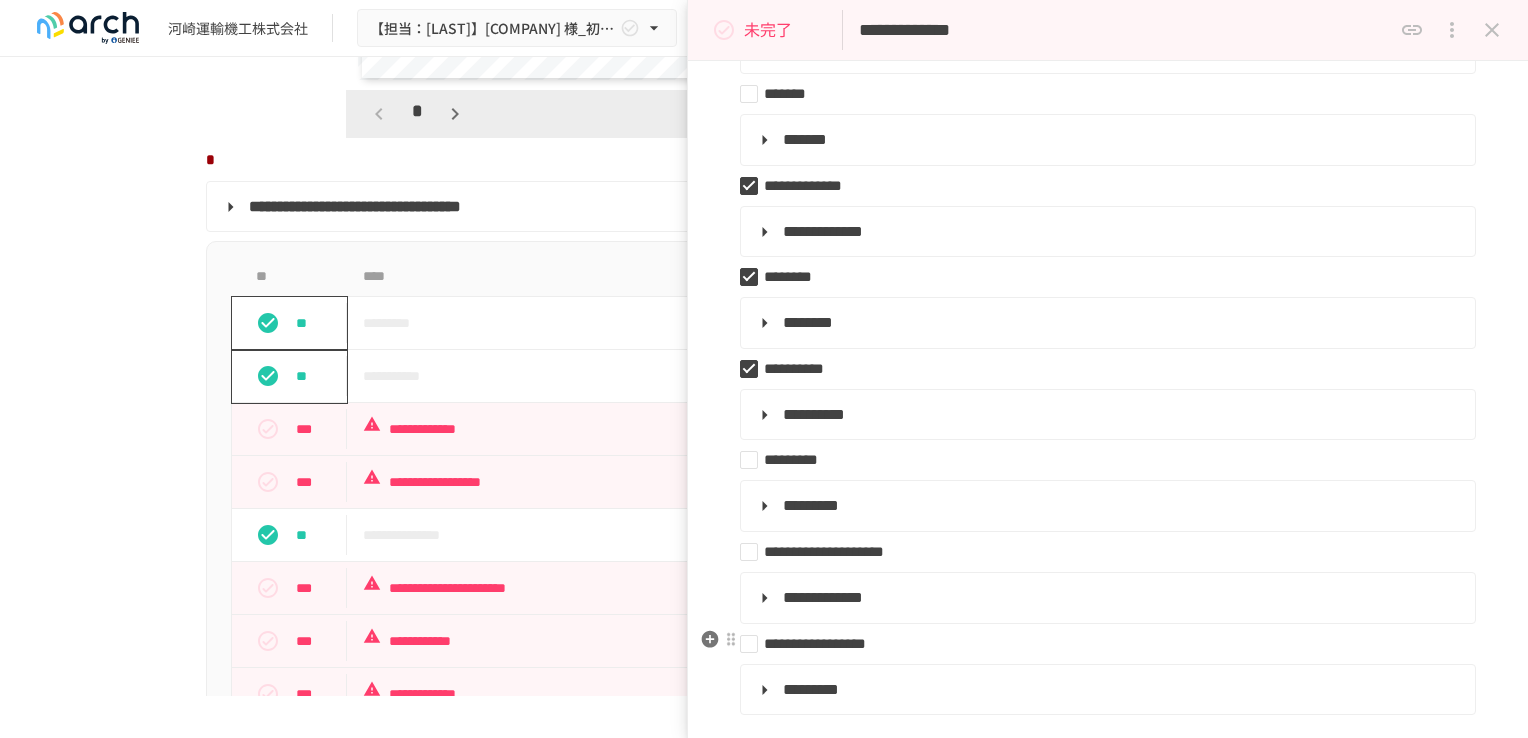 scroll, scrollTop: 800, scrollLeft: 0, axis: vertical 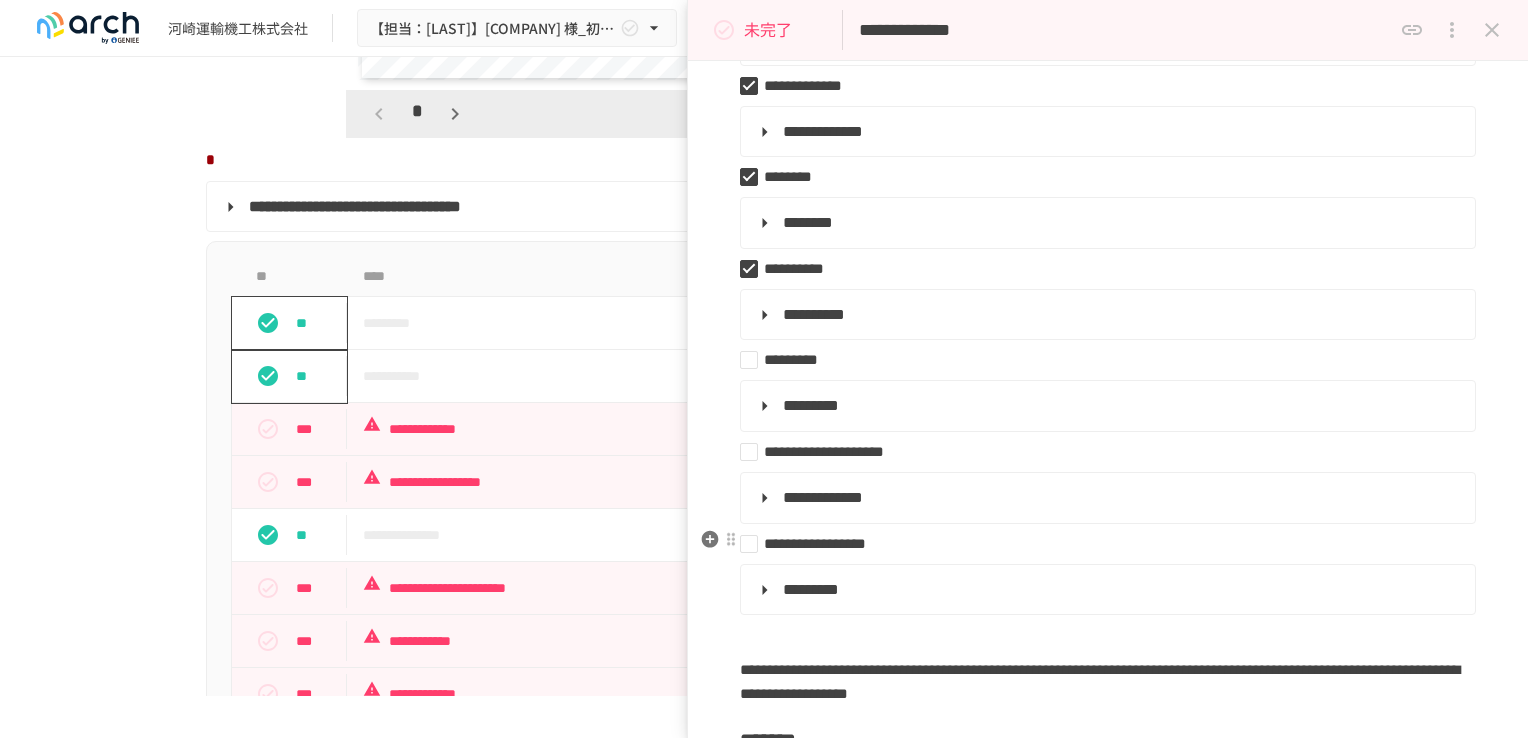 click on "**********" at bounding box center [1100, 544] 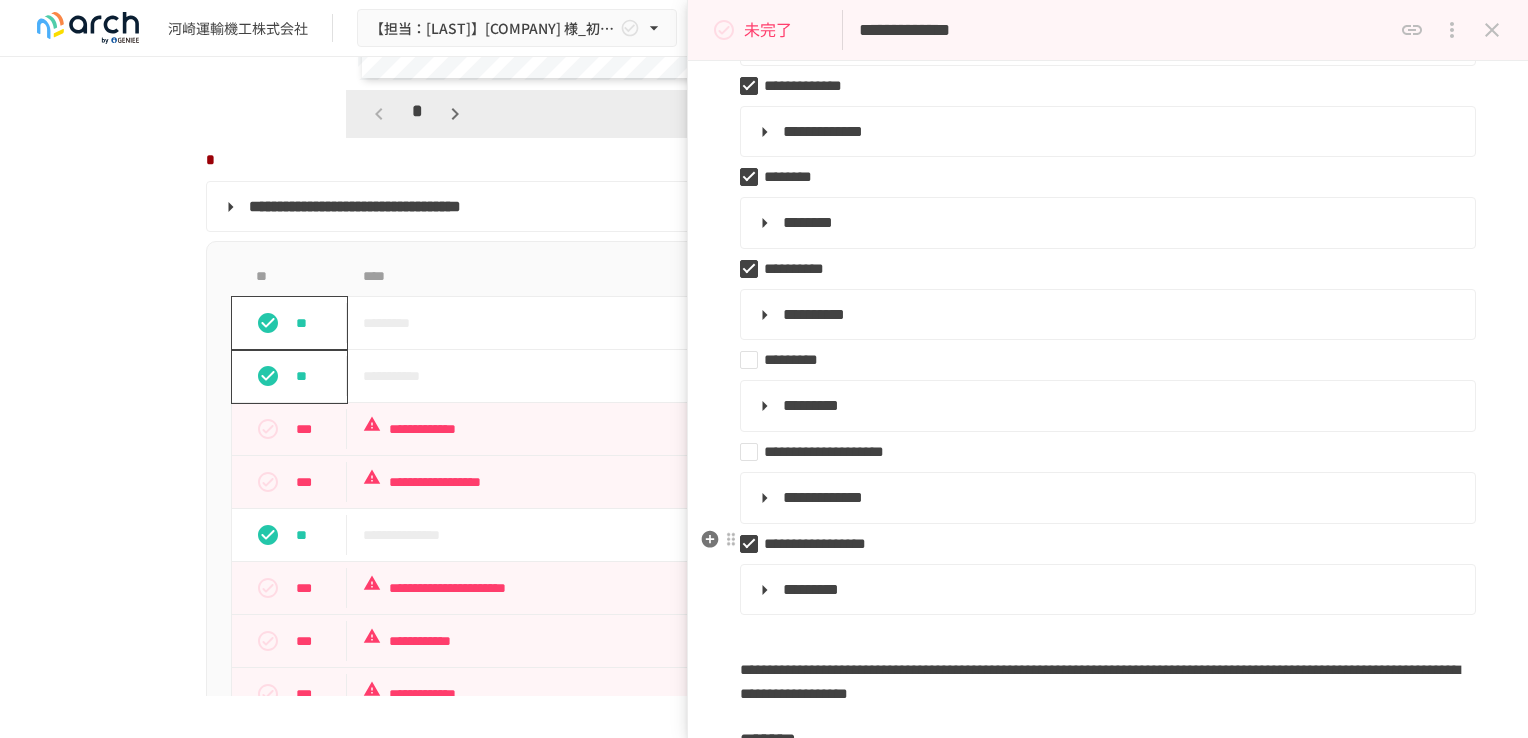 scroll, scrollTop: 1300, scrollLeft: 0, axis: vertical 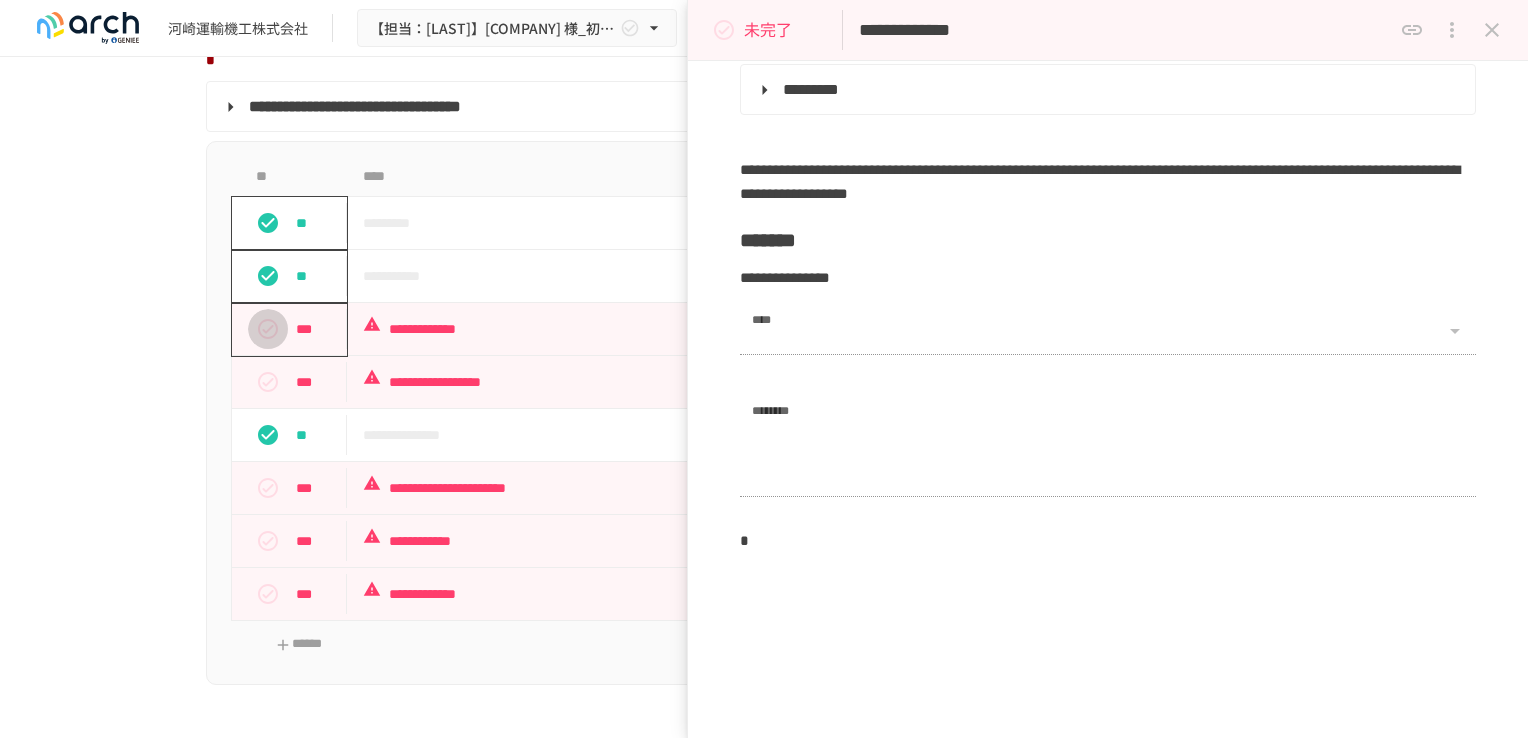 click 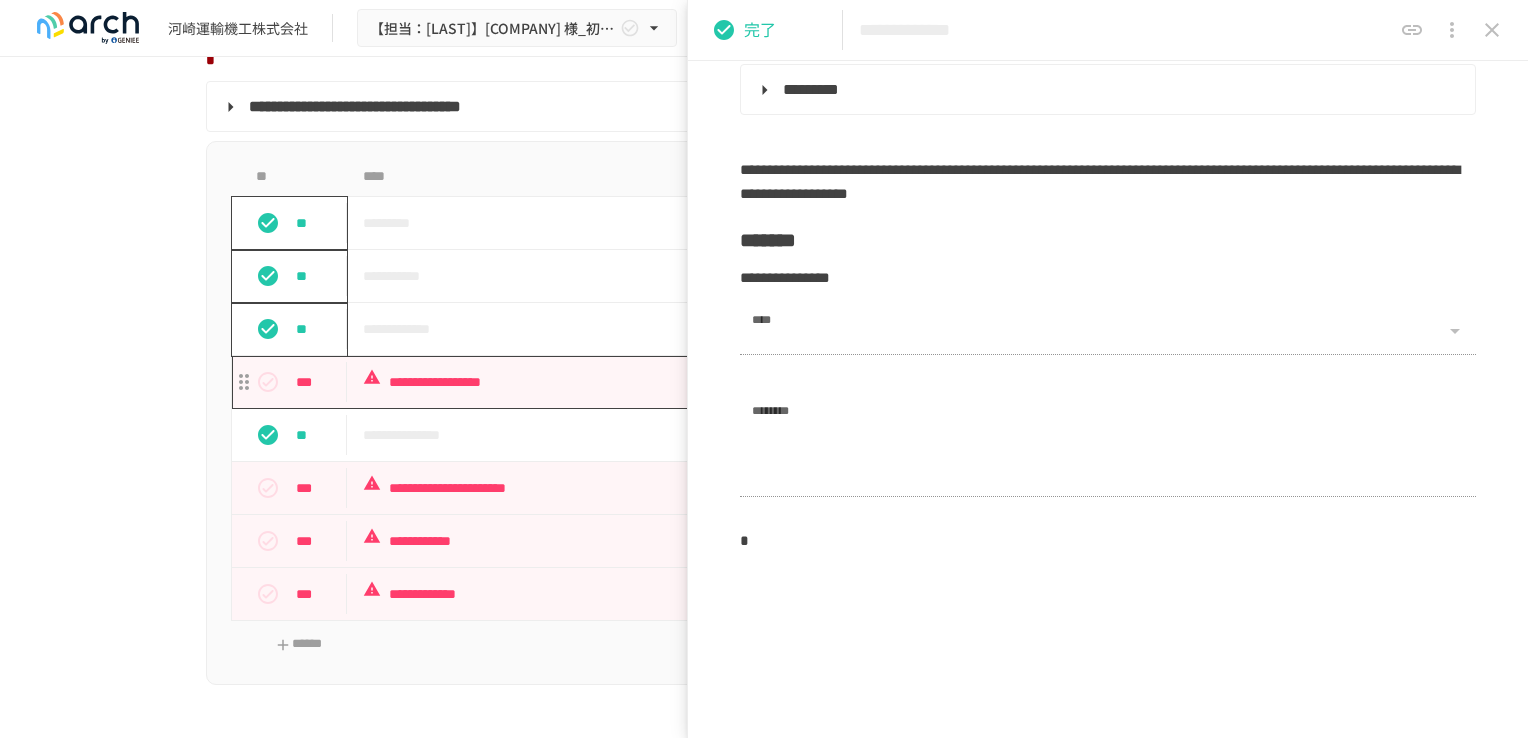 click on "**********" at bounding box center (722, 382) 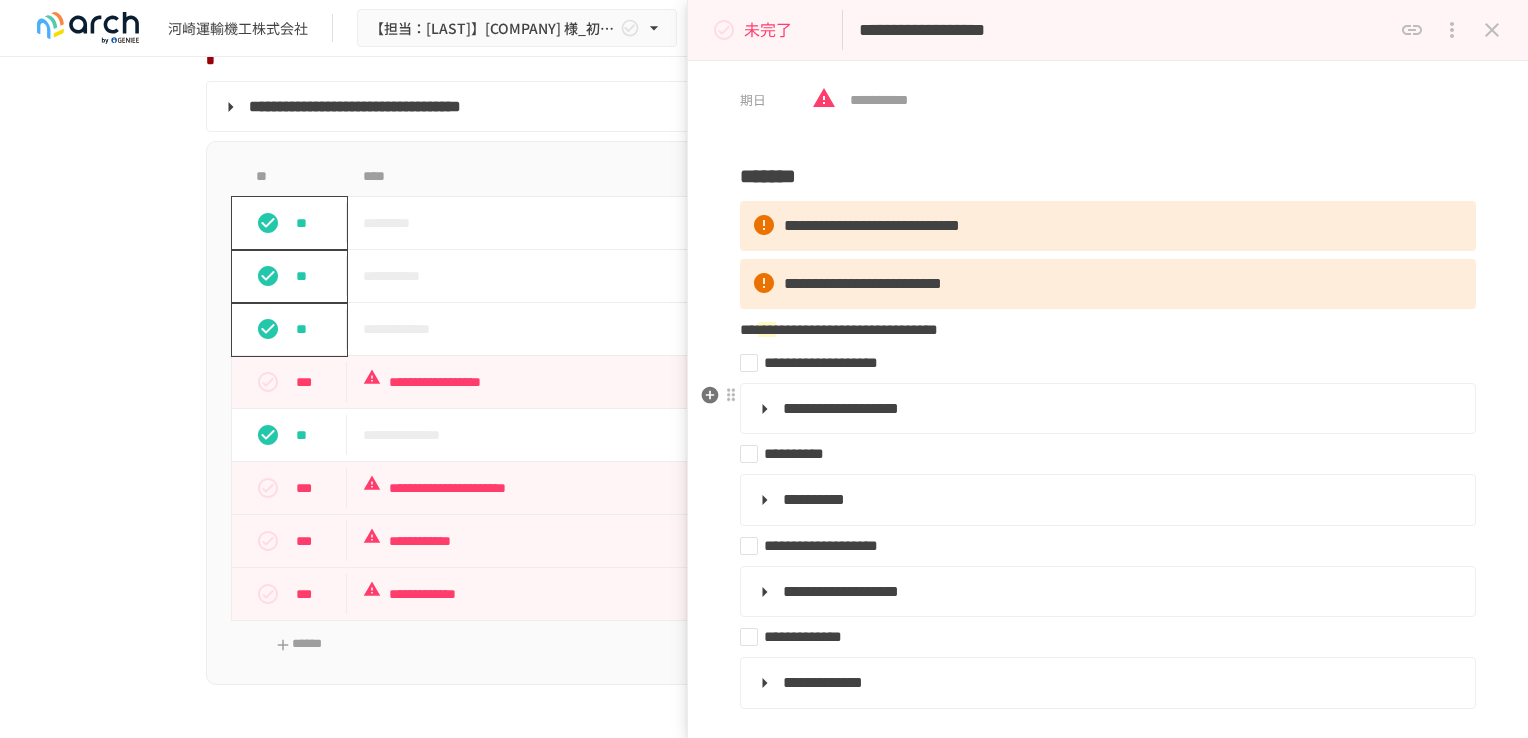 scroll, scrollTop: 100, scrollLeft: 0, axis: vertical 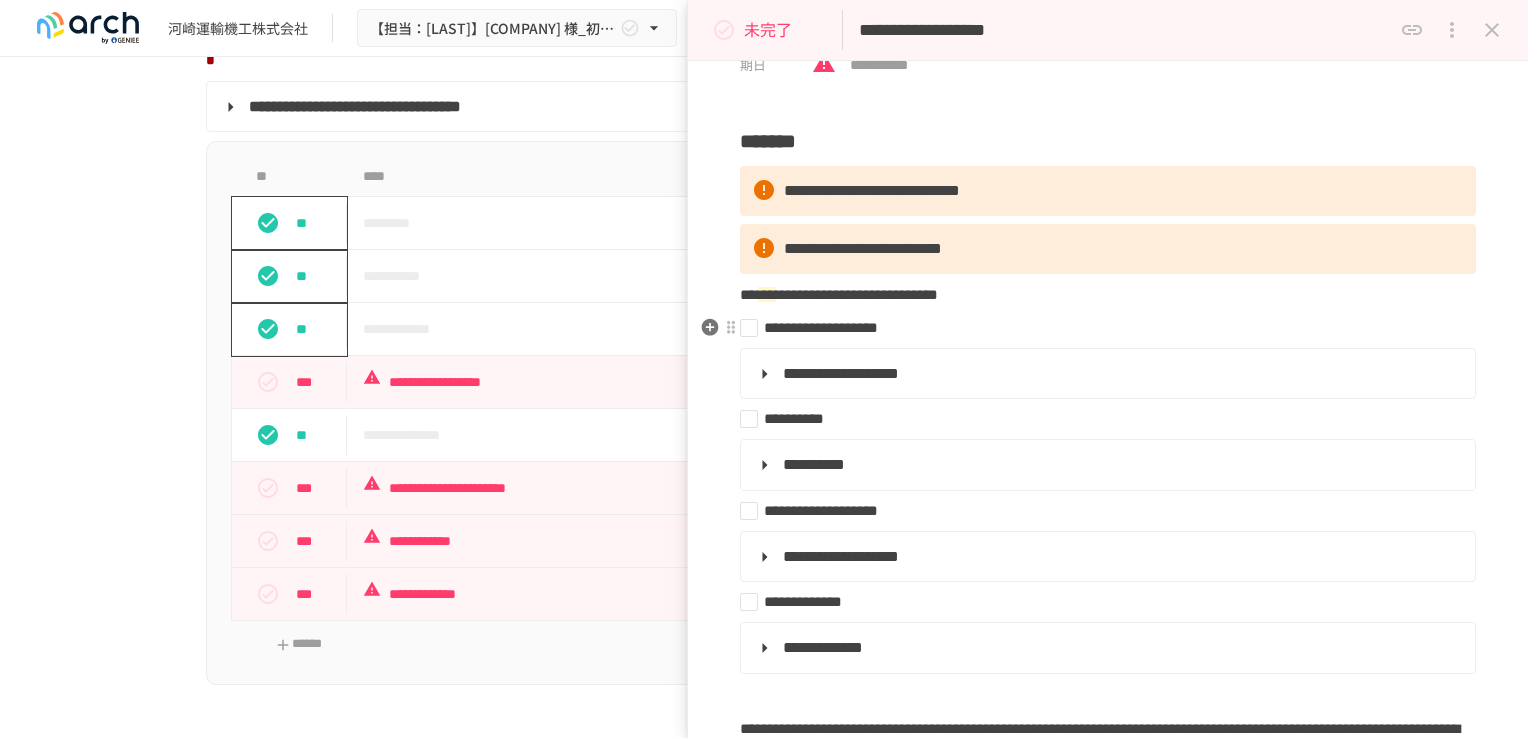click on "**********" at bounding box center (1100, 328) 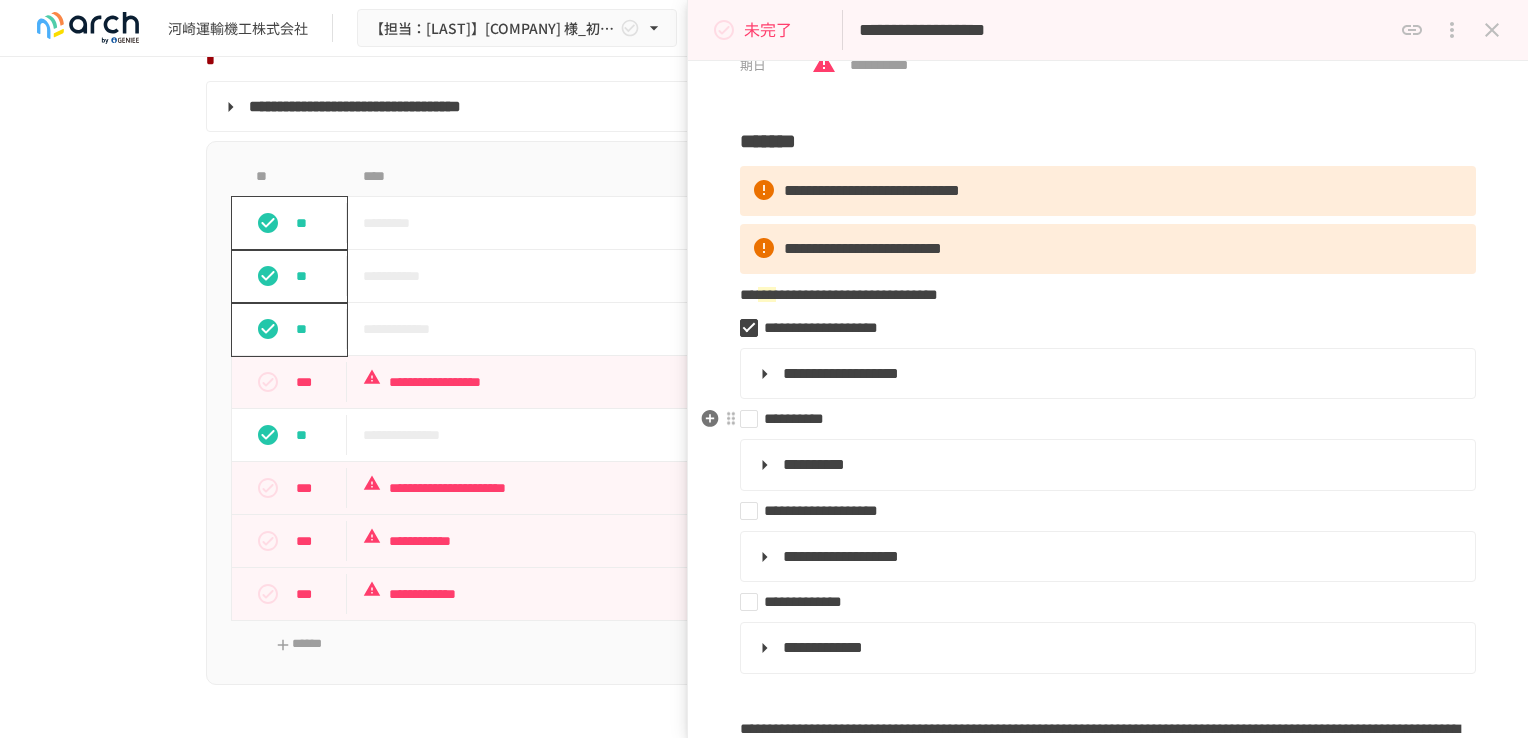 click on "**********" at bounding box center (1100, 419) 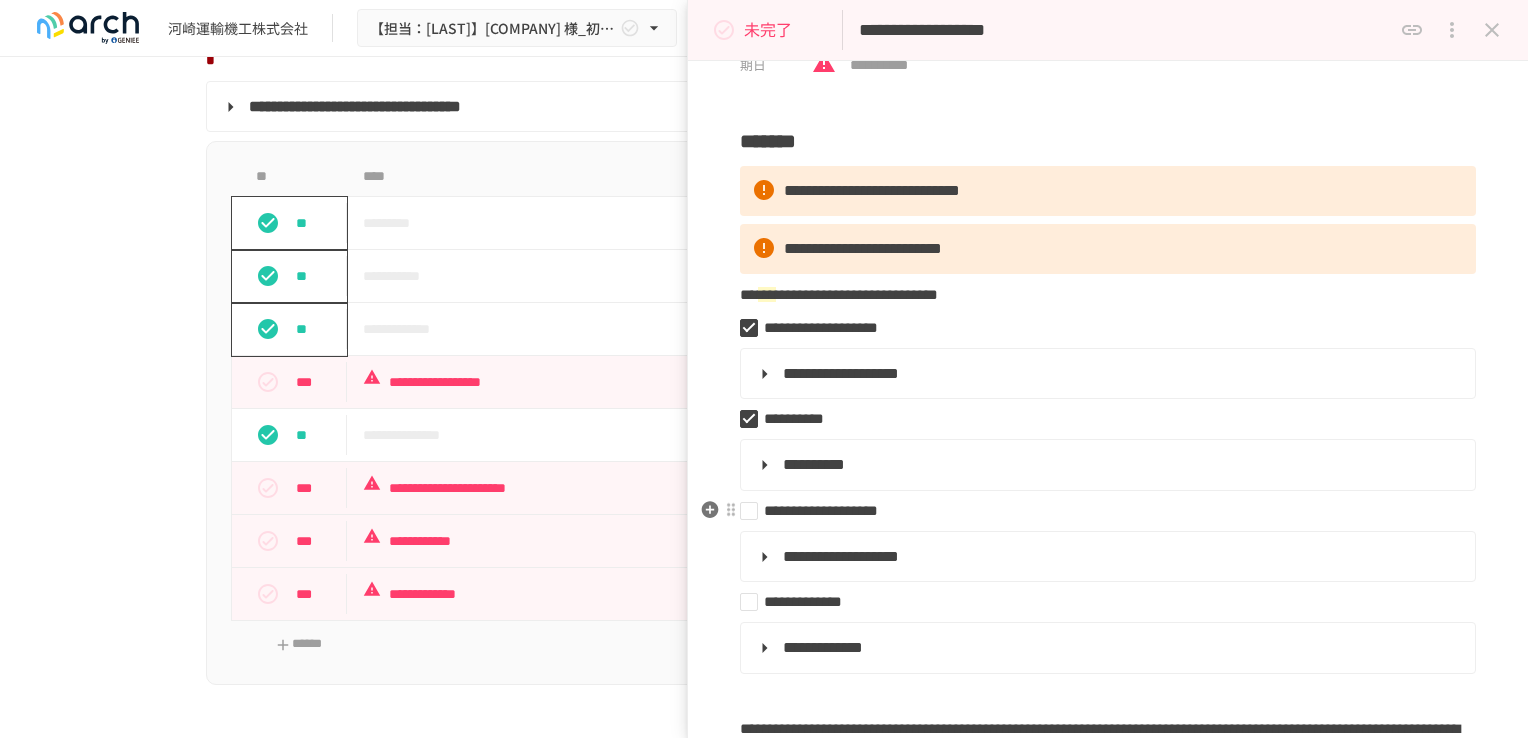 click on "**********" at bounding box center [1100, 511] 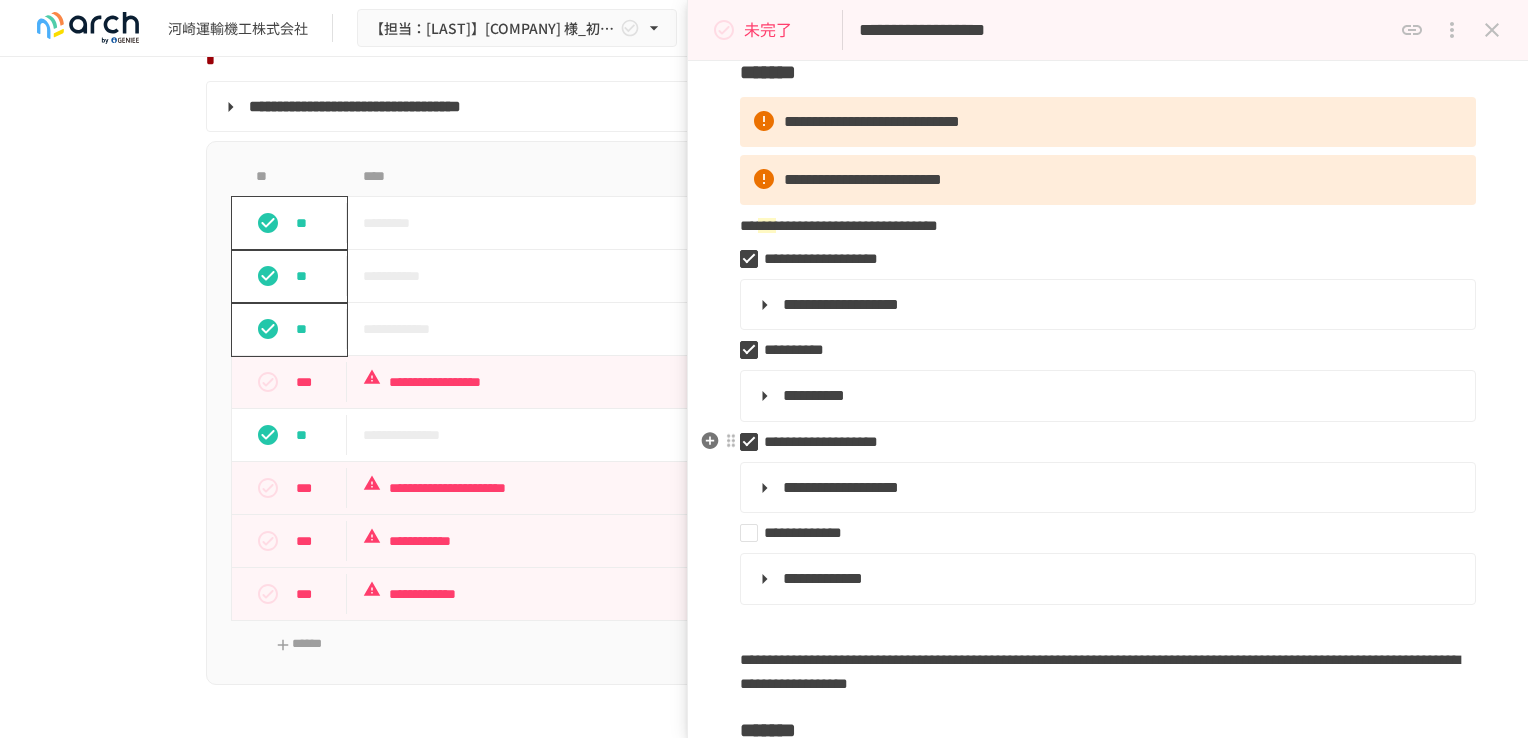 scroll, scrollTop: 200, scrollLeft: 0, axis: vertical 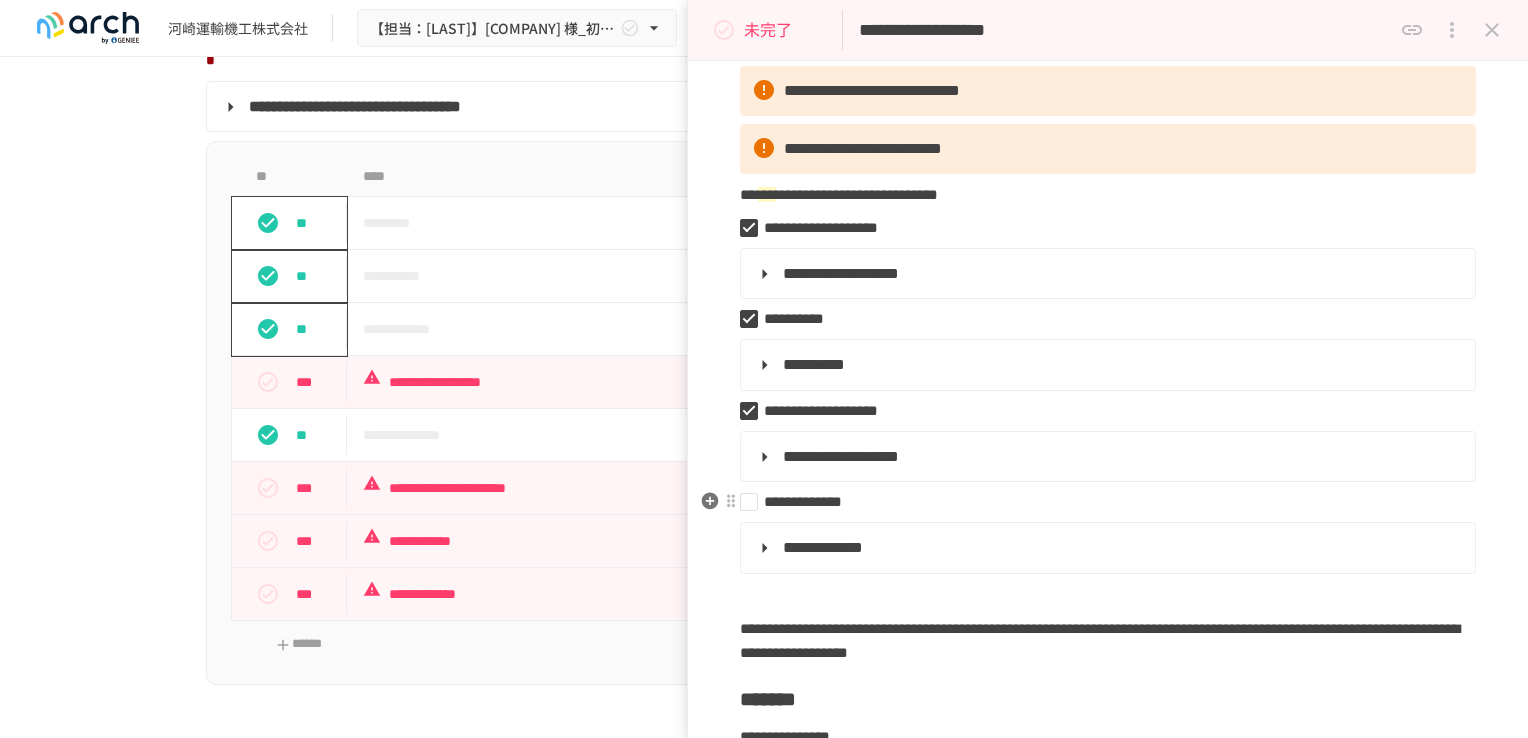 click on "**********" at bounding box center [1100, 502] 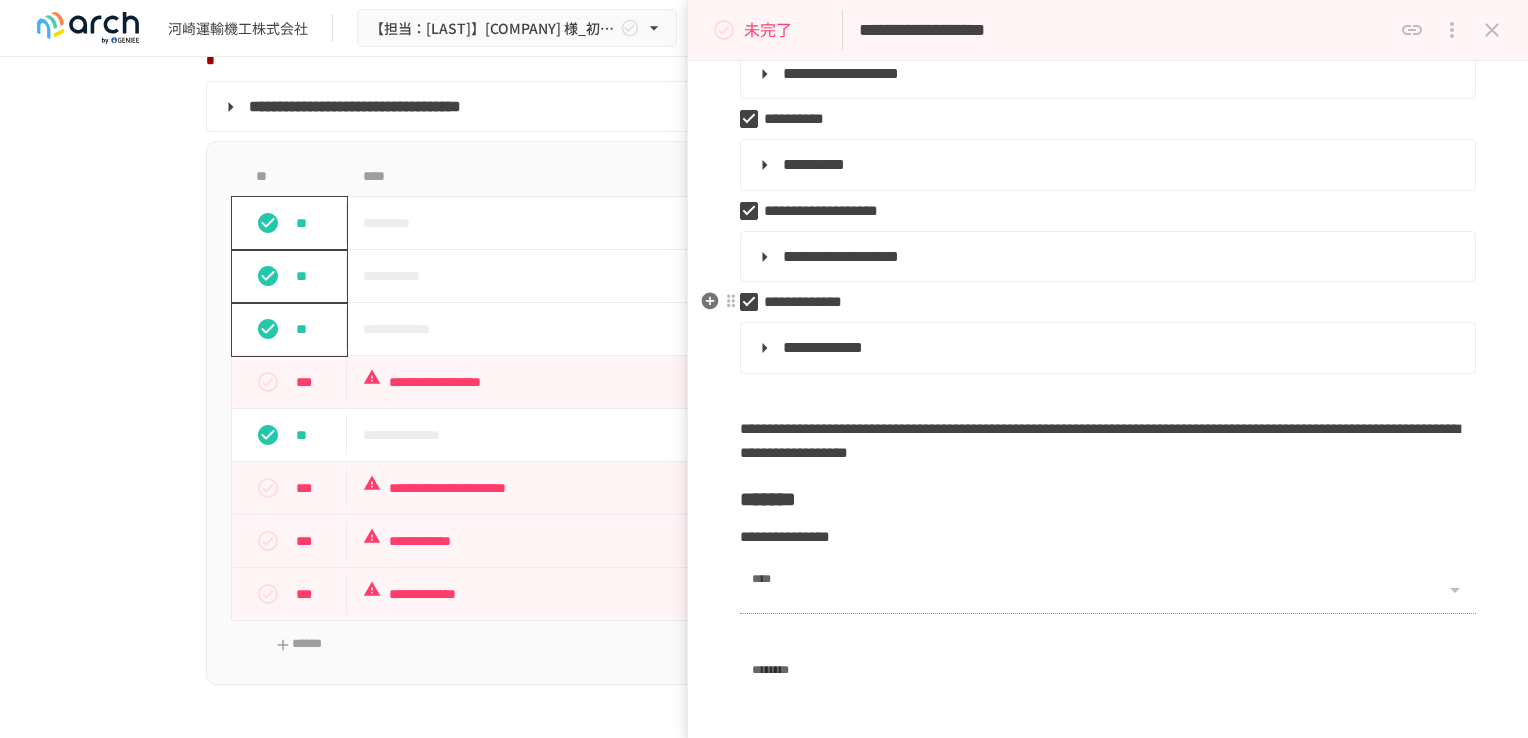scroll, scrollTop: 700, scrollLeft: 0, axis: vertical 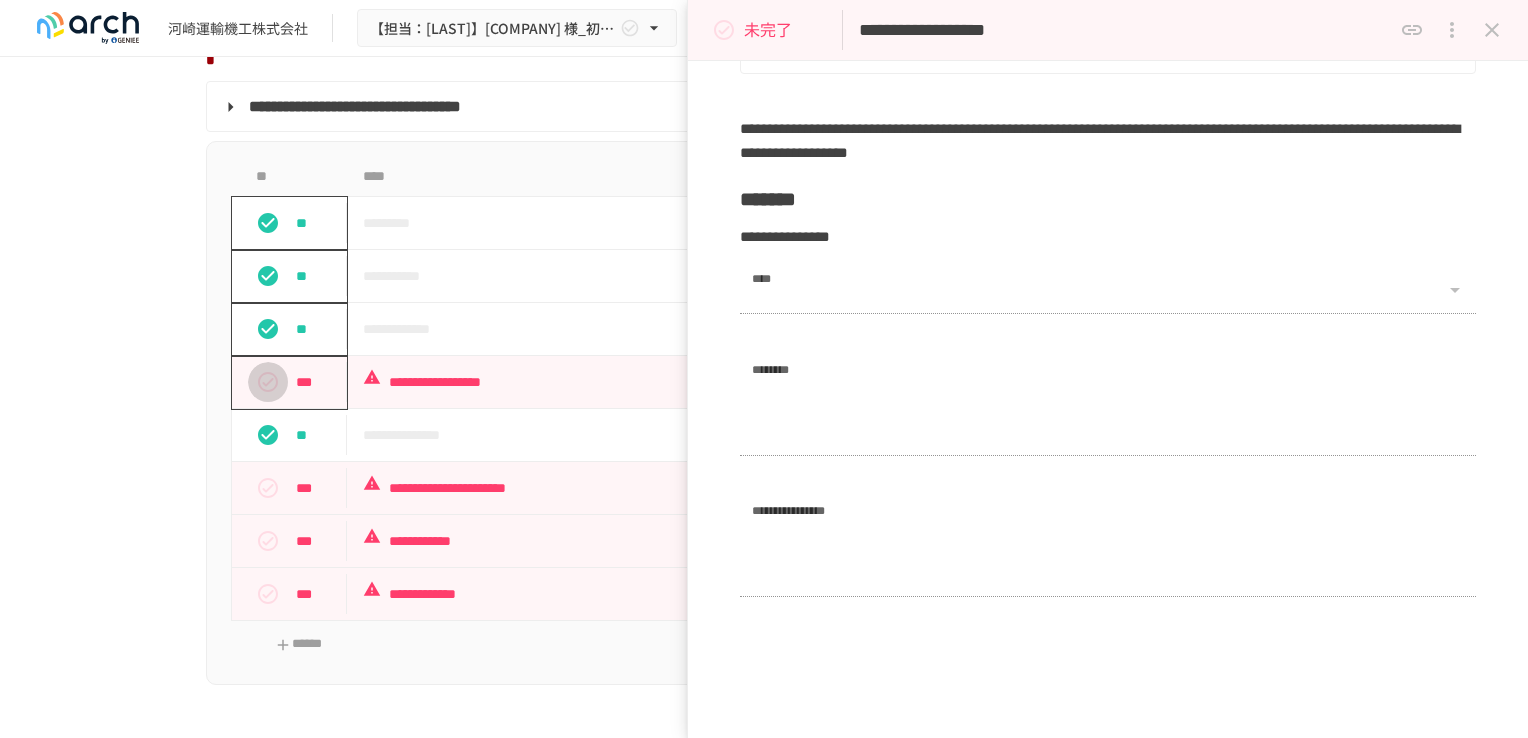 click 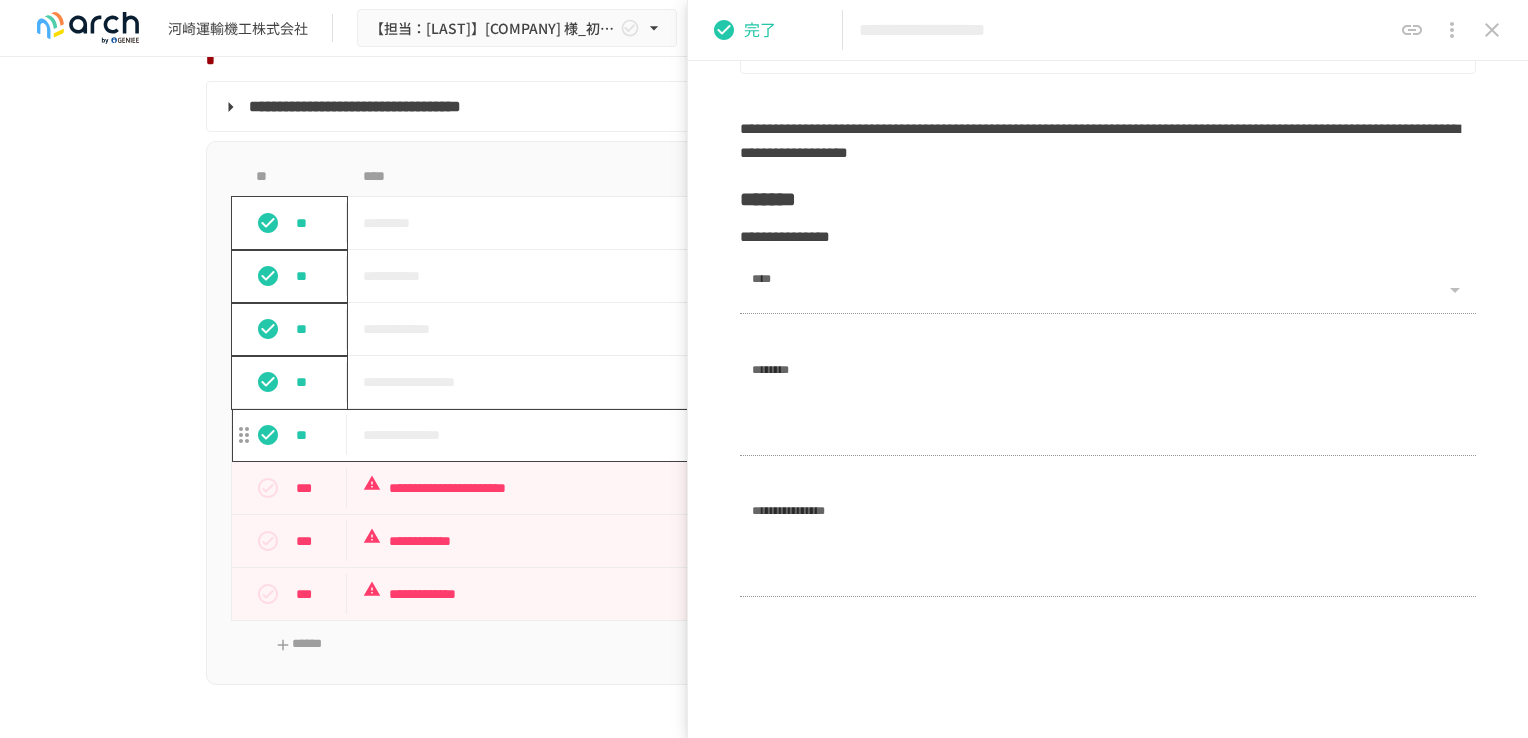 click on "**********" at bounding box center [722, 435] 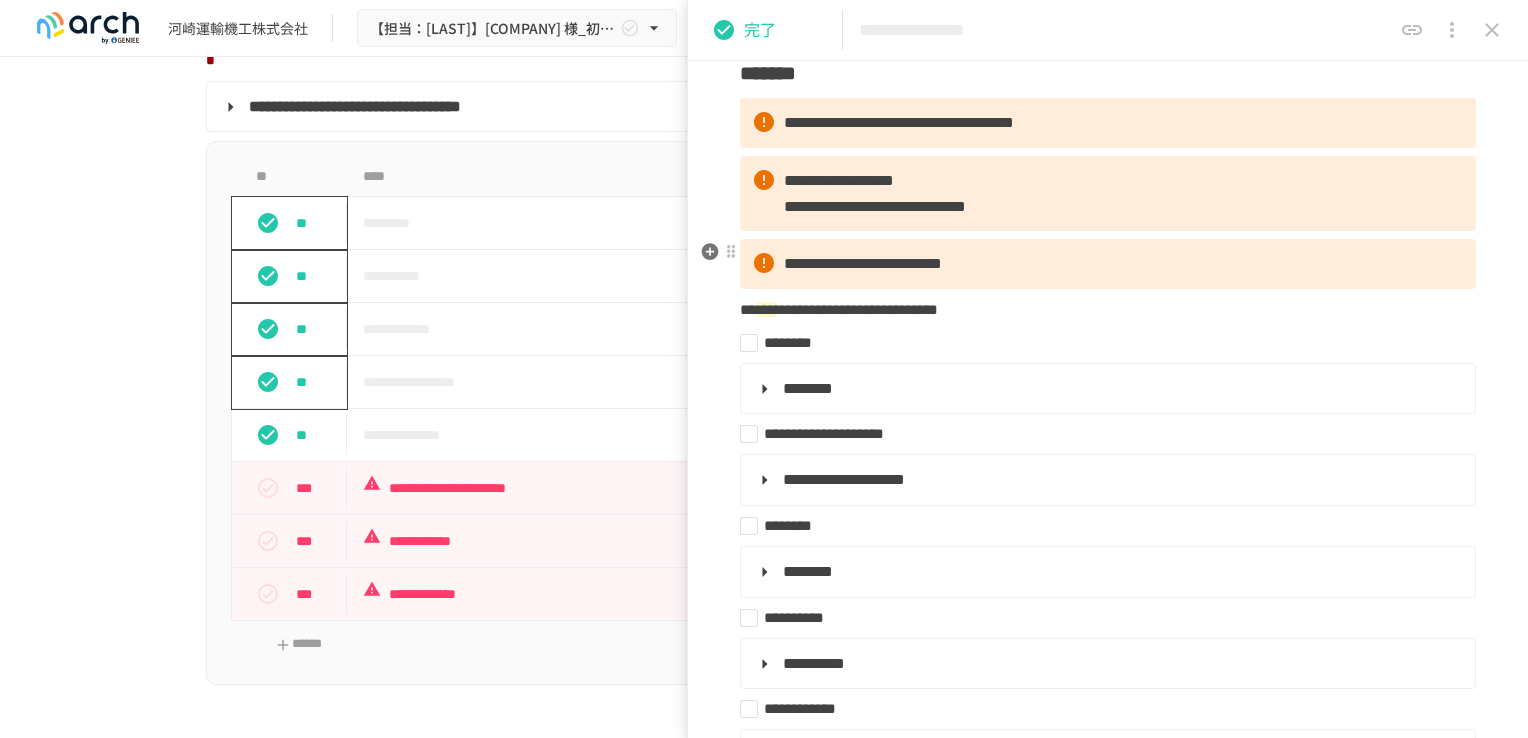scroll, scrollTop: 200, scrollLeft: 0, axis: vertical 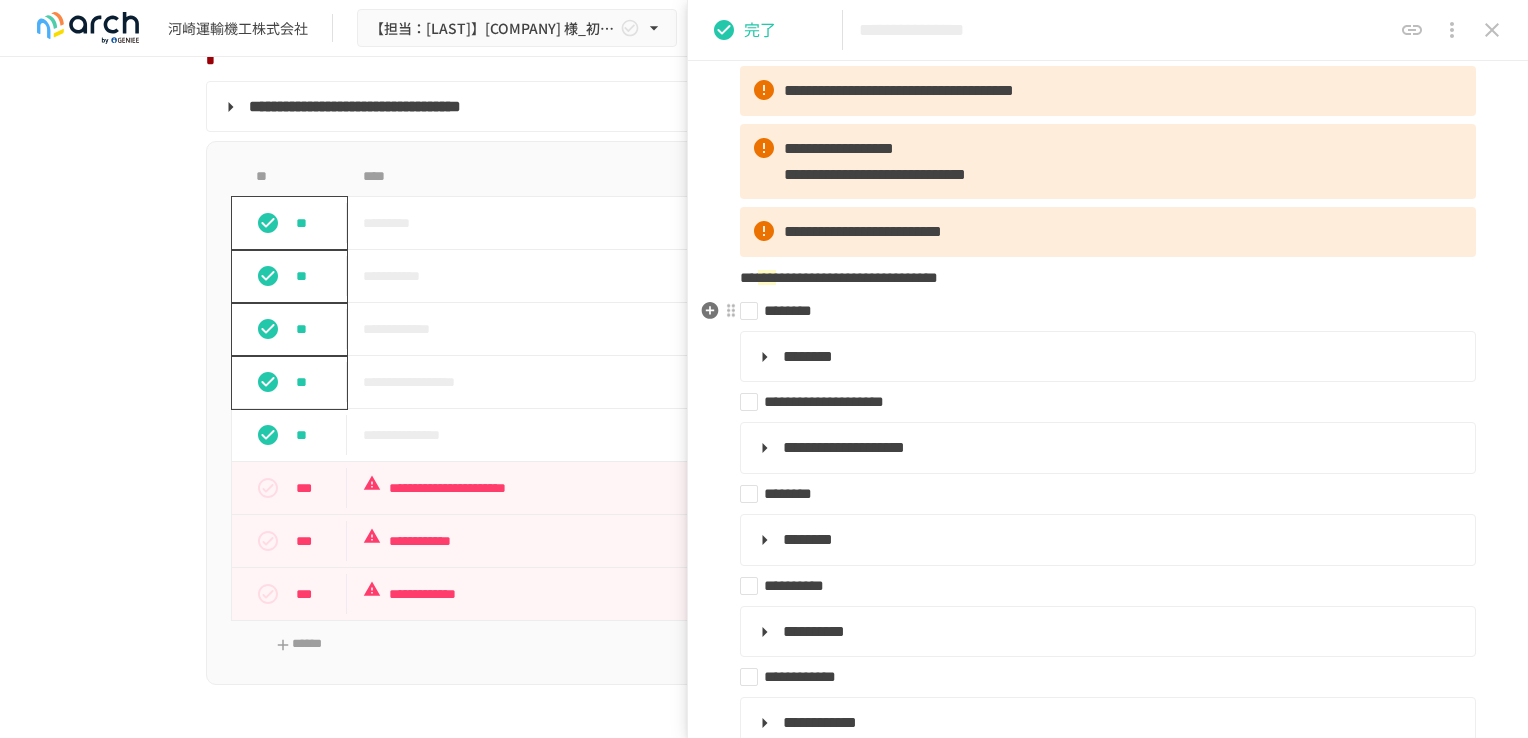 click on "********" at bounding box center [1100, 311] 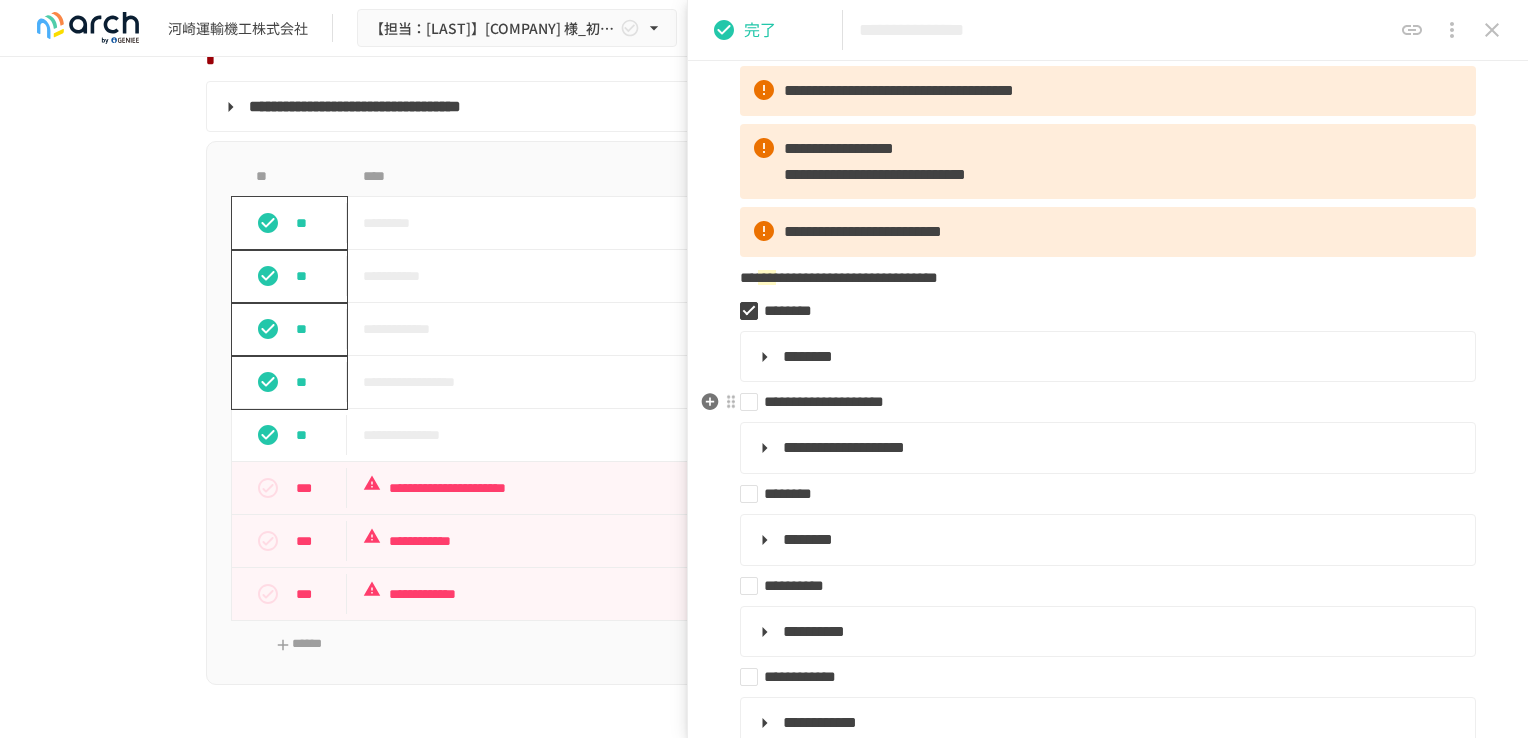 click on "**********" at bounding box center [1100, 402] 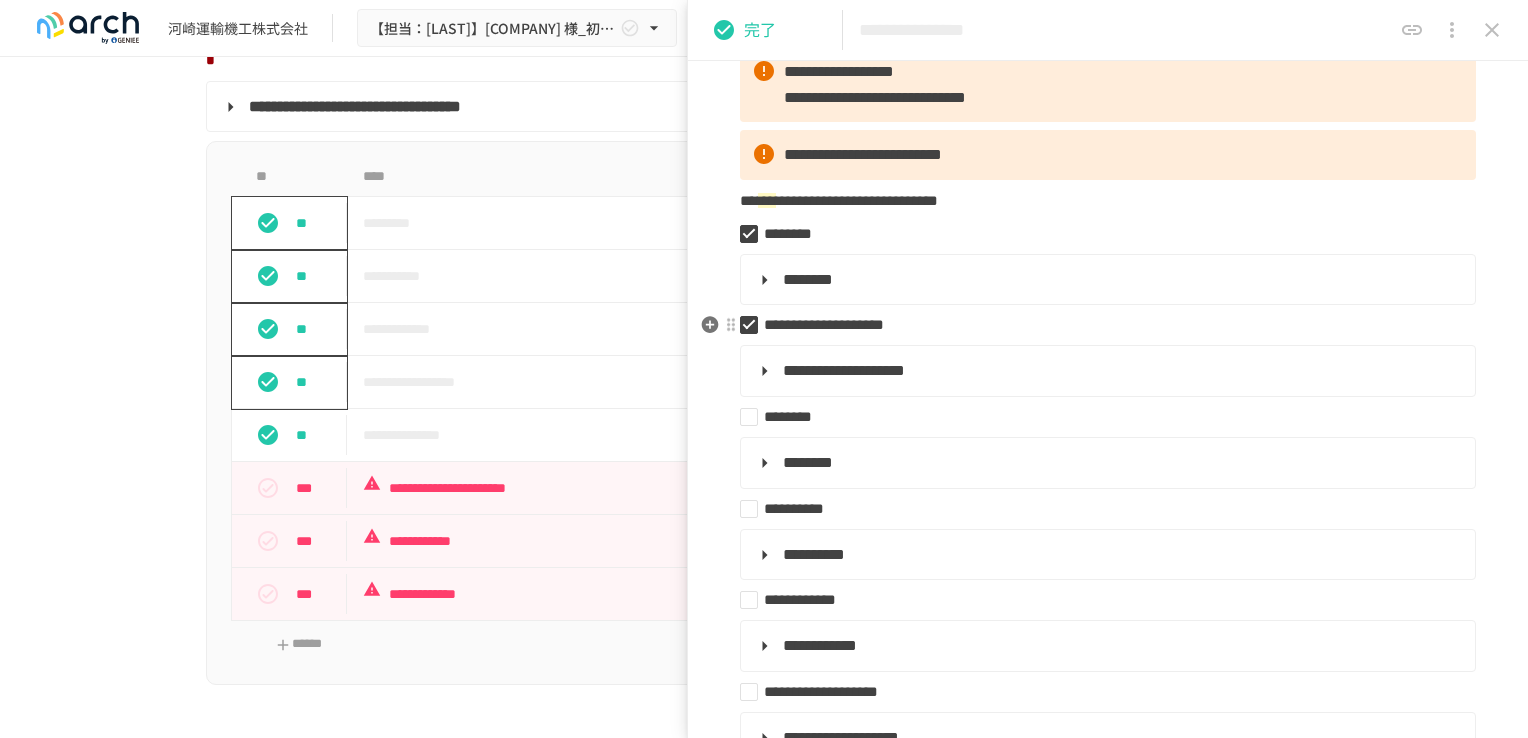 scroll, scrollTop: 400, scrollLeft: 0, axis: vertical 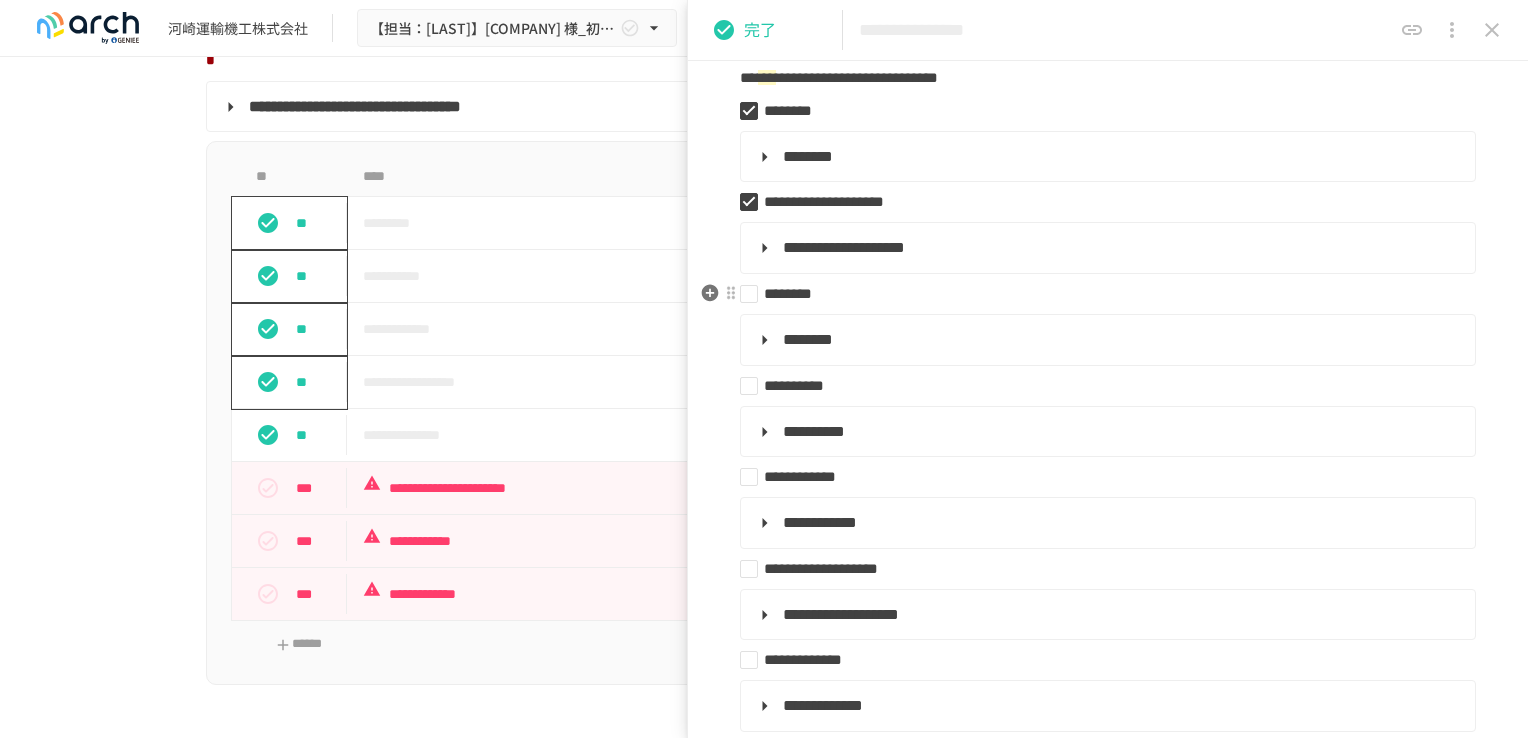 click on "********" at bounding box center [1100, 294] 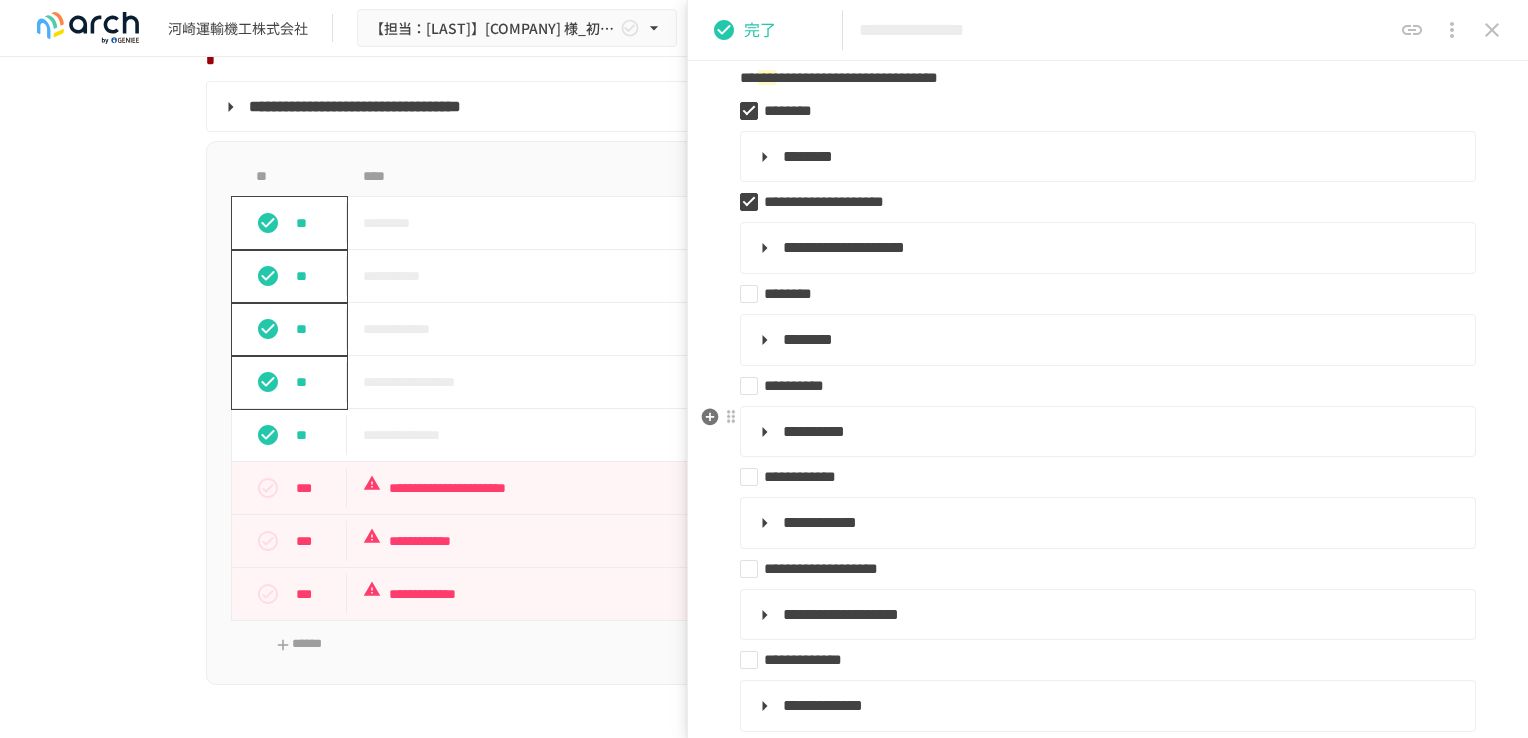 click on "**********" at bounding box center [1108, 602] 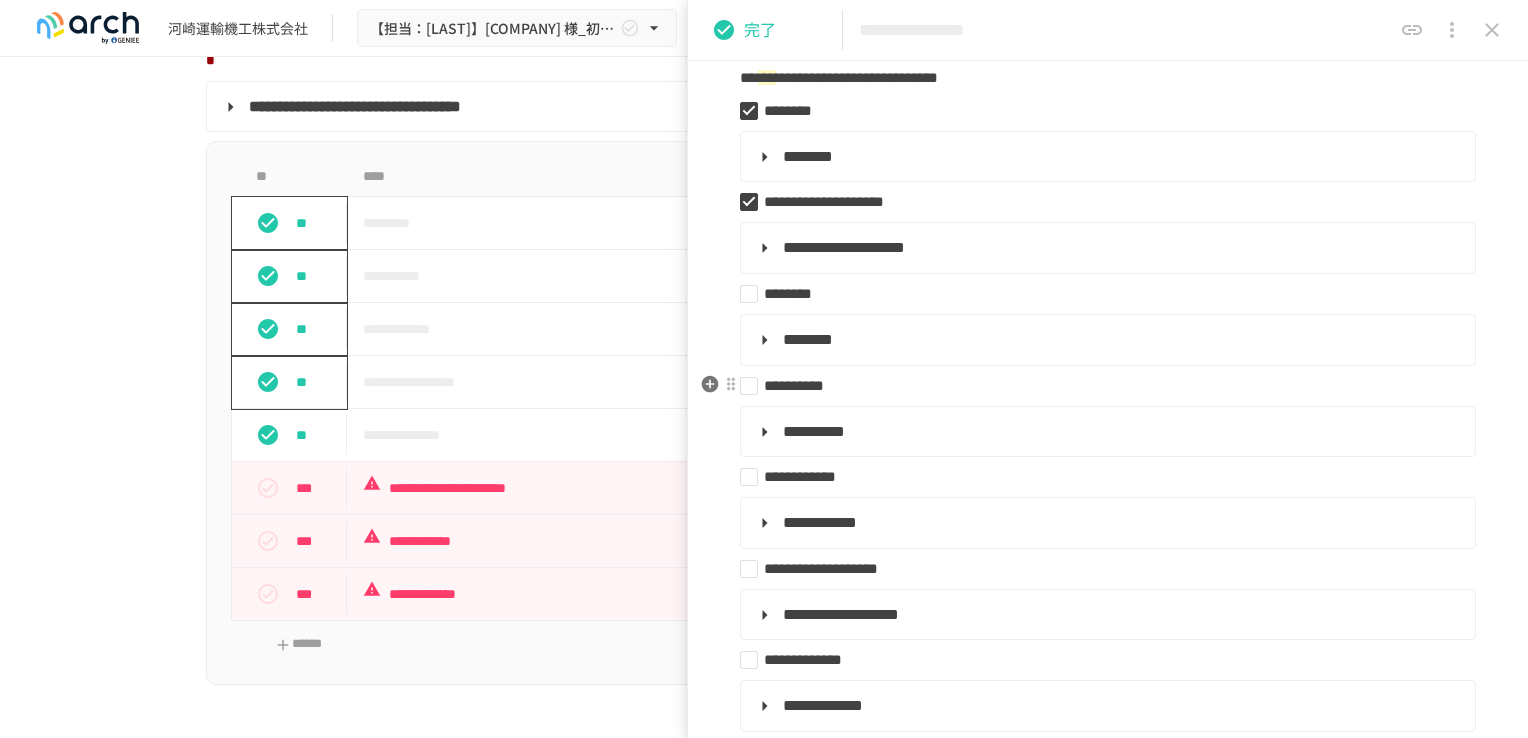 click on "**********" at bounding box center (1100, 386) 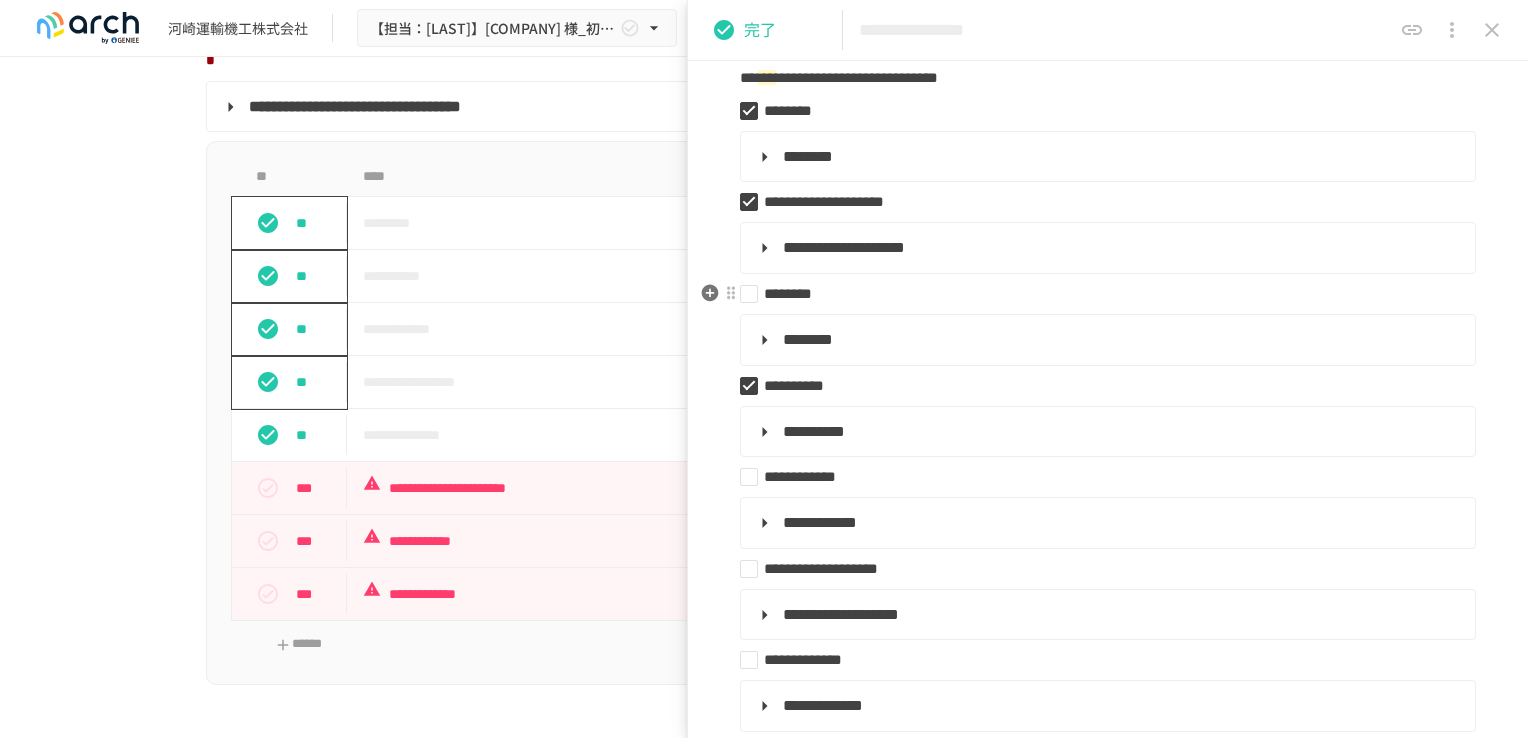 click on "********" at bounding box center (1100, 294) 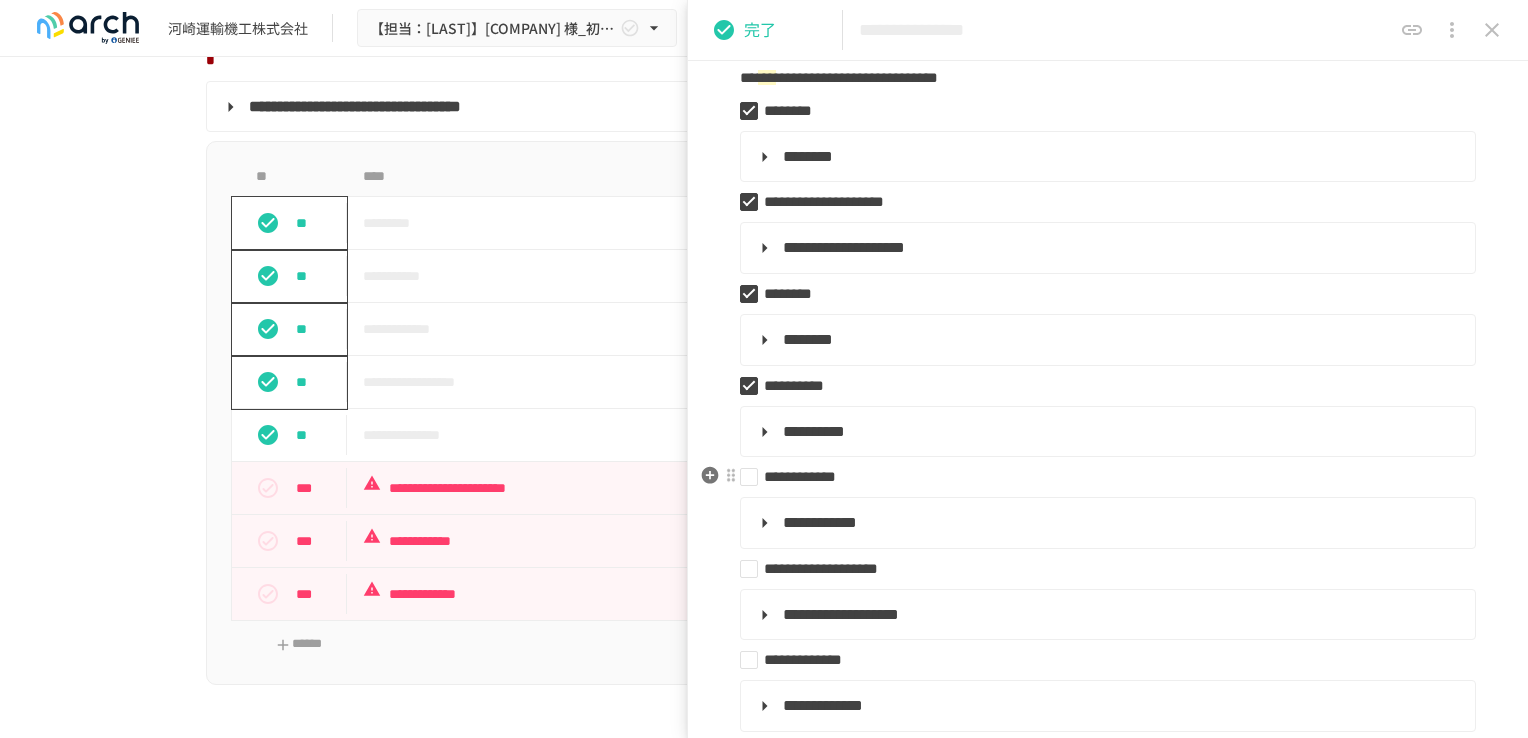 click on "**********" at bounding box center [1100, 477] 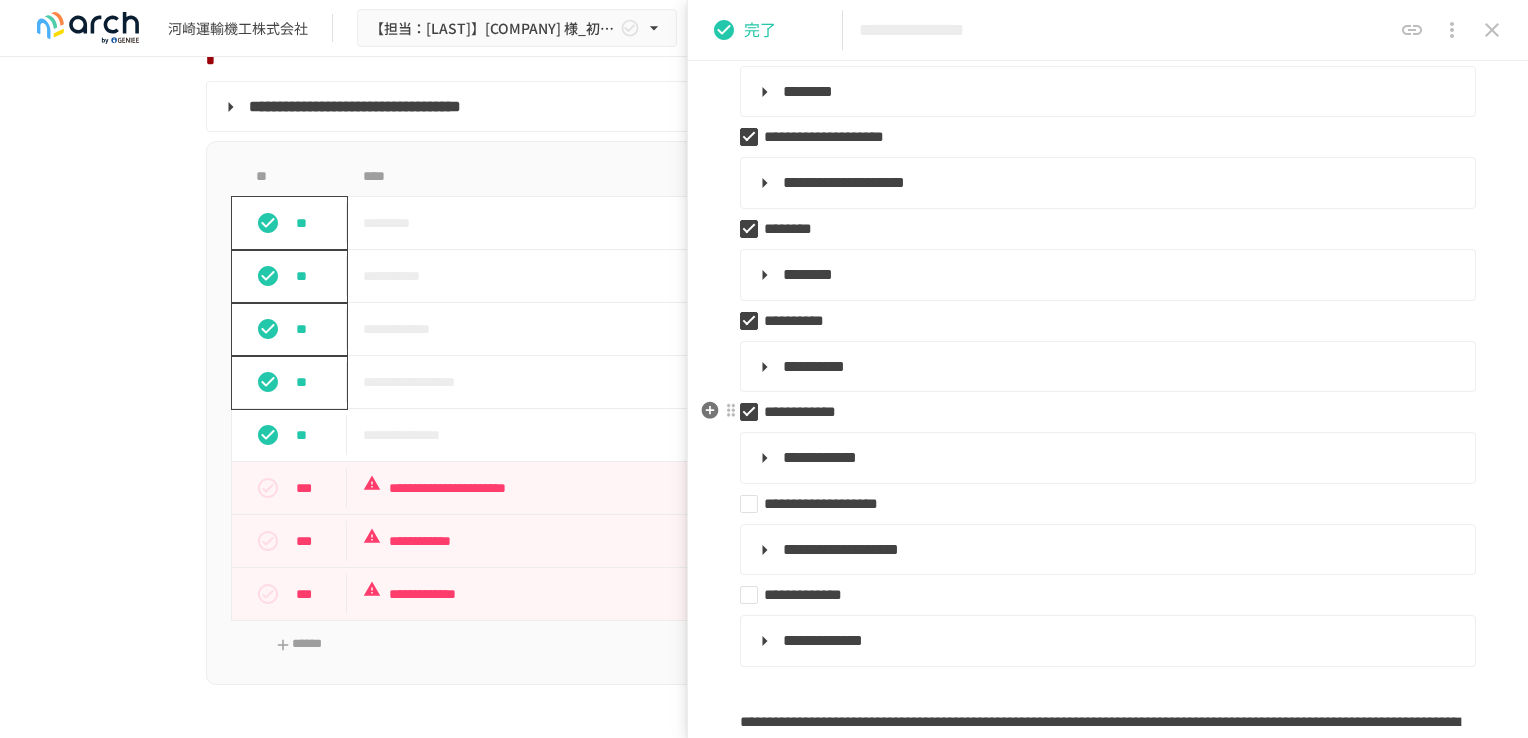 scroll, scrollTop: 500, scrollLeft: 0, axis: vertical 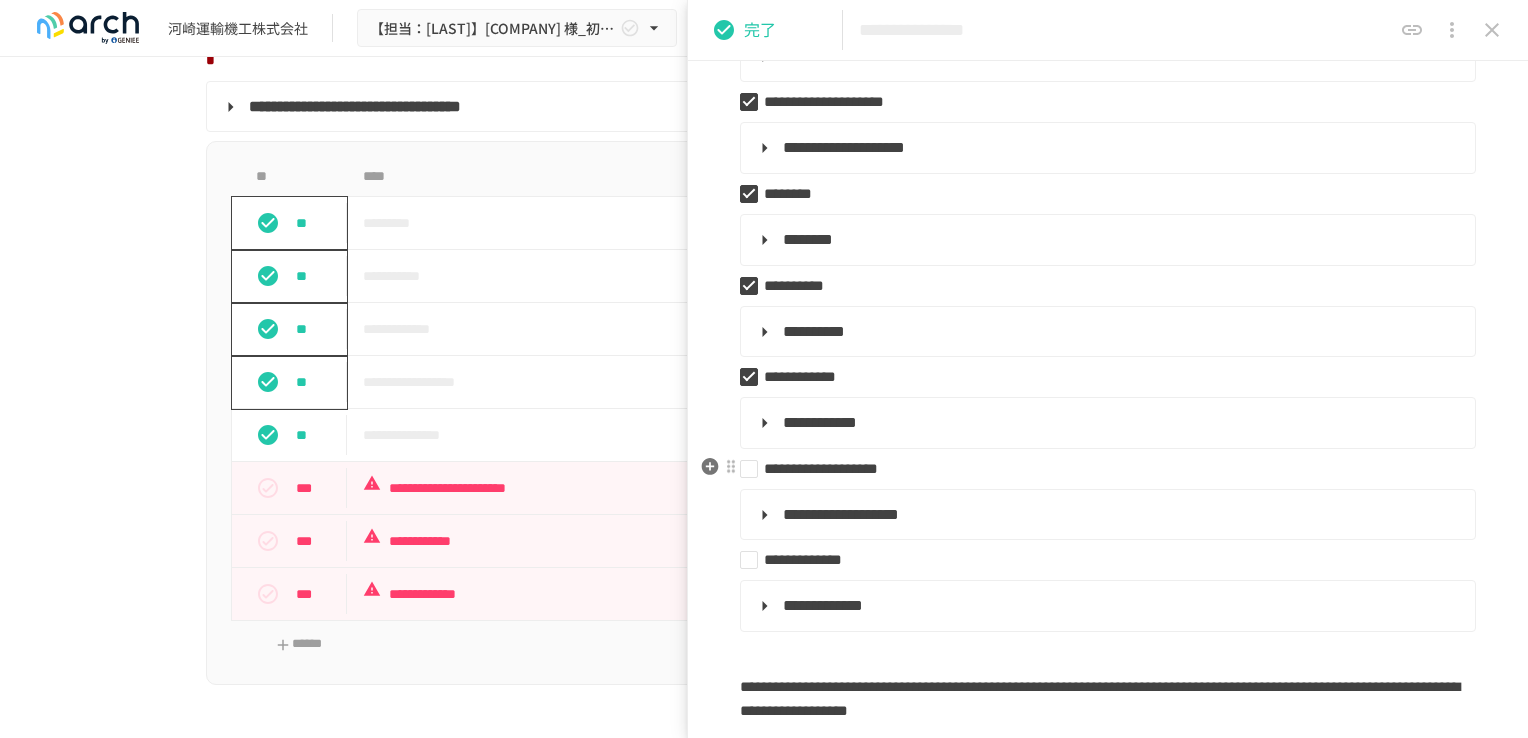 click on "**********" at bounding box center [1100, 469] 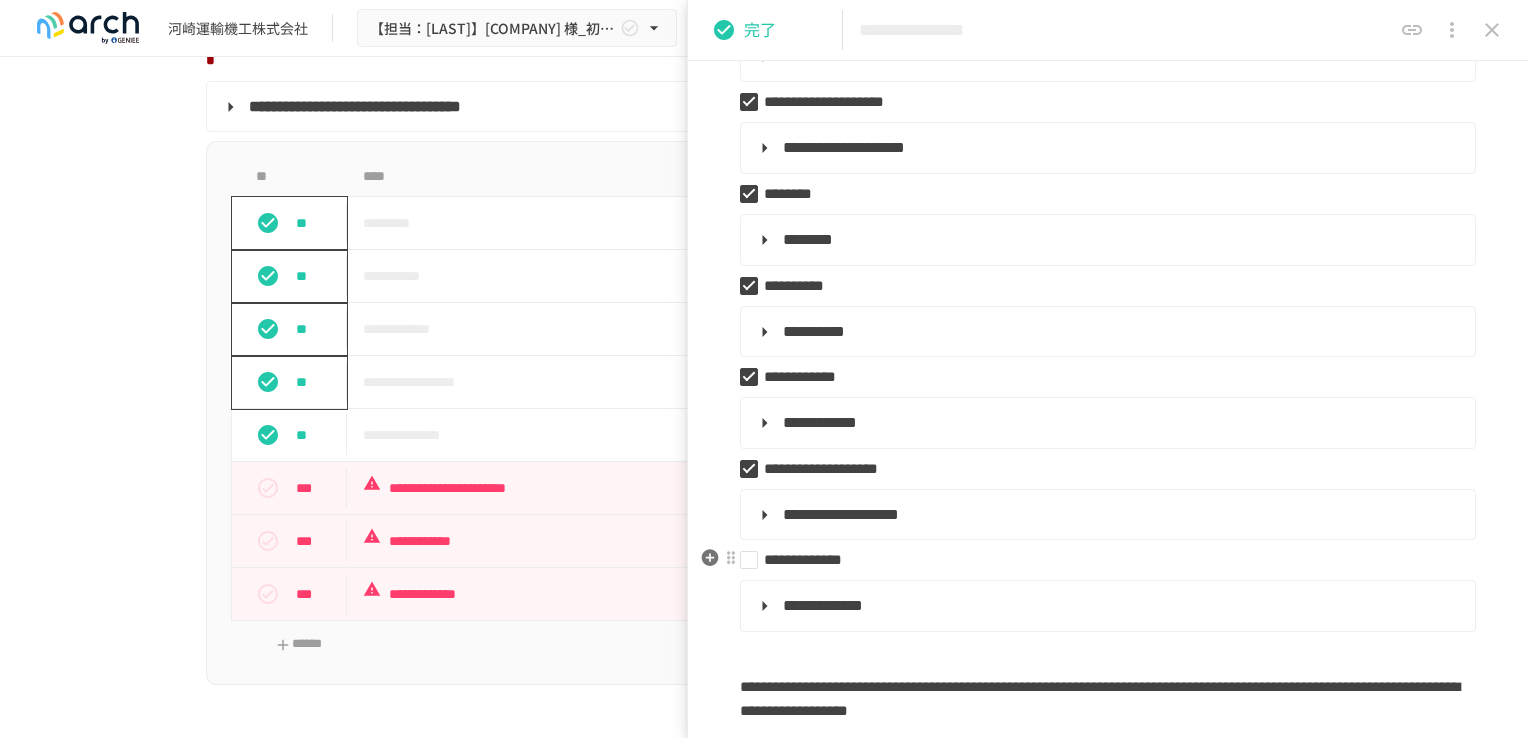 click on "**********" at bounding box center (1100, 560) 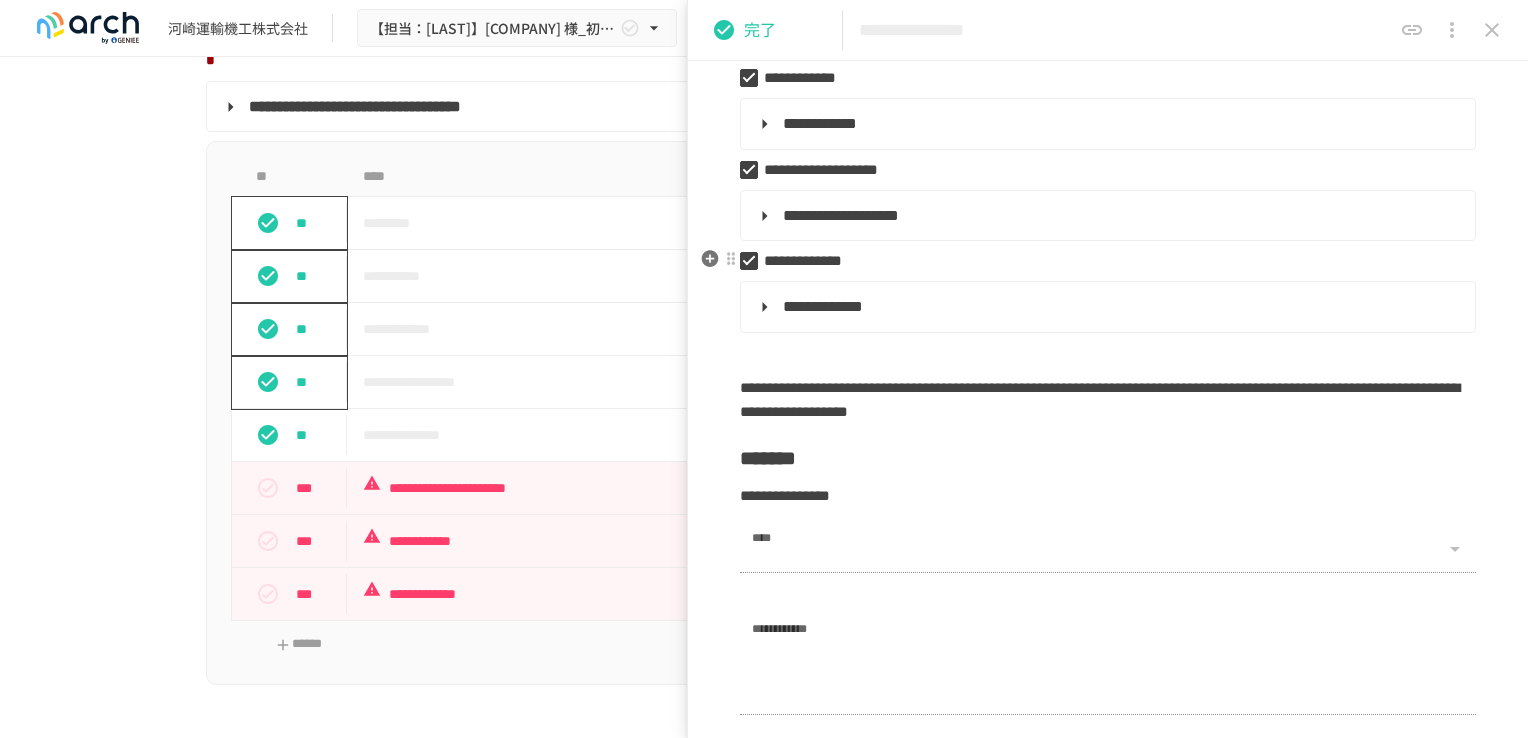 scroll, scrollTop: 800, scrollLeft: 0, axis: vertical 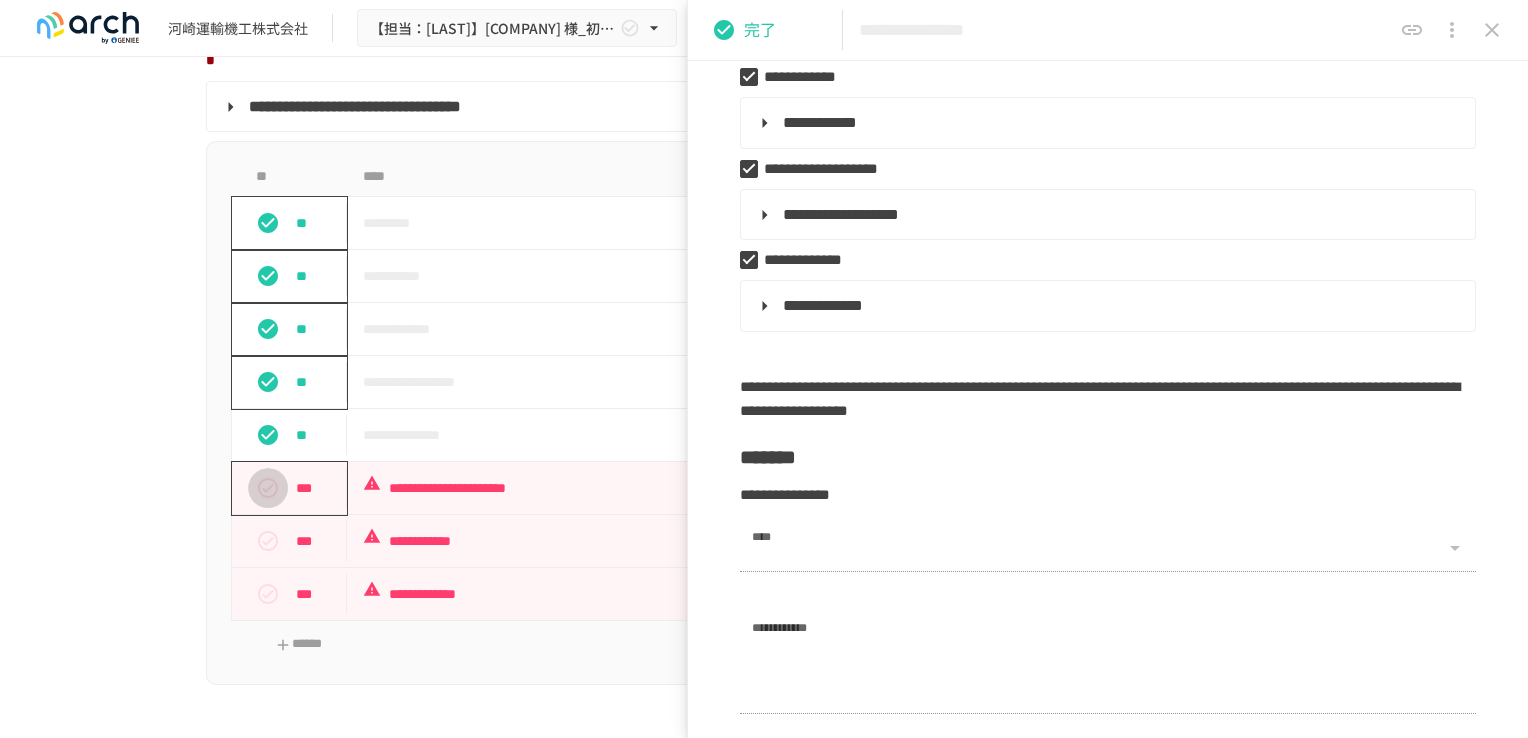 click 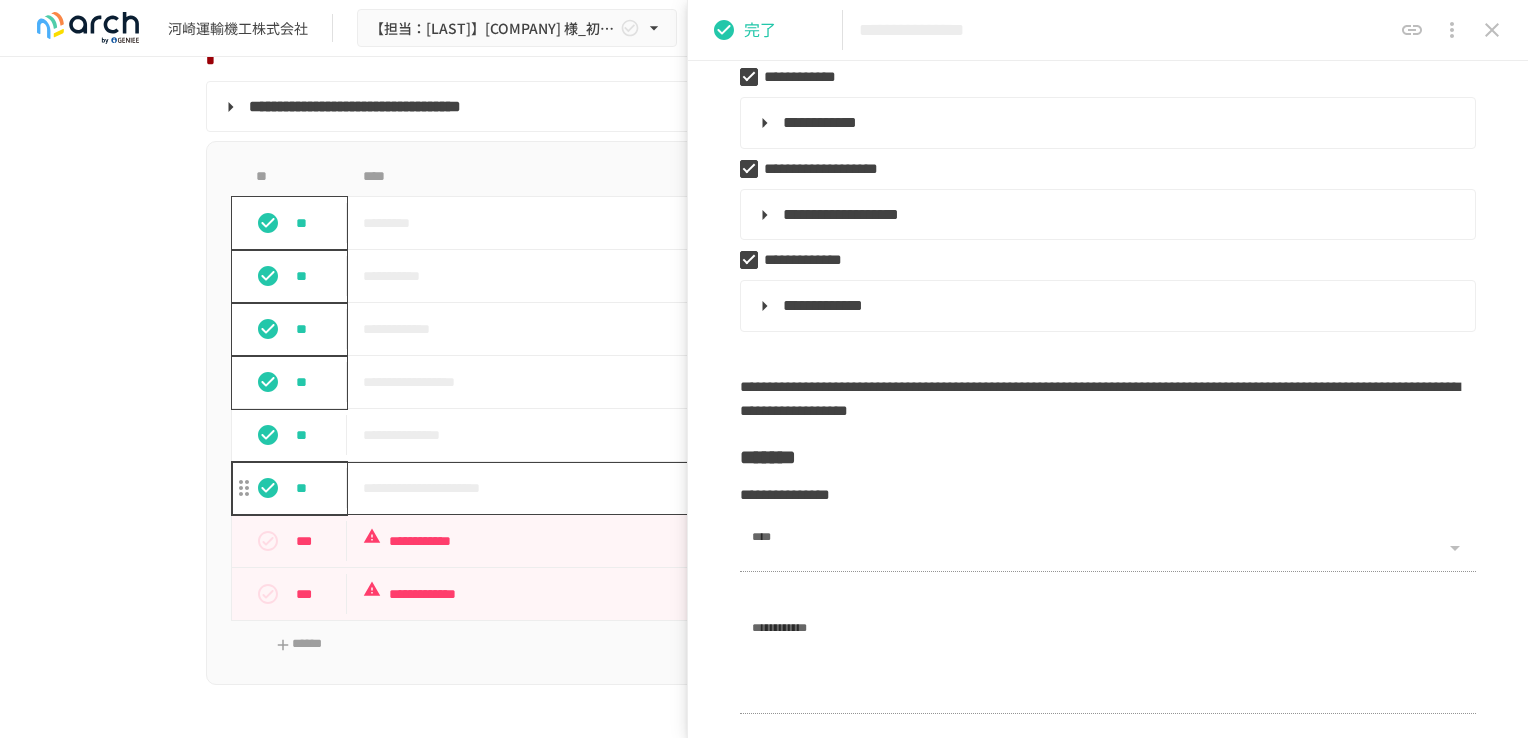 click on "**********" at bounding box center (722, 488) 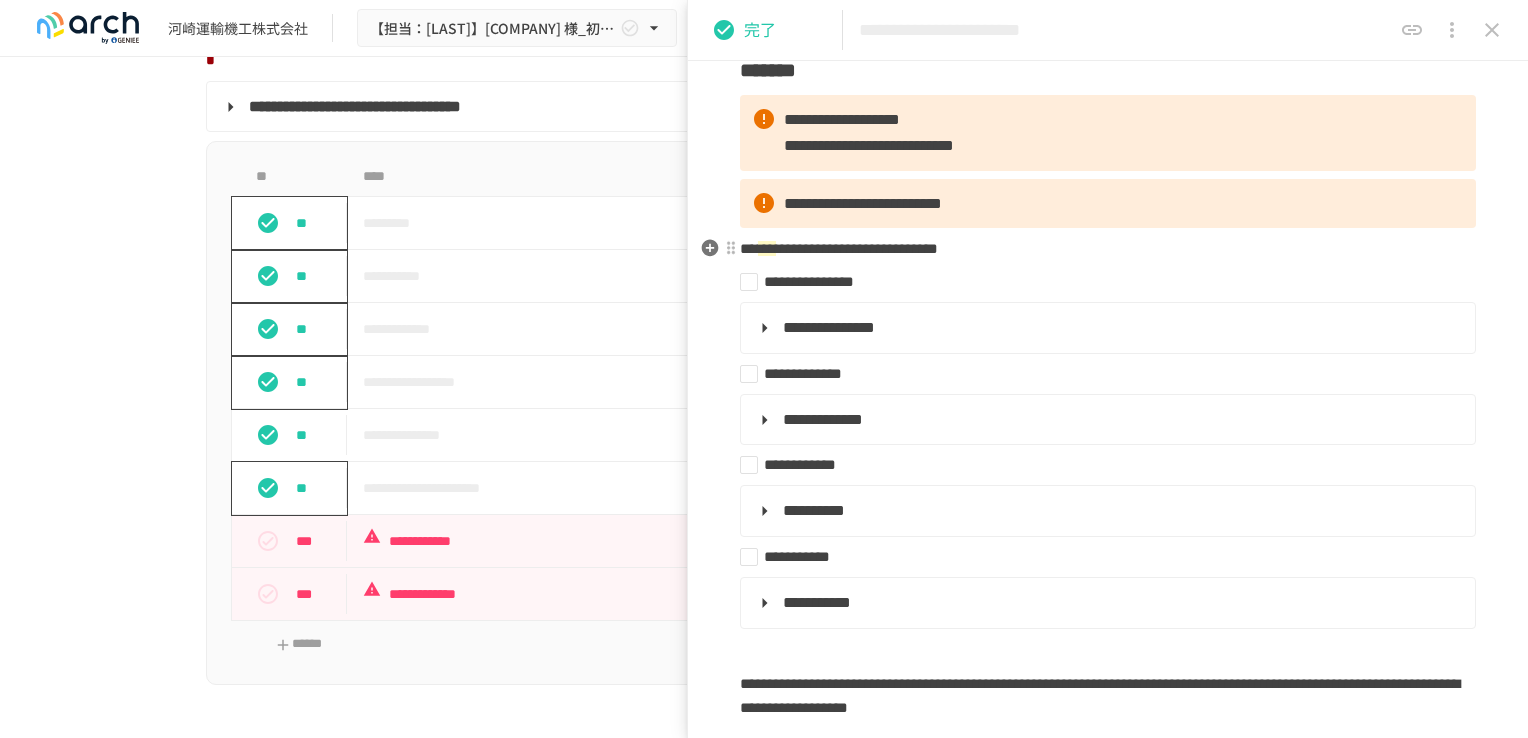 scroll, scrollTop: 200, scrollLeft: 0, axis: vertical 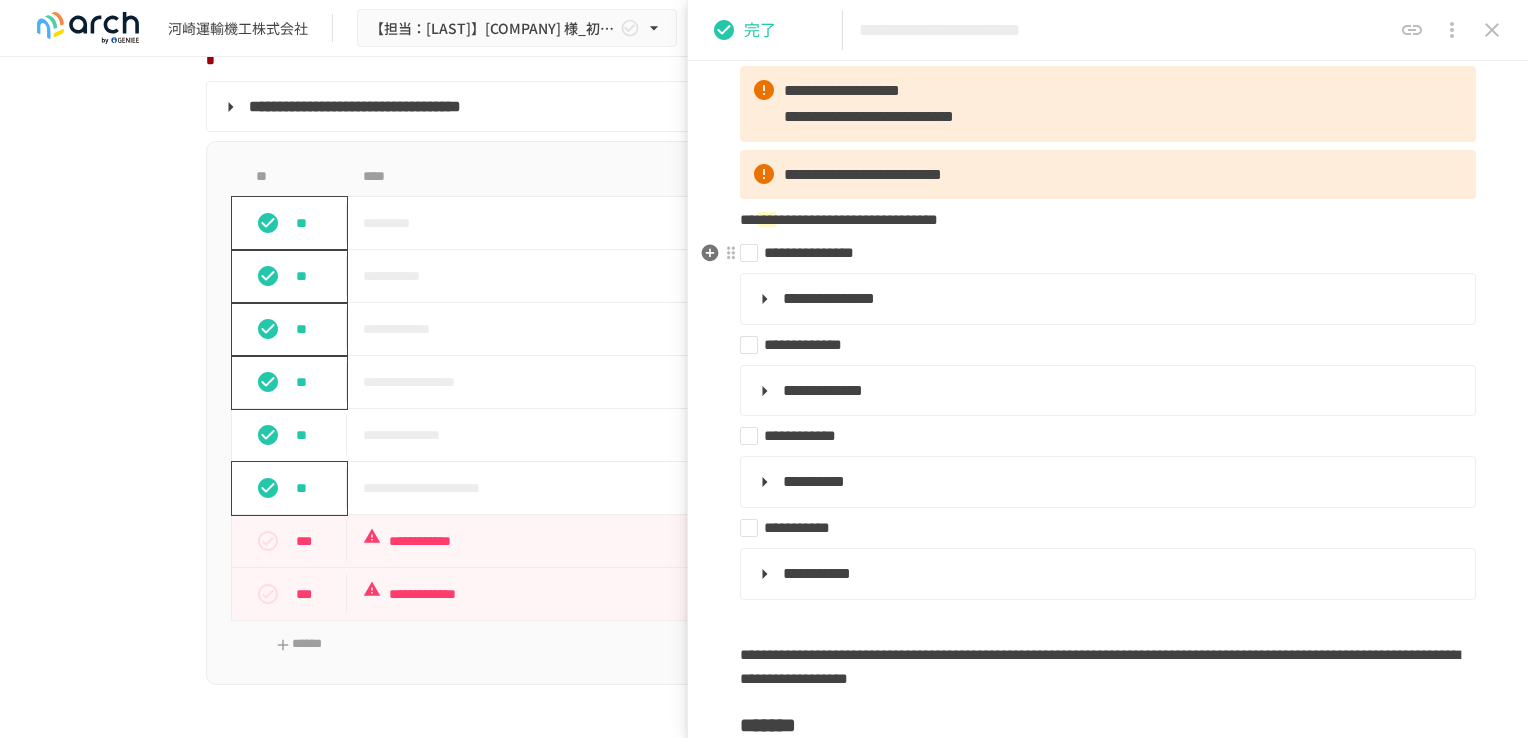 click on "**********" at bounding box center (1100, 253) 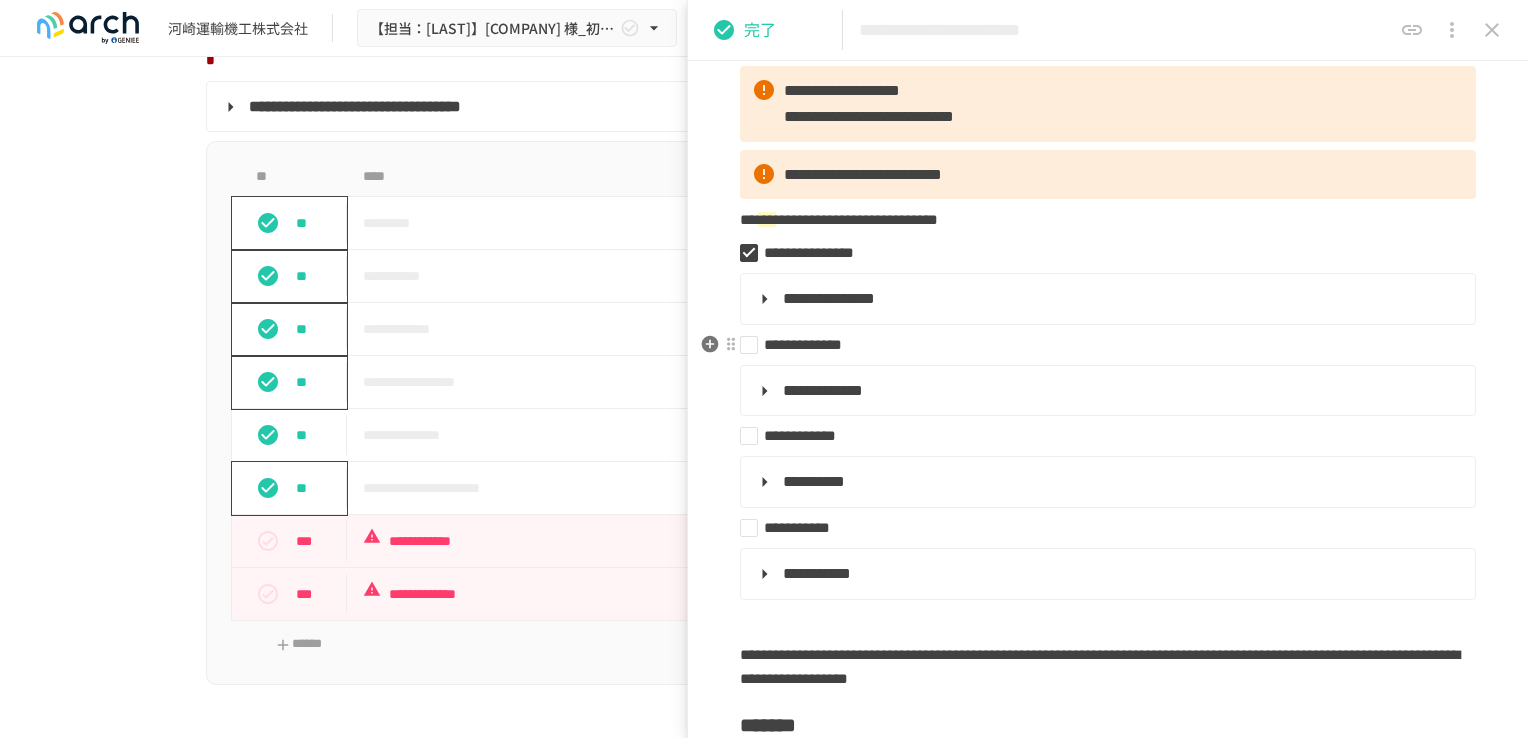 click on "**********" at bounding box center (1100, 345) 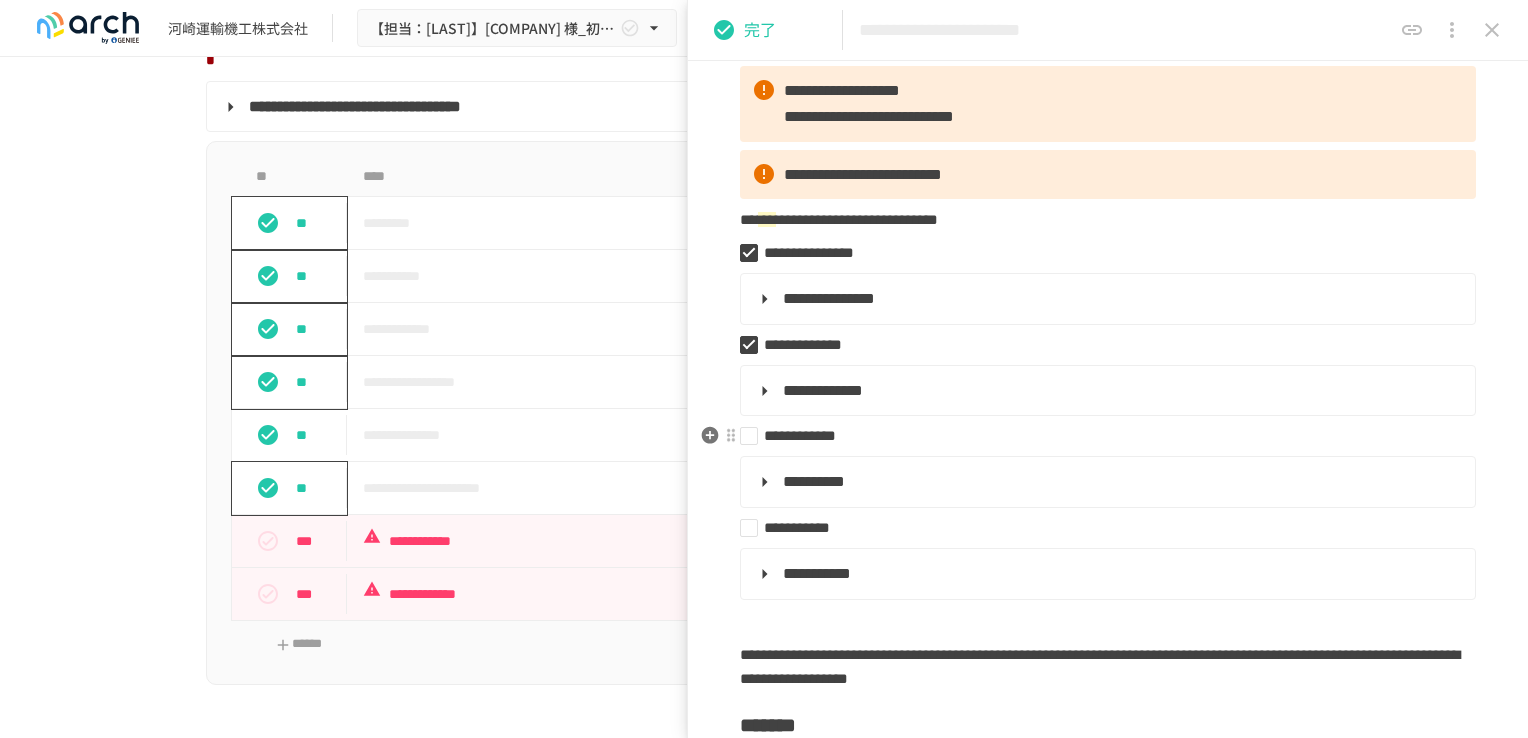 click on "**********" at bounding box center [1100, 436] 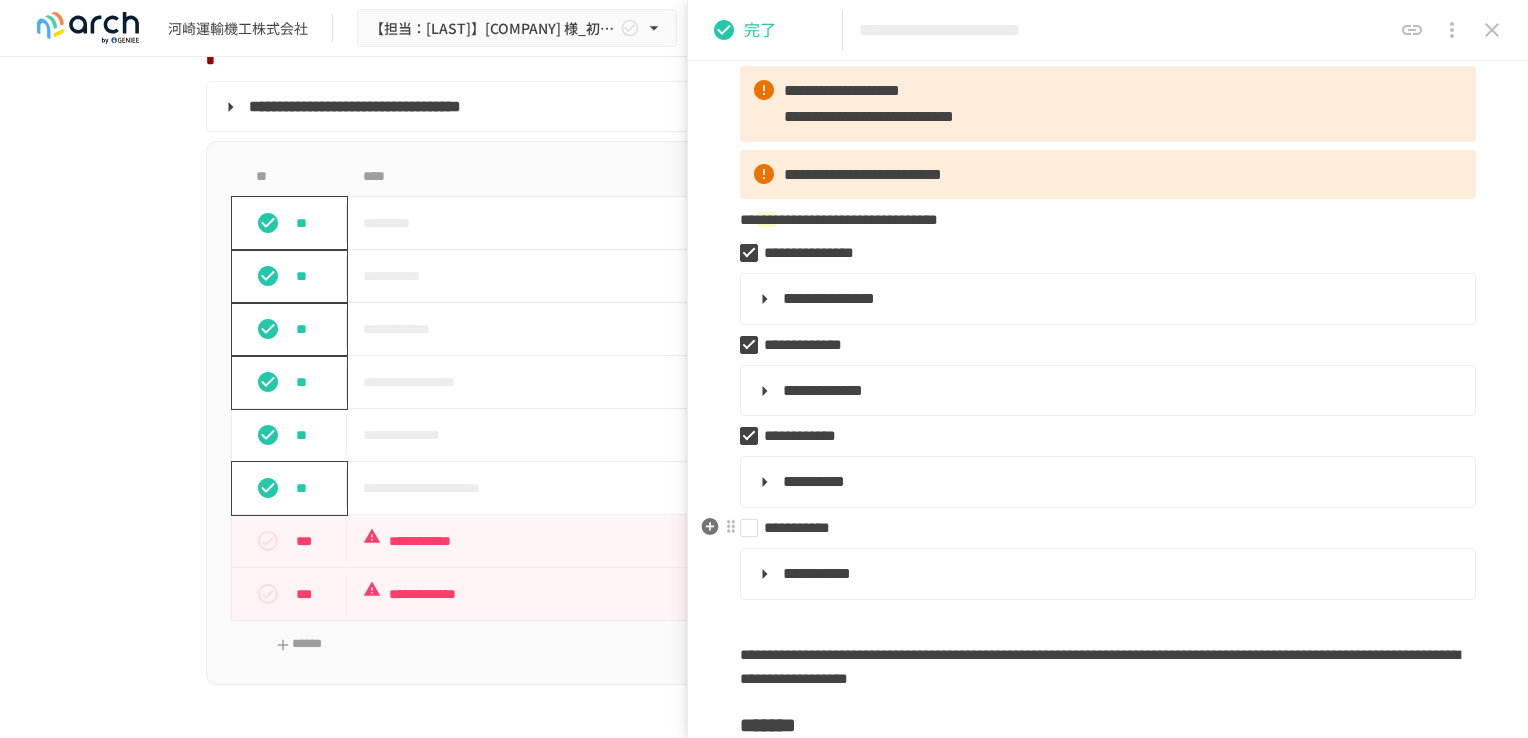 click on "**********" at bounding box center (1100, 528) 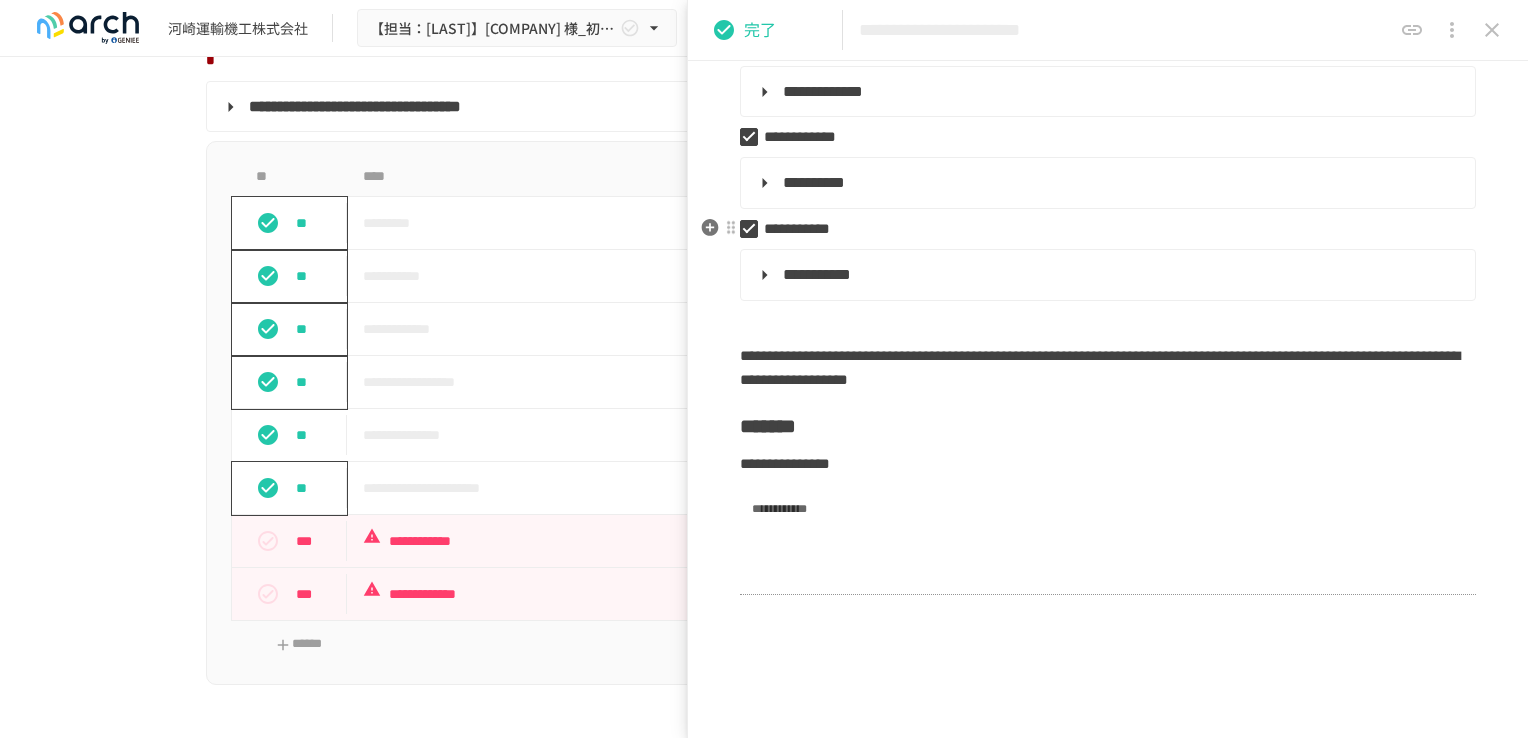 scroll, scrollTop: 500, scrollLeft: 0, axis: vertical 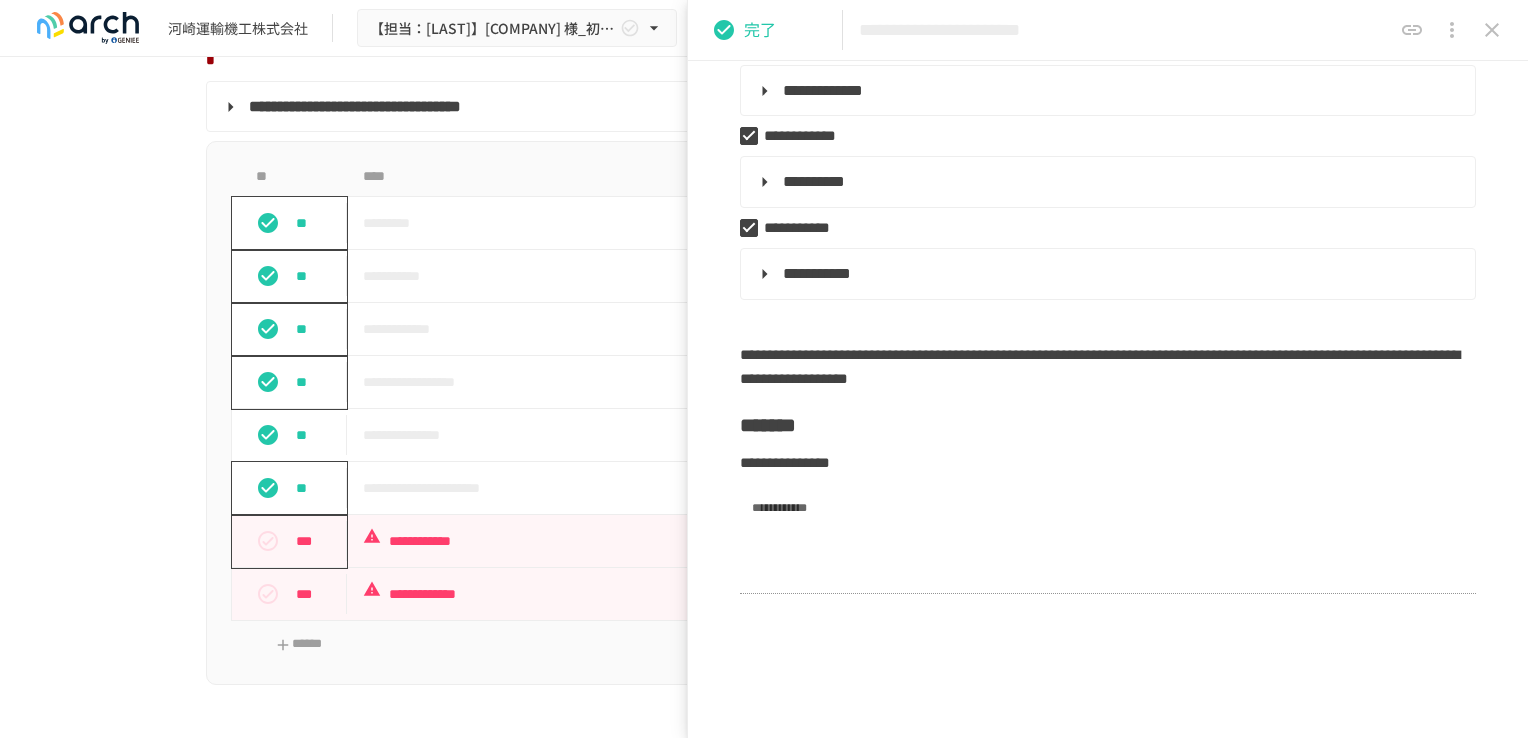click 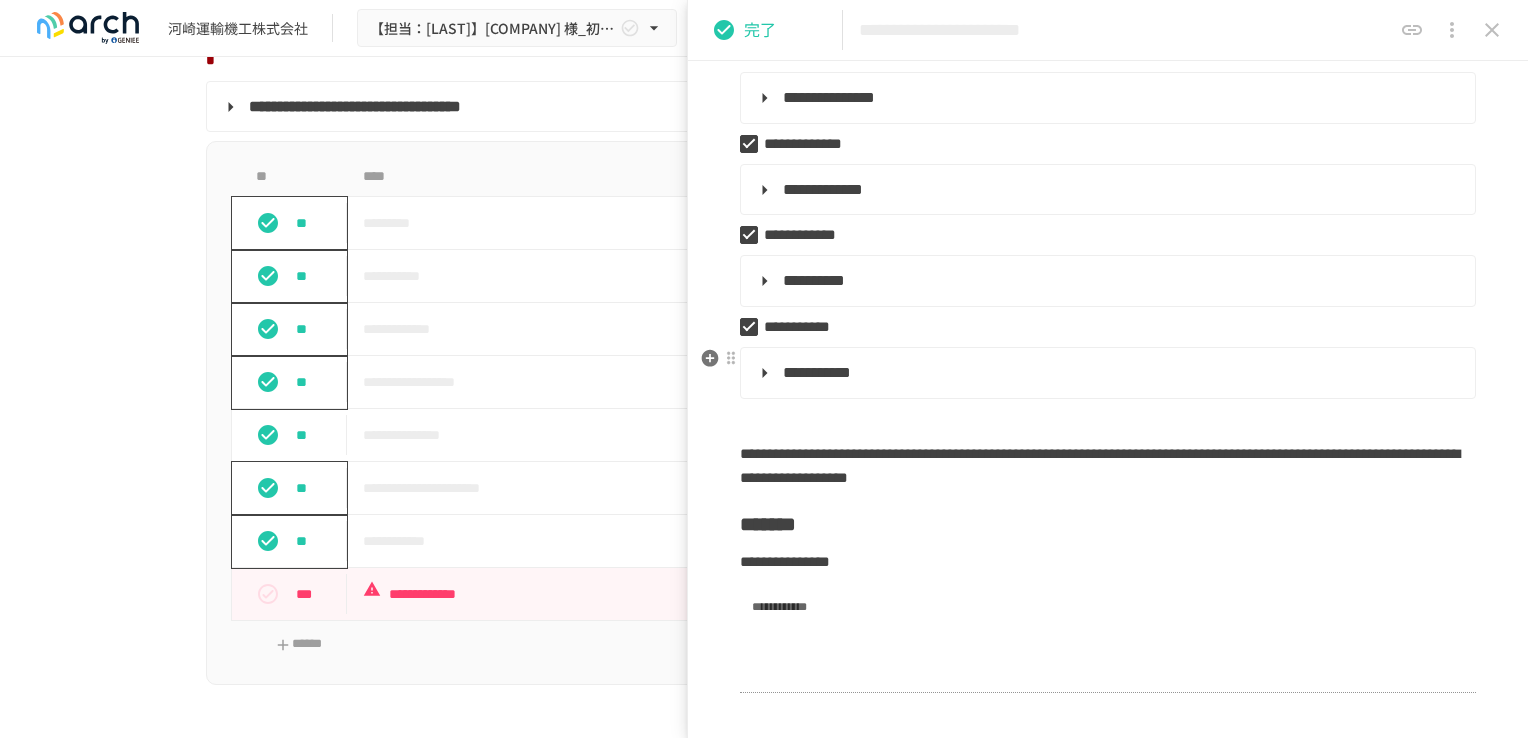 scroll, scrollTop: 200, scrollLeft: 0, axis: vertical 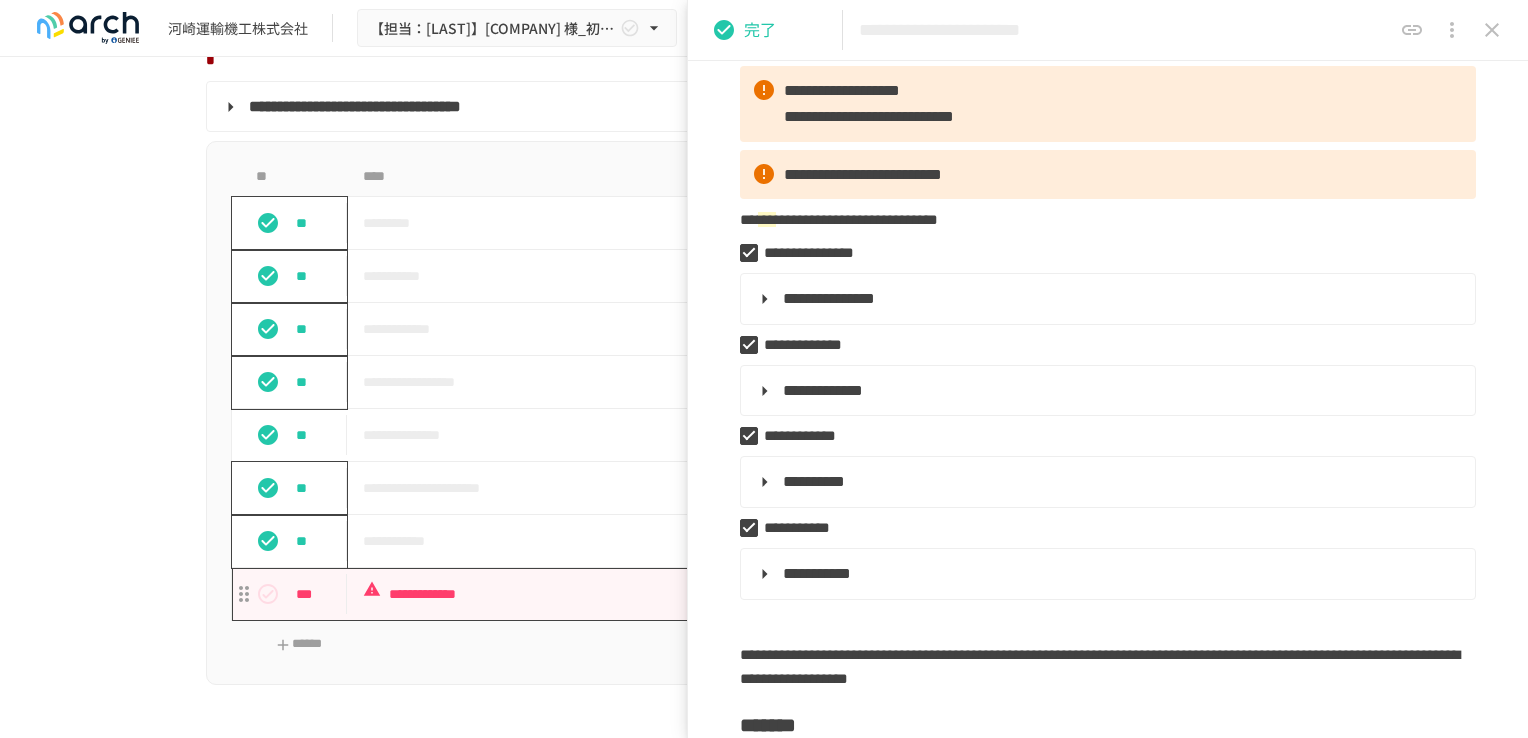 click on "**********" at bounding box center (722, 594) 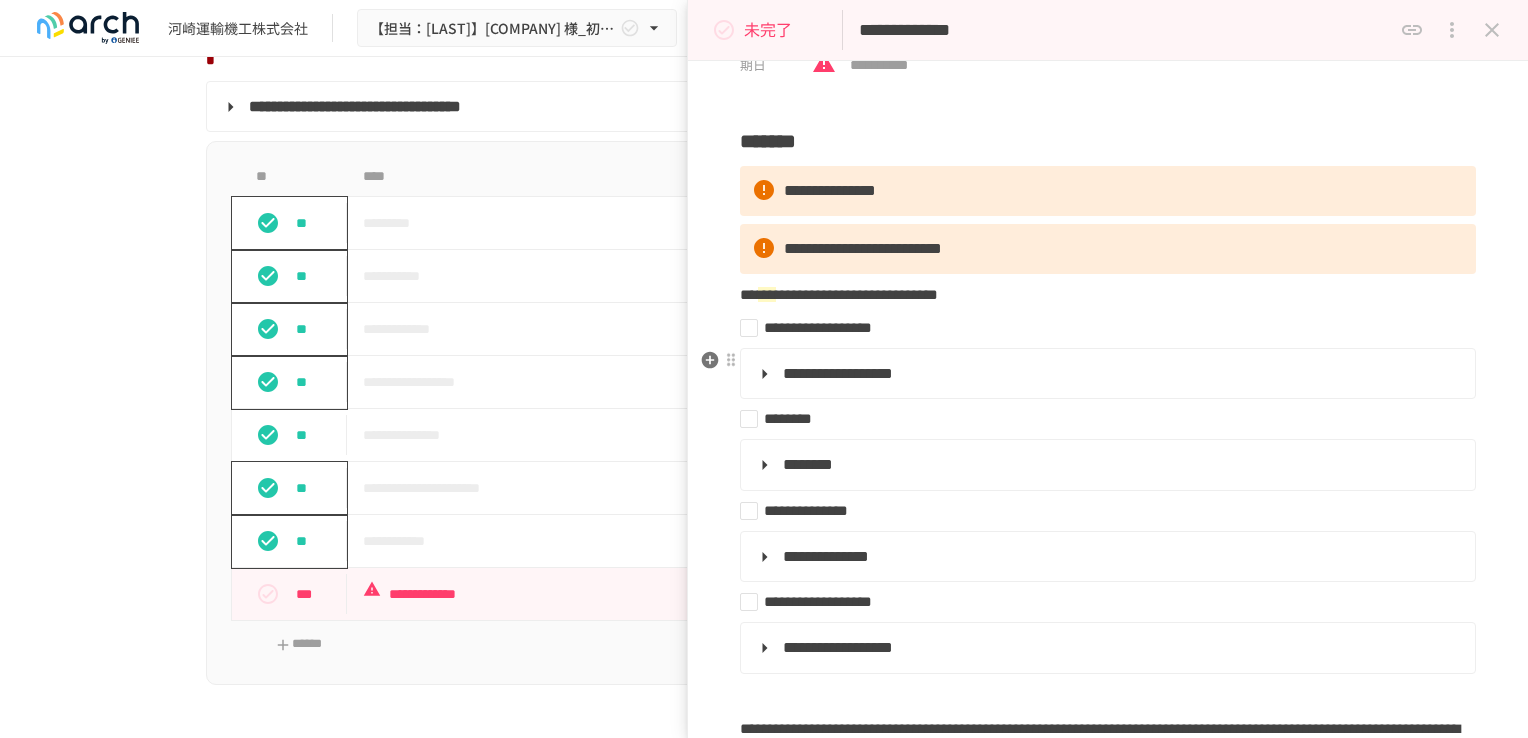 scroll, scrollTop: 200, scrollLeft: 0, axis: vertical 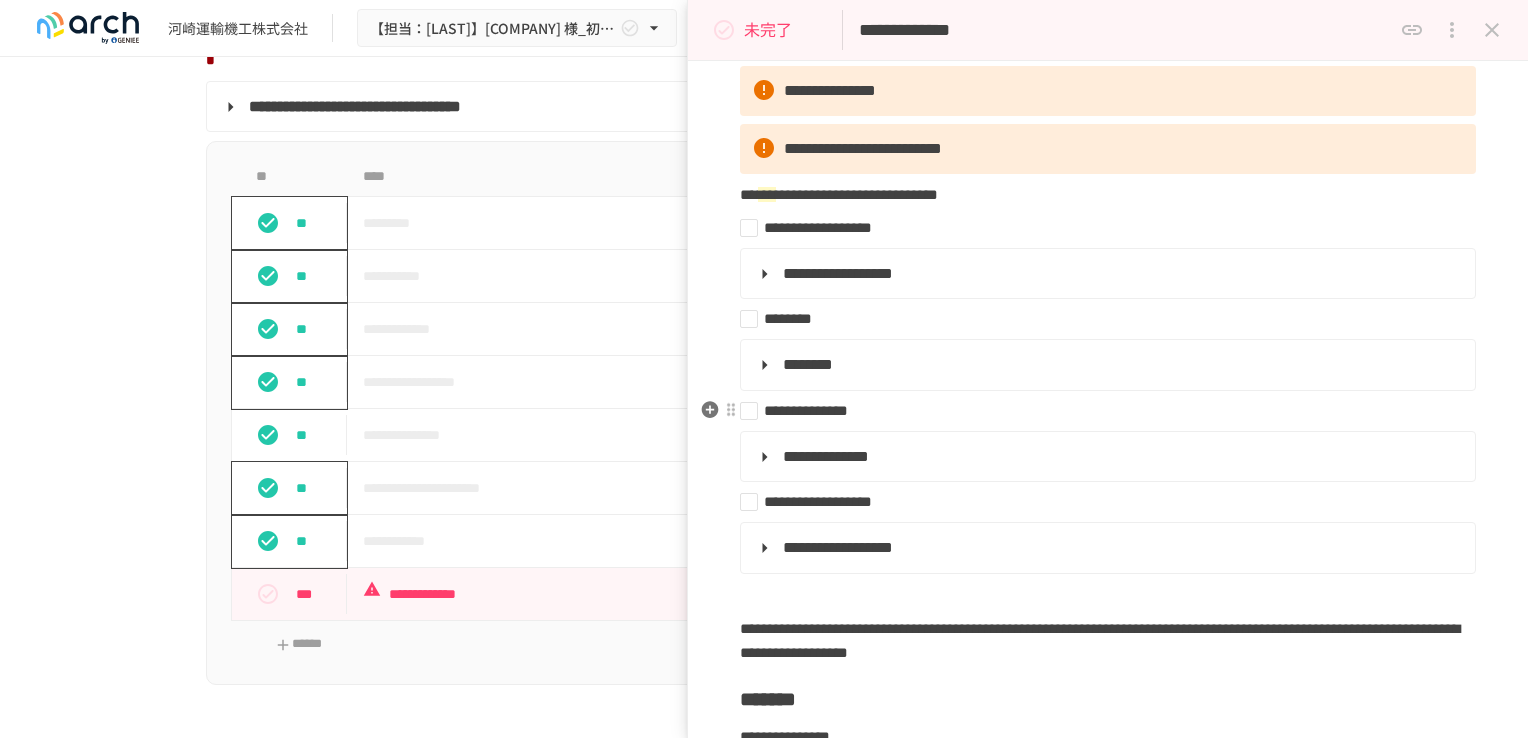 click on "**********" at bounding box center [1100, 411] 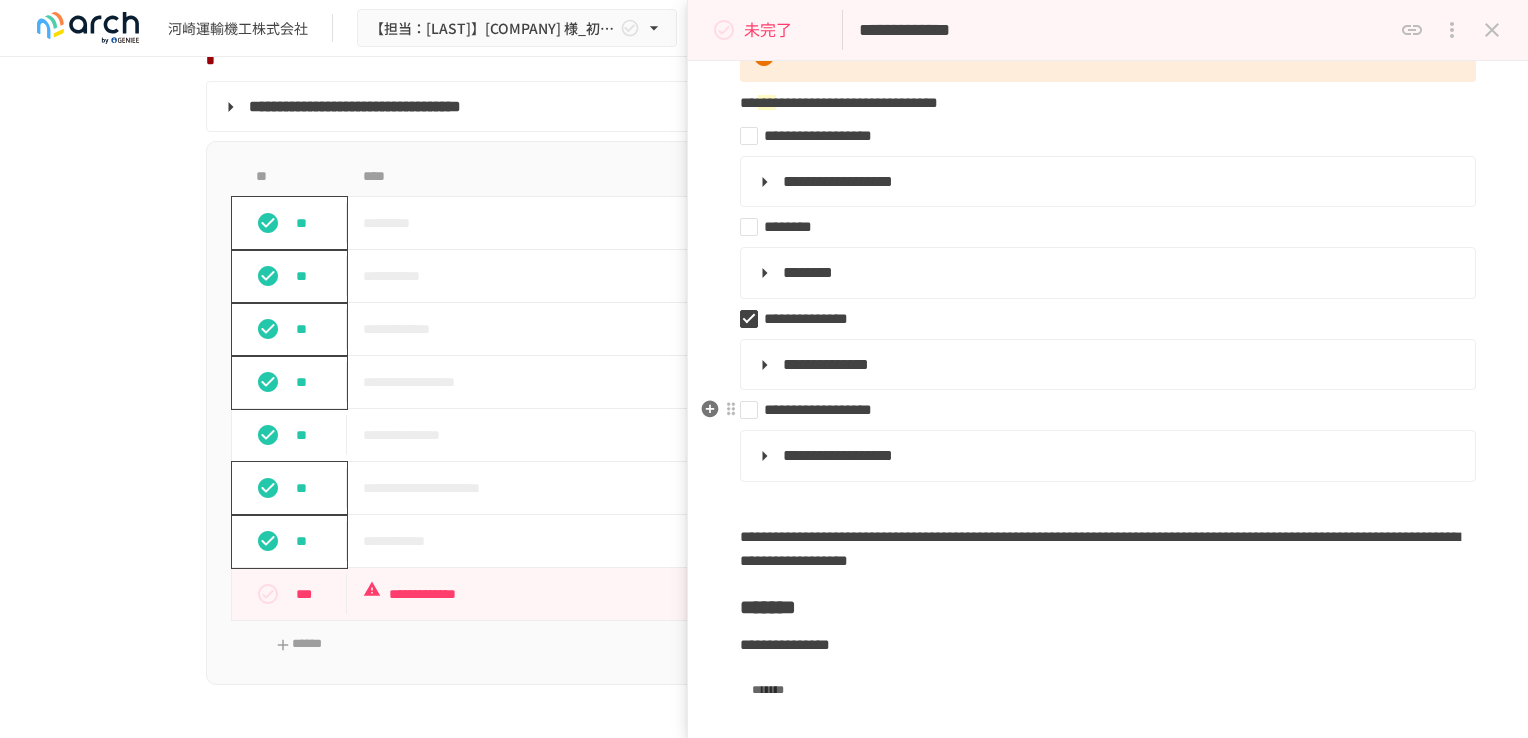 scroll, scrollTop: 400, scrollLeft: 0, axis: vertical 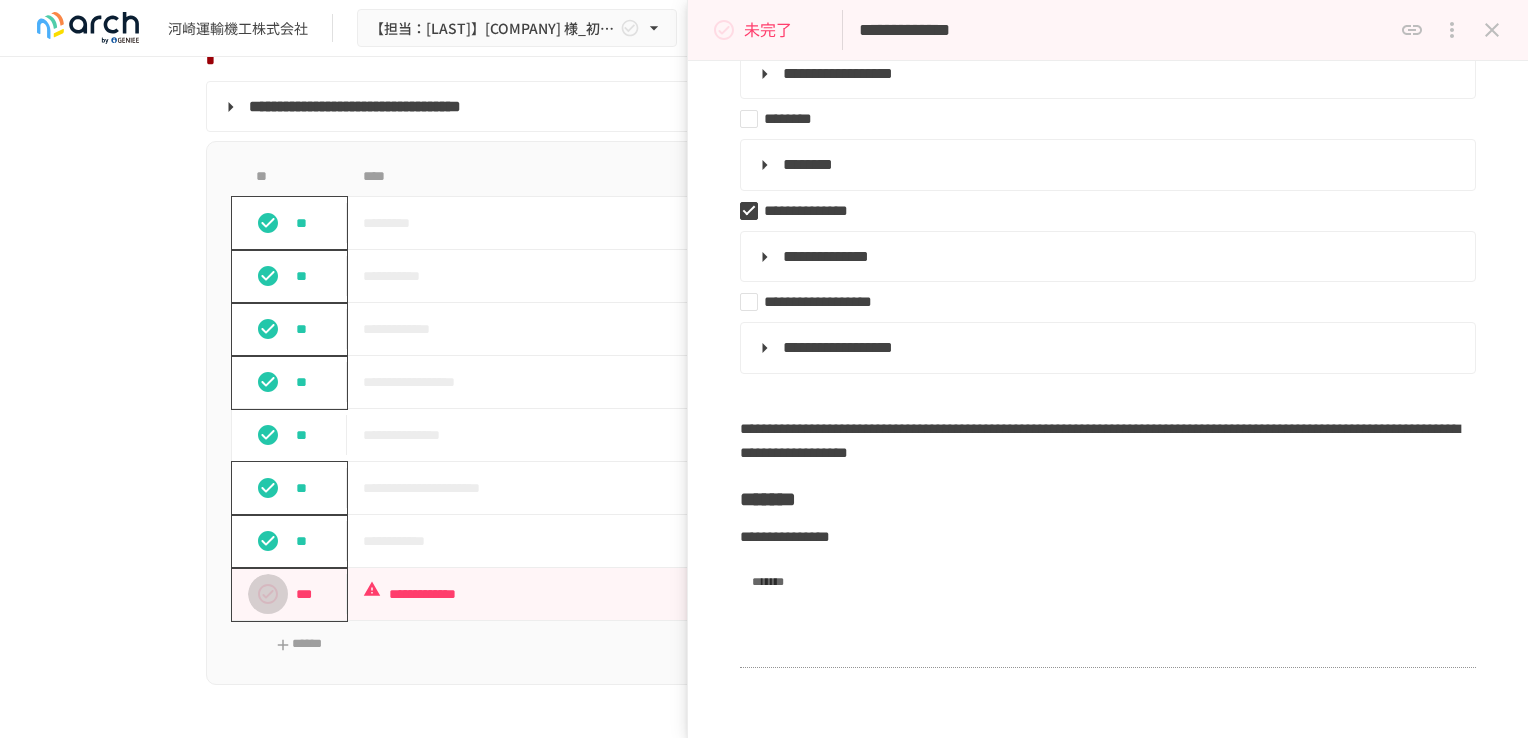 click 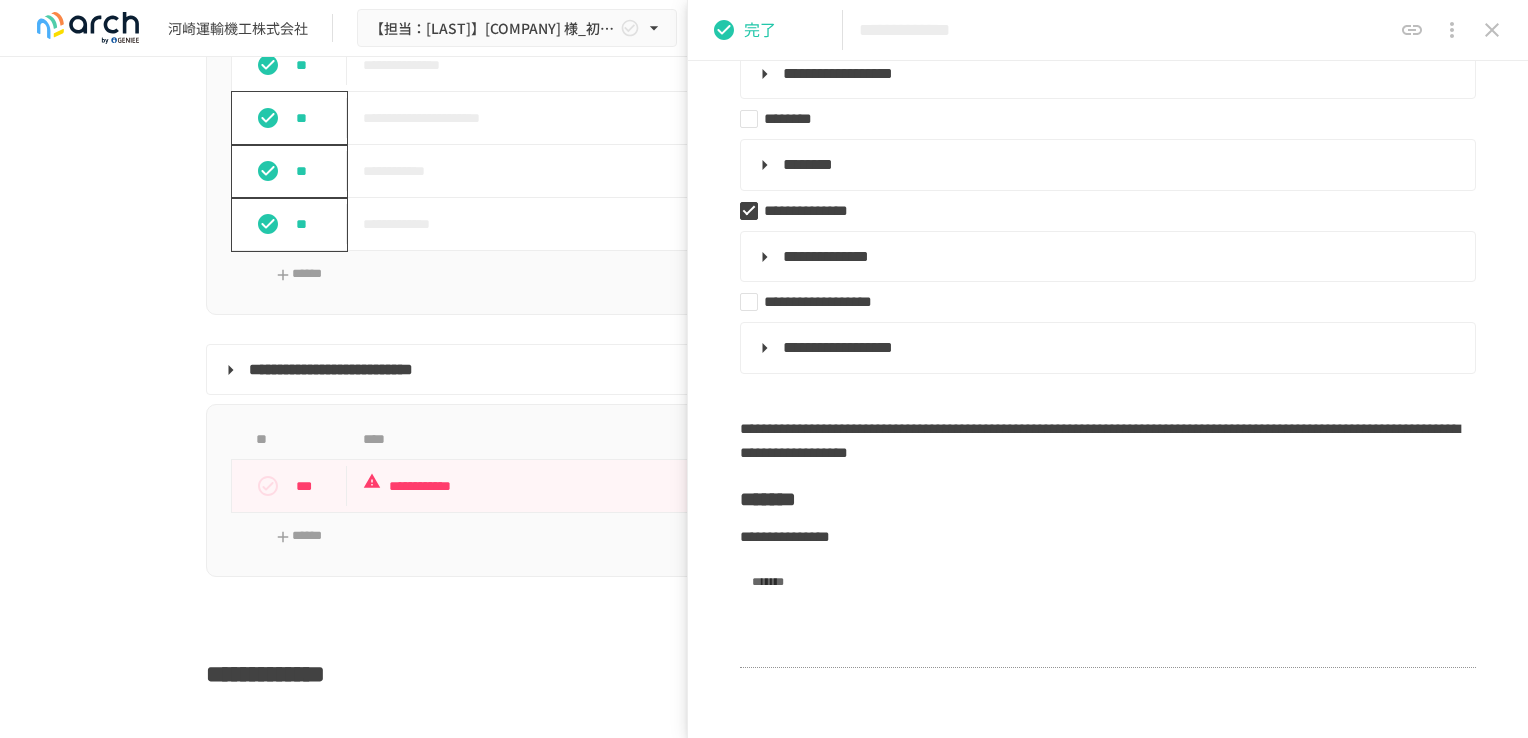 scroll, scrollTop: 3100, scrollLeft: 0, axis: vertical 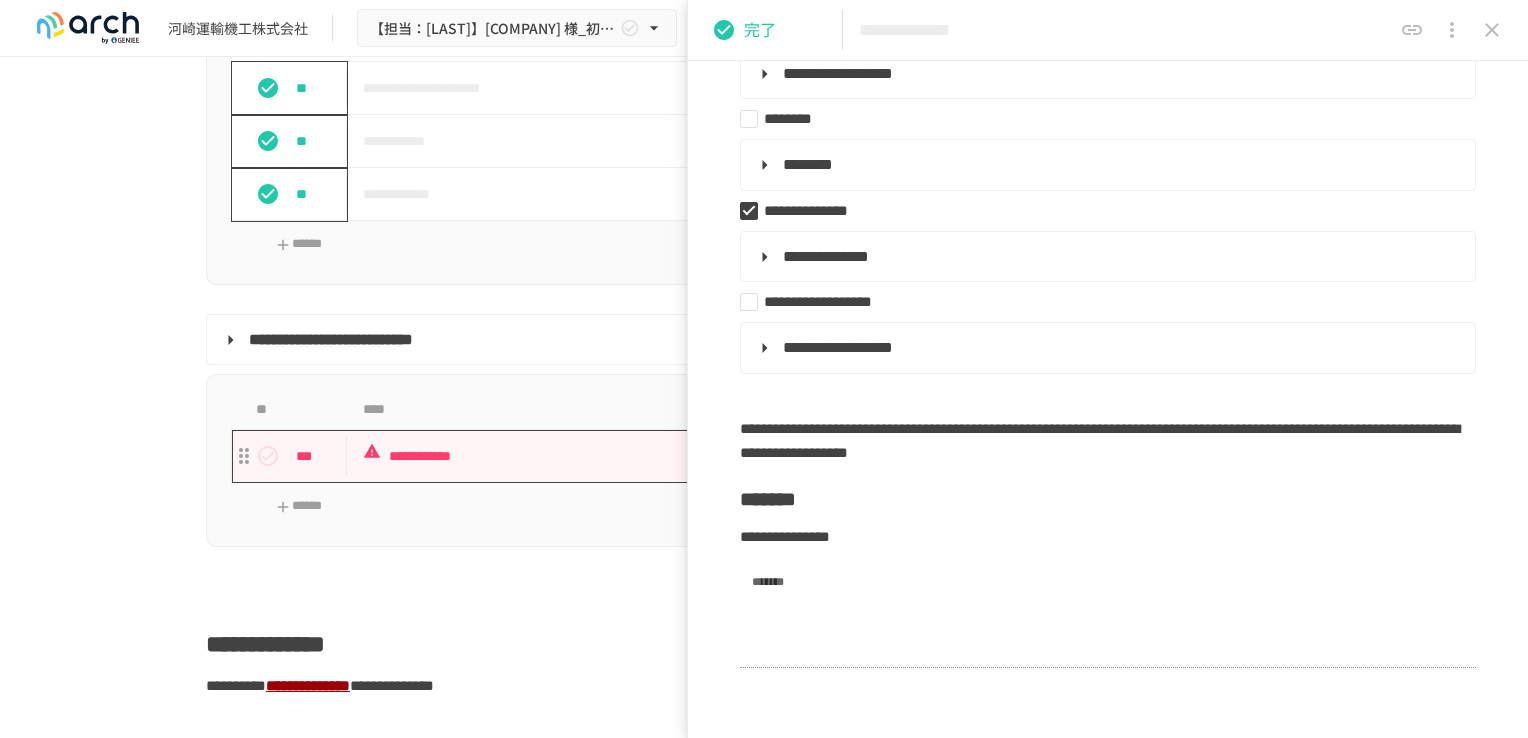 click on "**********" at bounding box center [722, 456] 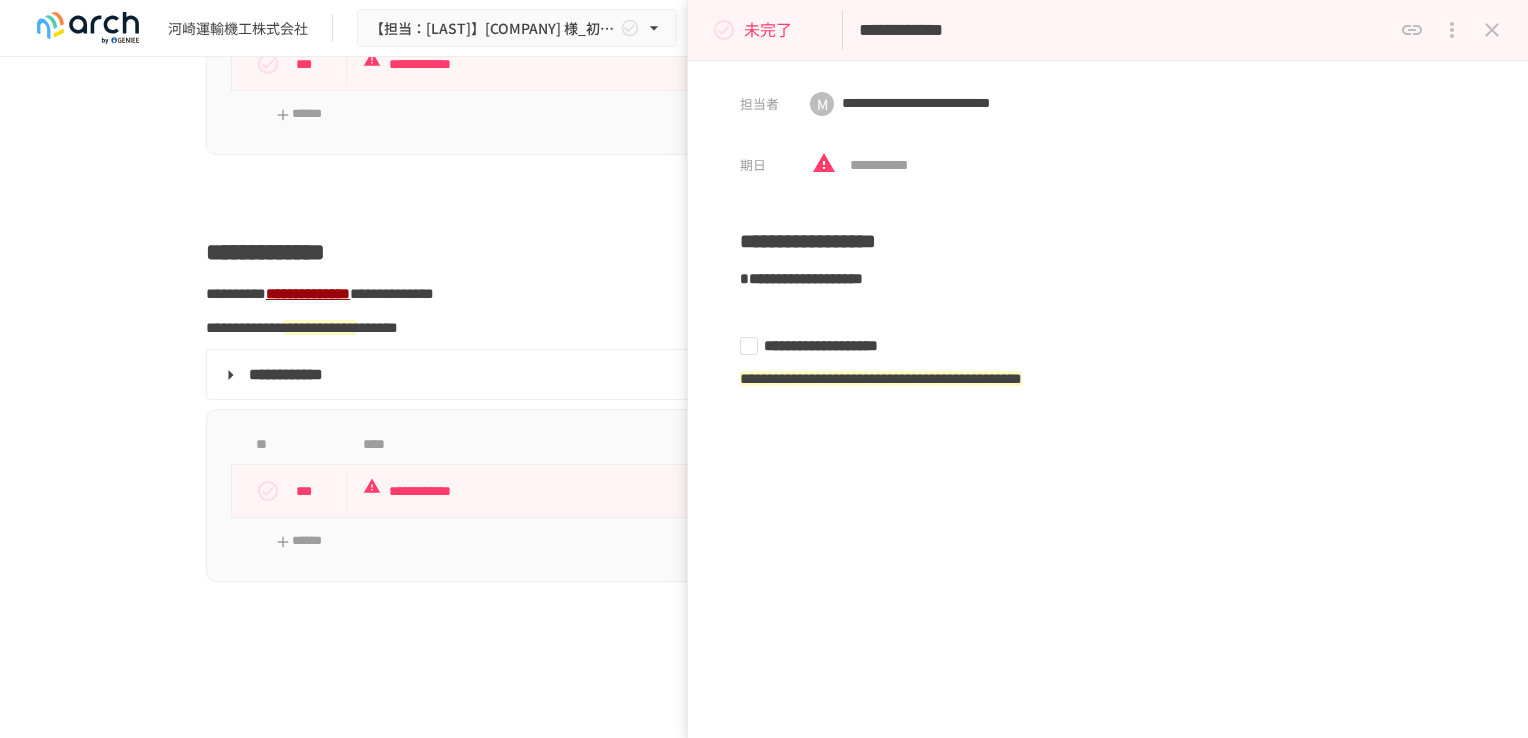 scroll, scrollTop: 3500, scrollLeft: 0, axis: vertical 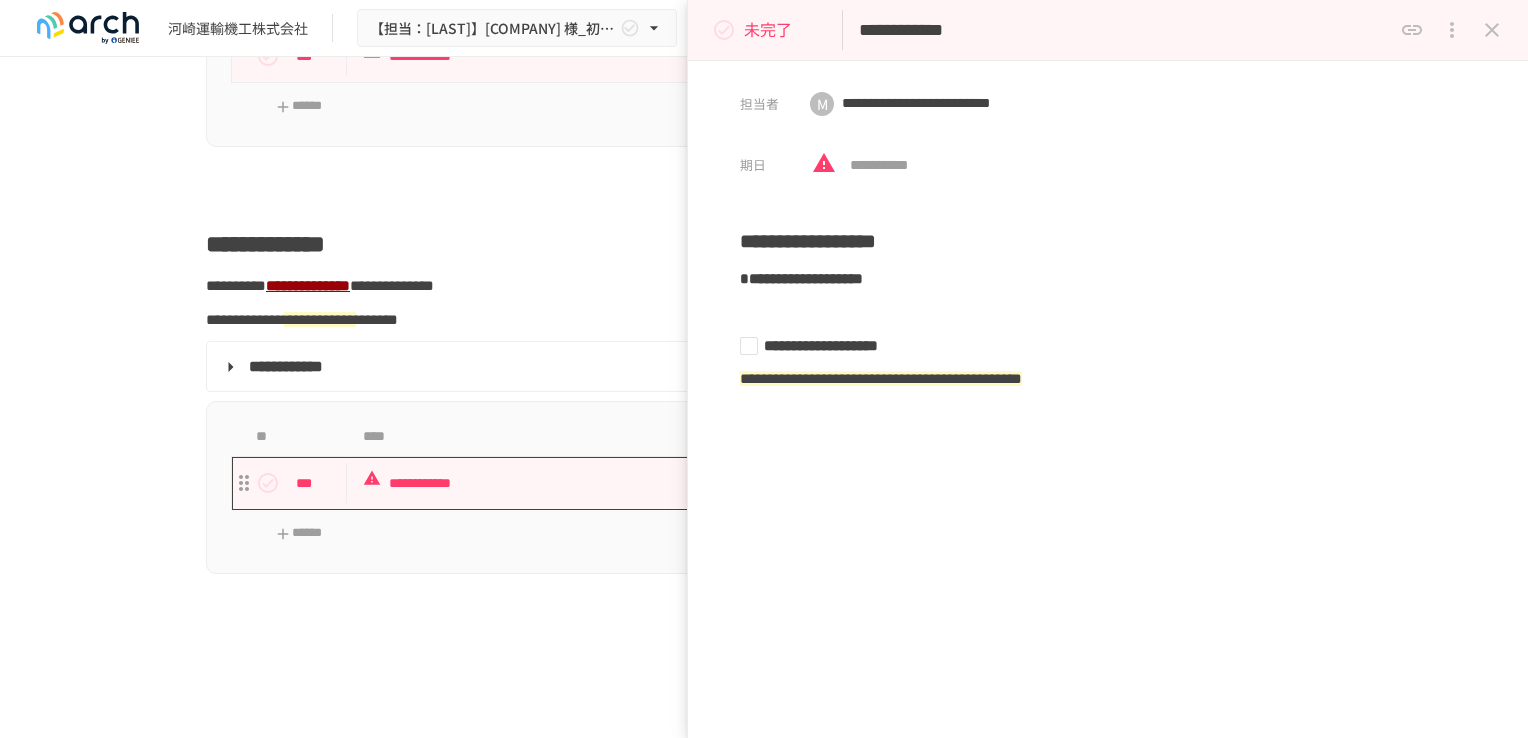 click on "**********" at bounding box center [722, 483] 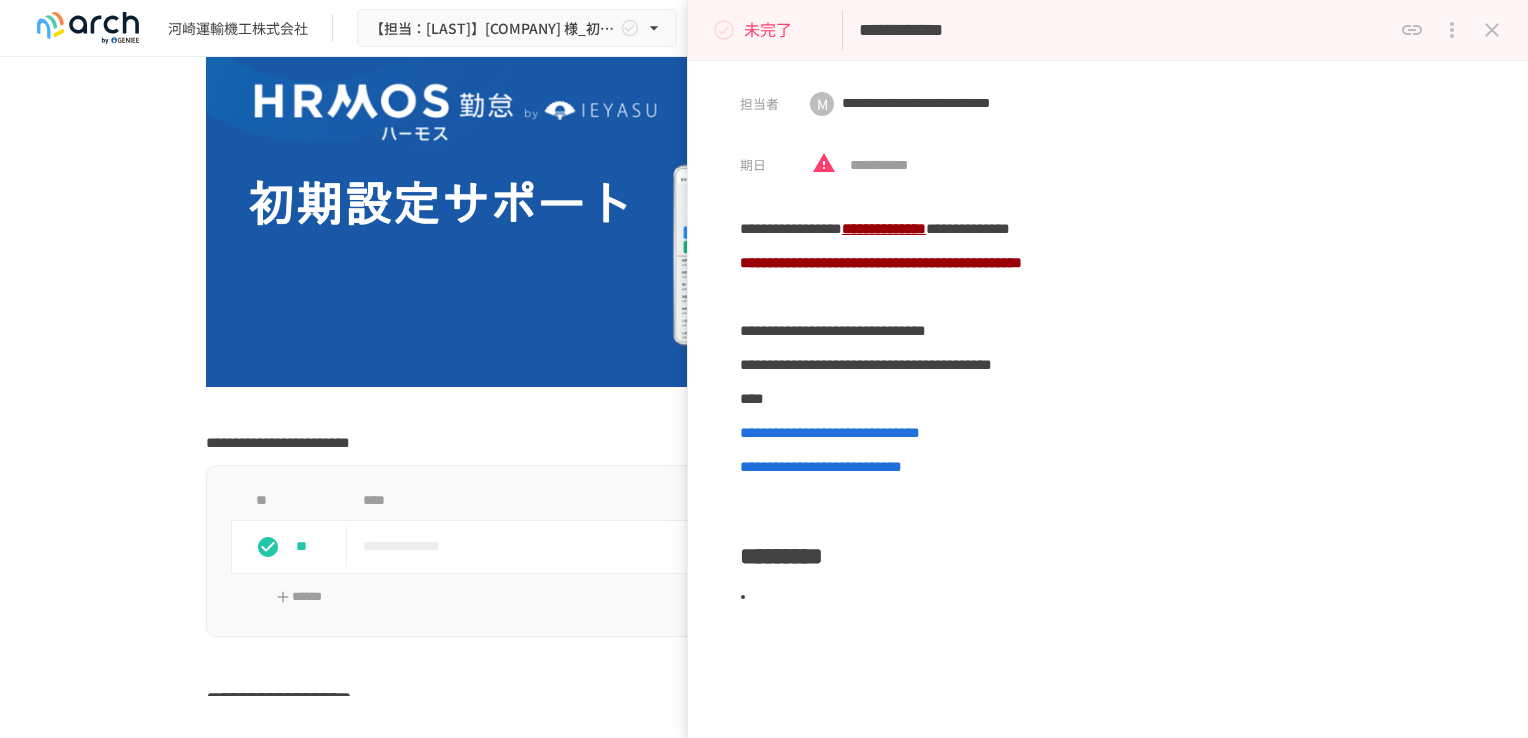 scroll, scrollTop: 0, scrollLeft: 0, axis: both 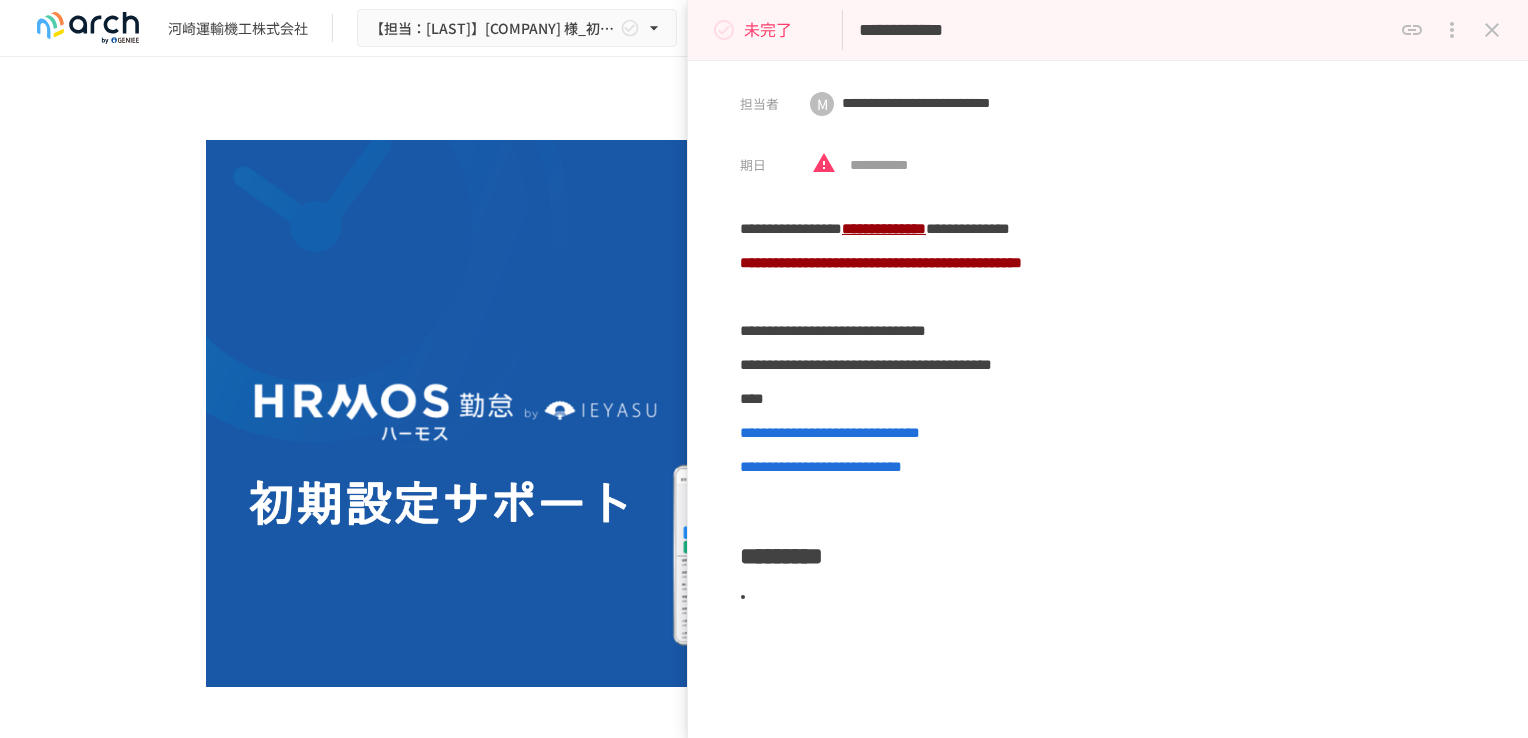 click on "未完了" at bounding box center (768, 30) 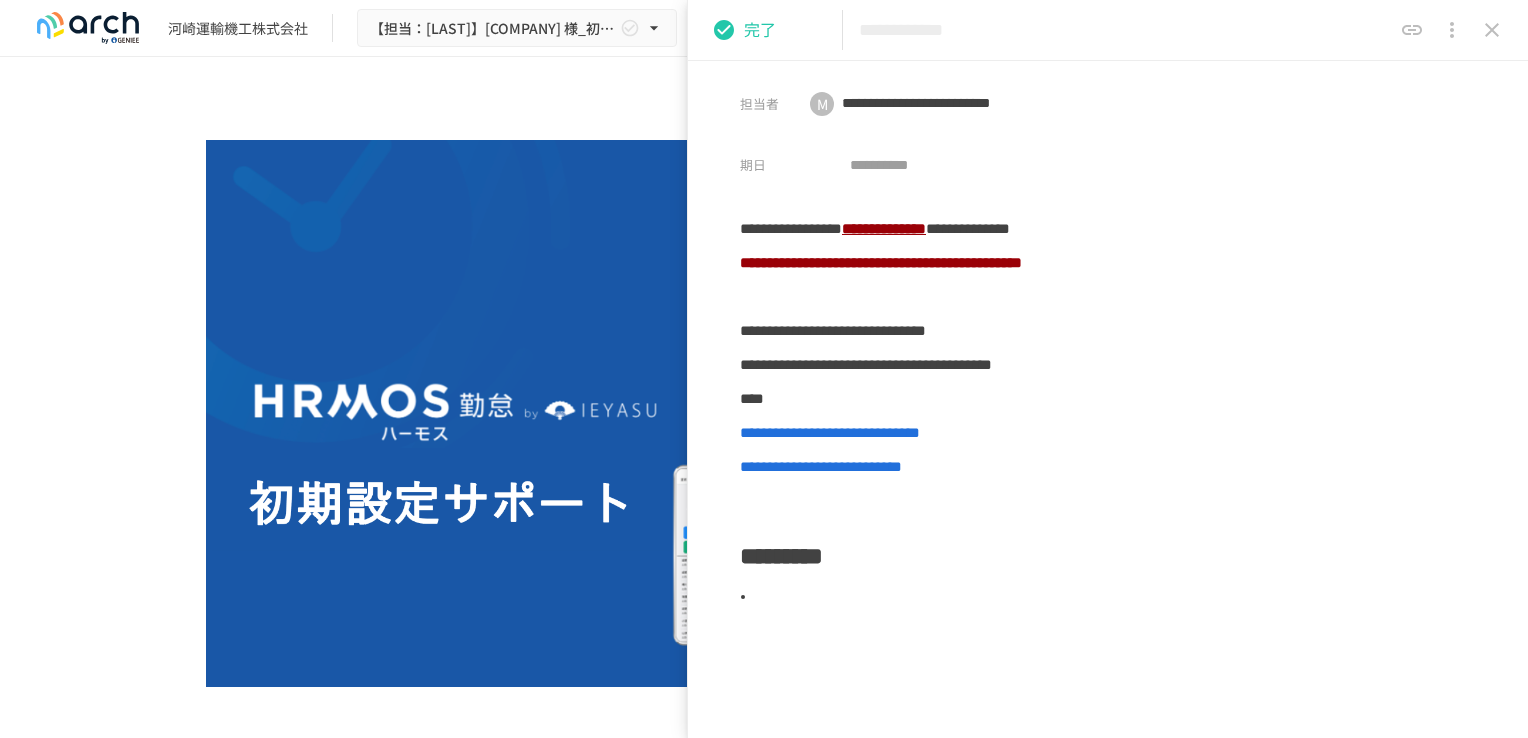 click on "完了" at bounding box center [760, 30] 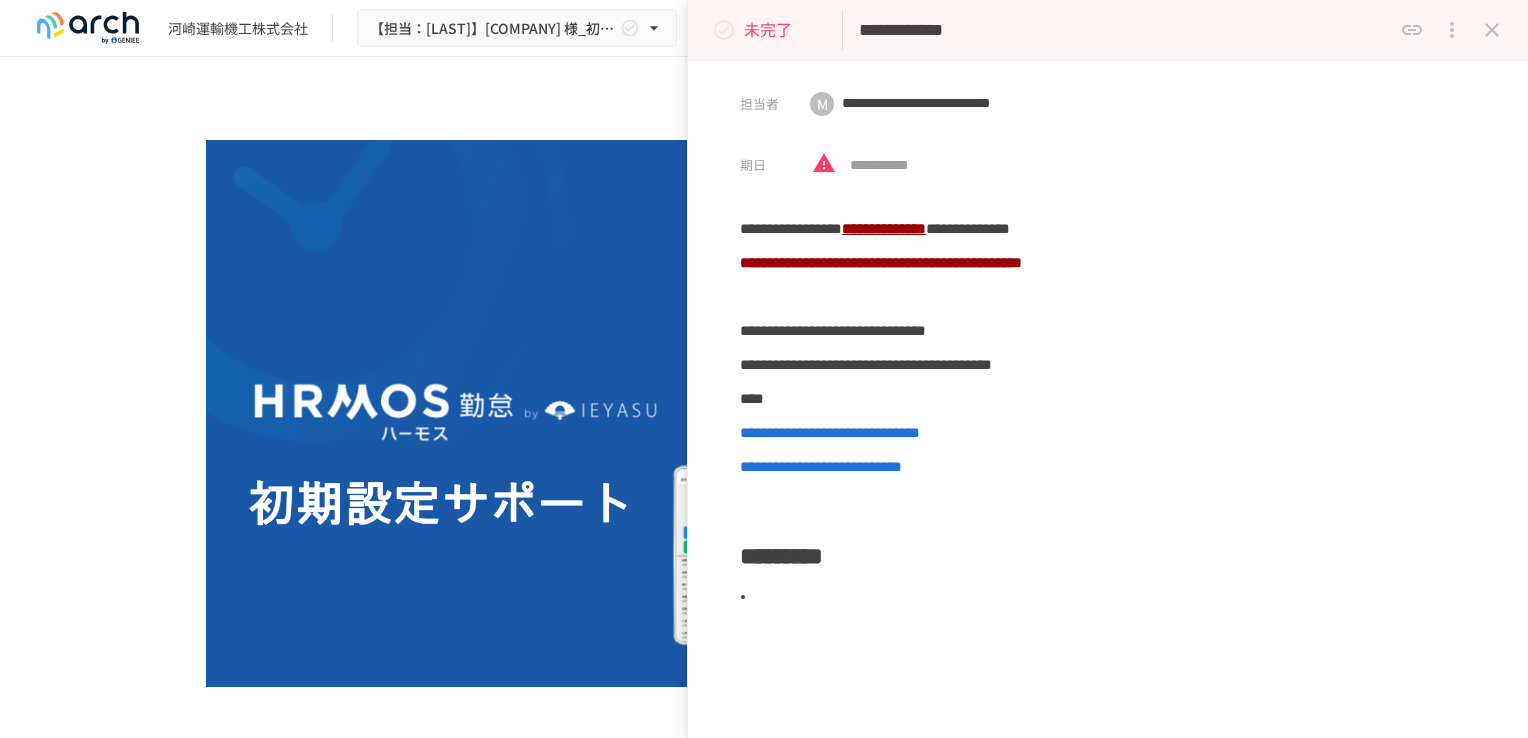 click at bounding box center [764, 118] 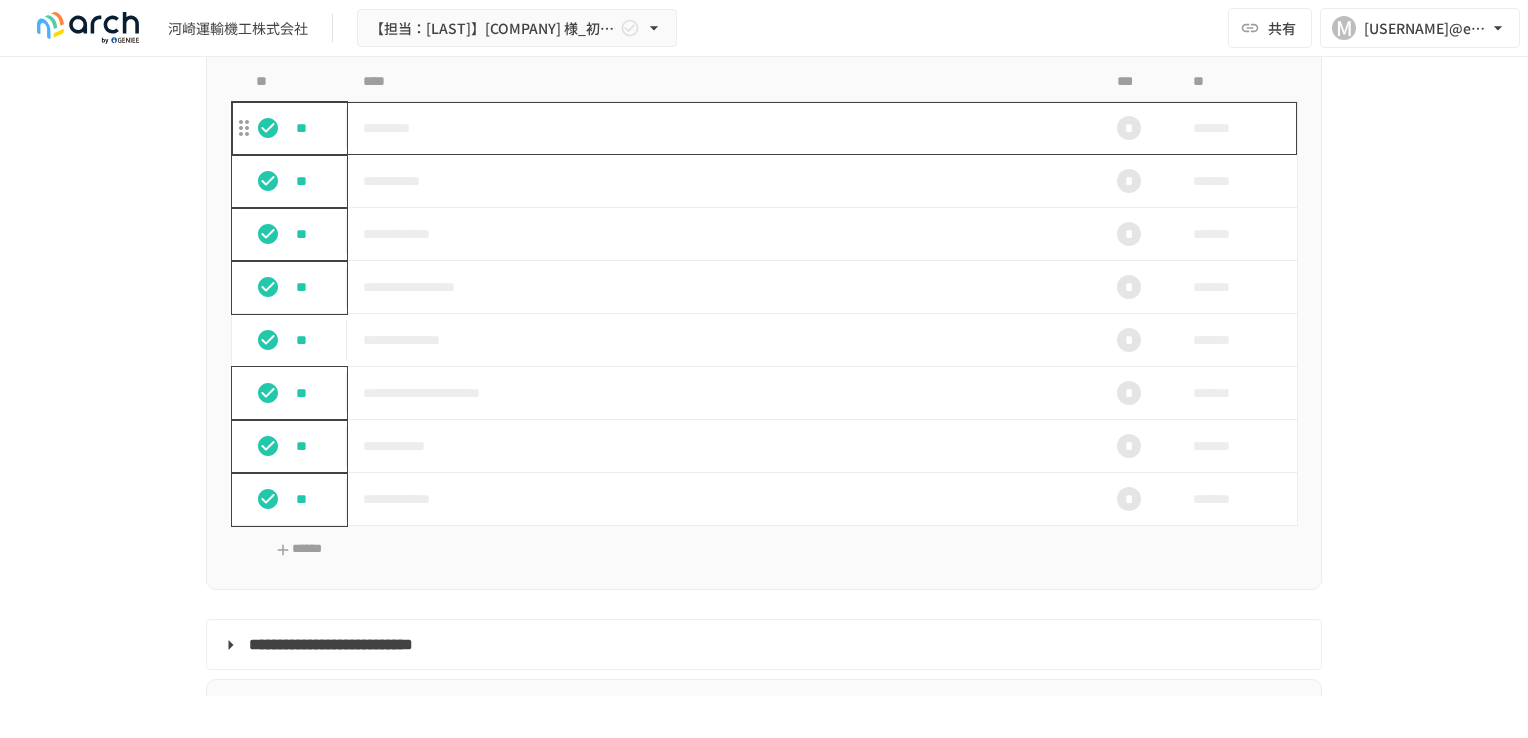 scroll, scrollTop: 2800, scrollLeft: 0, axis: vertical 